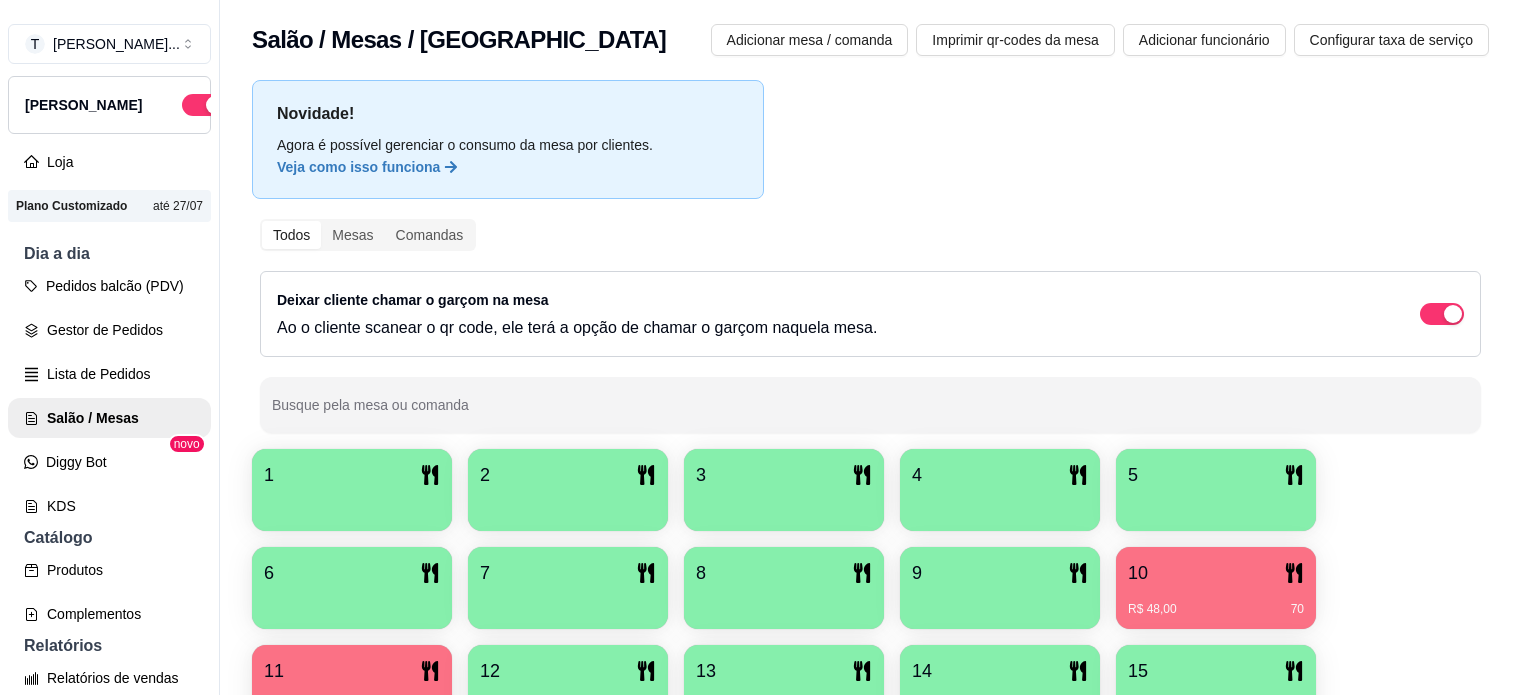 scroll, scrollTop: 32, scrollLeft: 0, axis: vertical 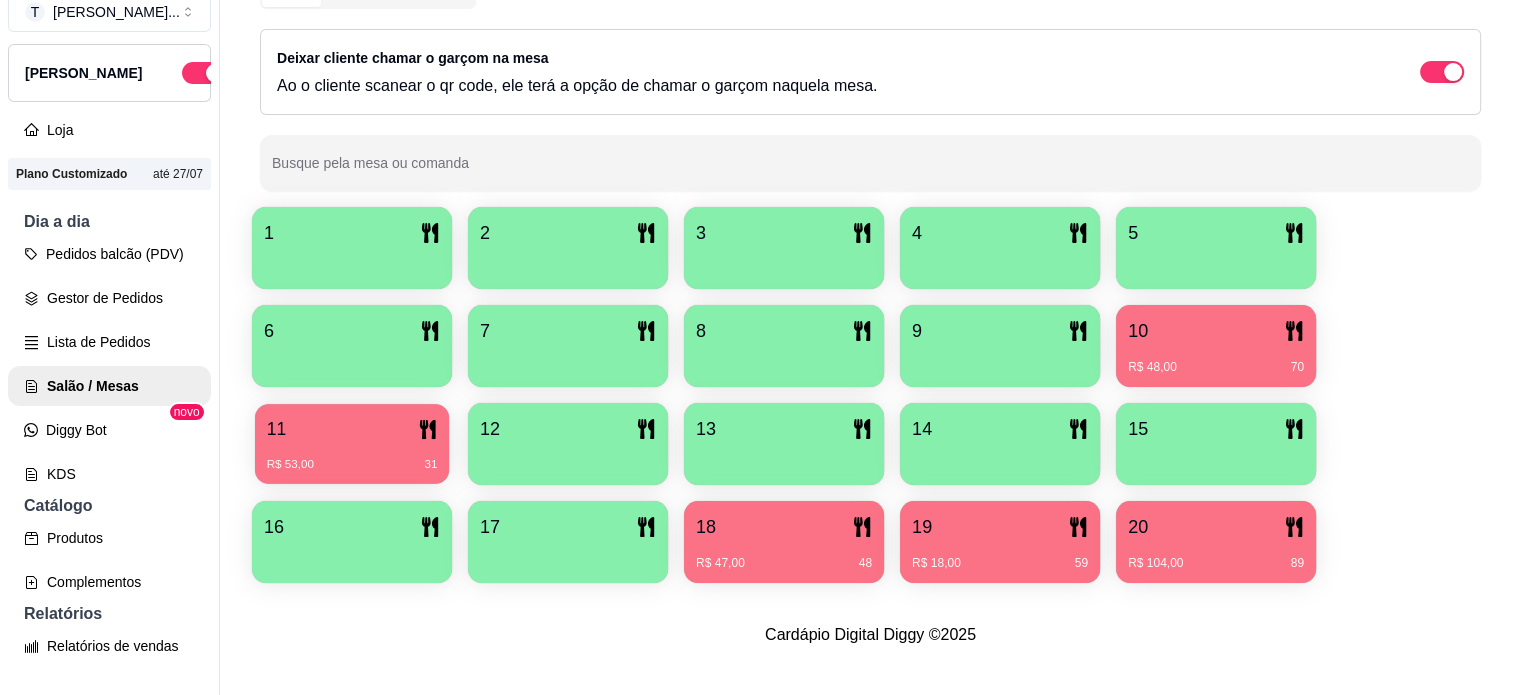 click on "11" at bounding box center [352, 429] 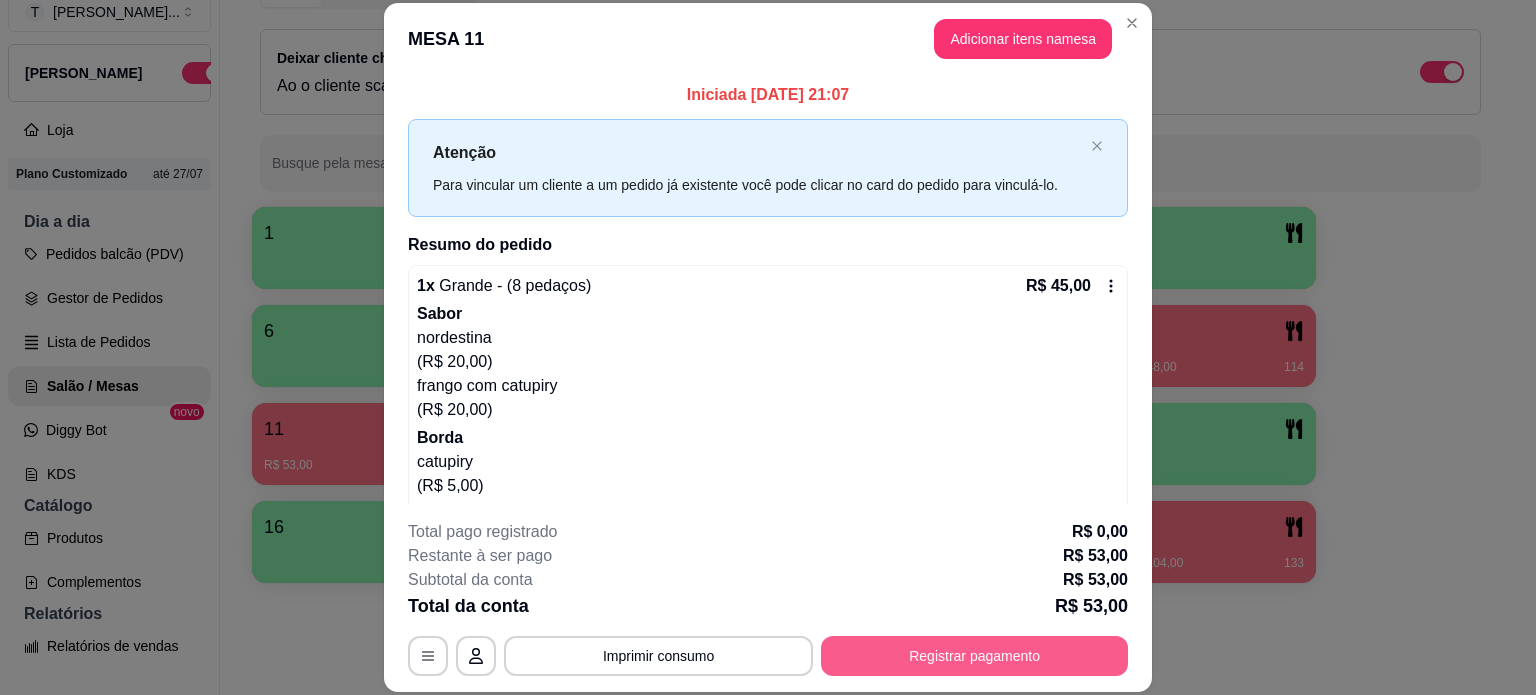 click on "Registrar pagamento" at bounding box center (974, 656) 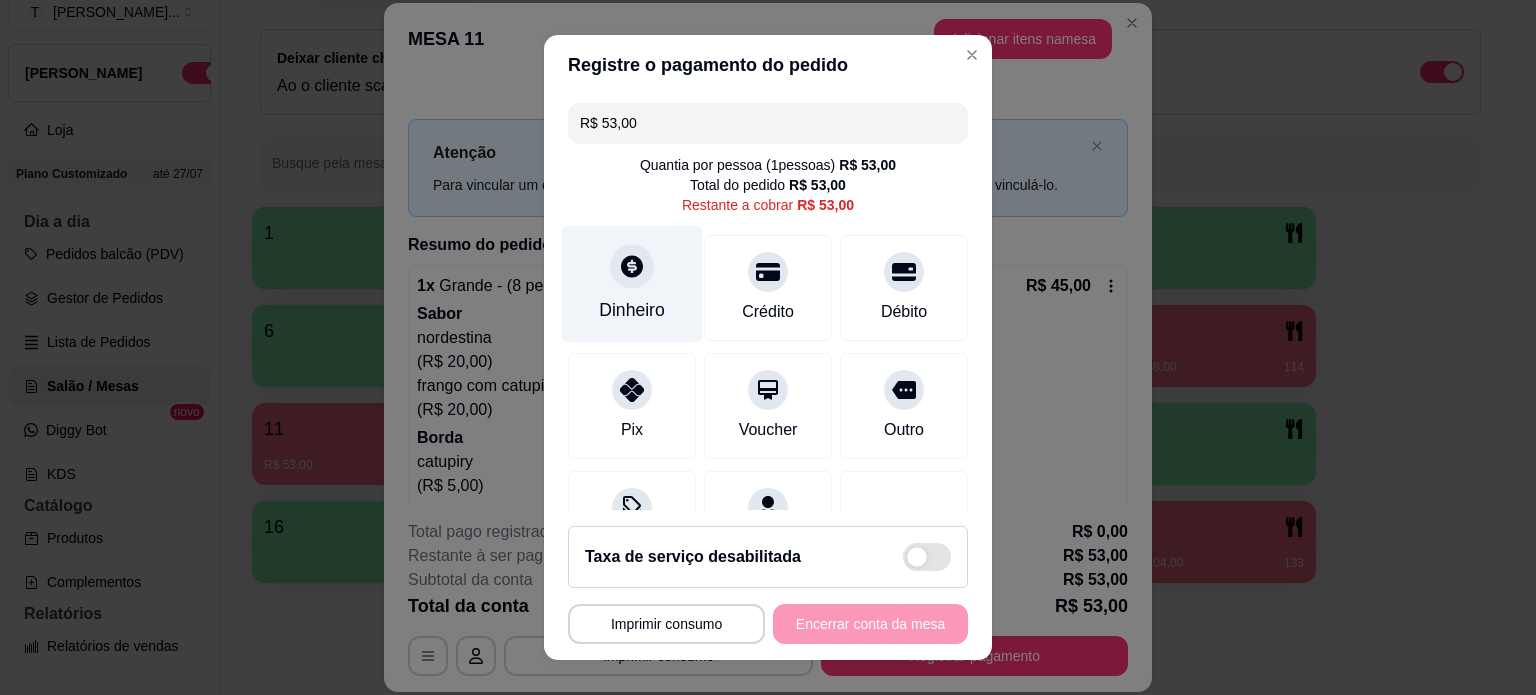 click on "Dinheiro" at bounding box center (632, 310) 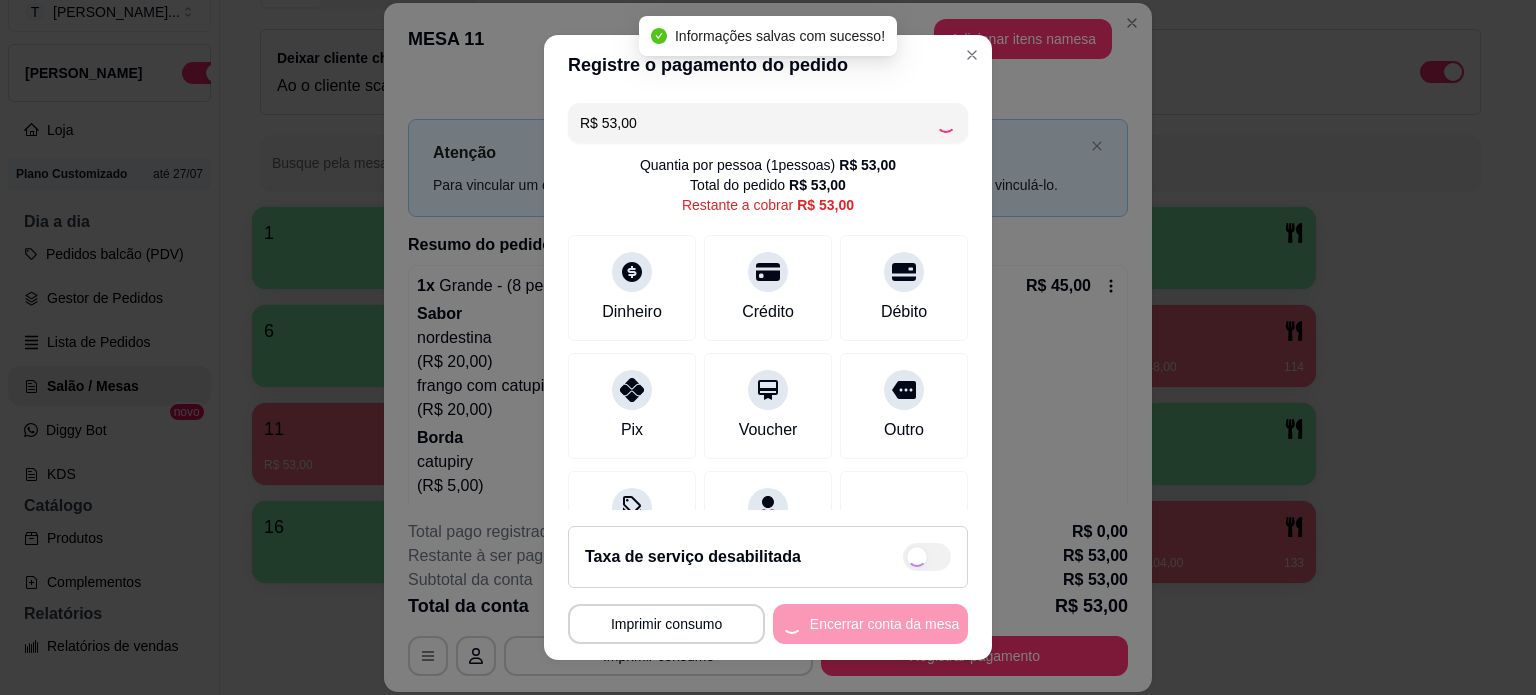 type on "R$ 0,00" 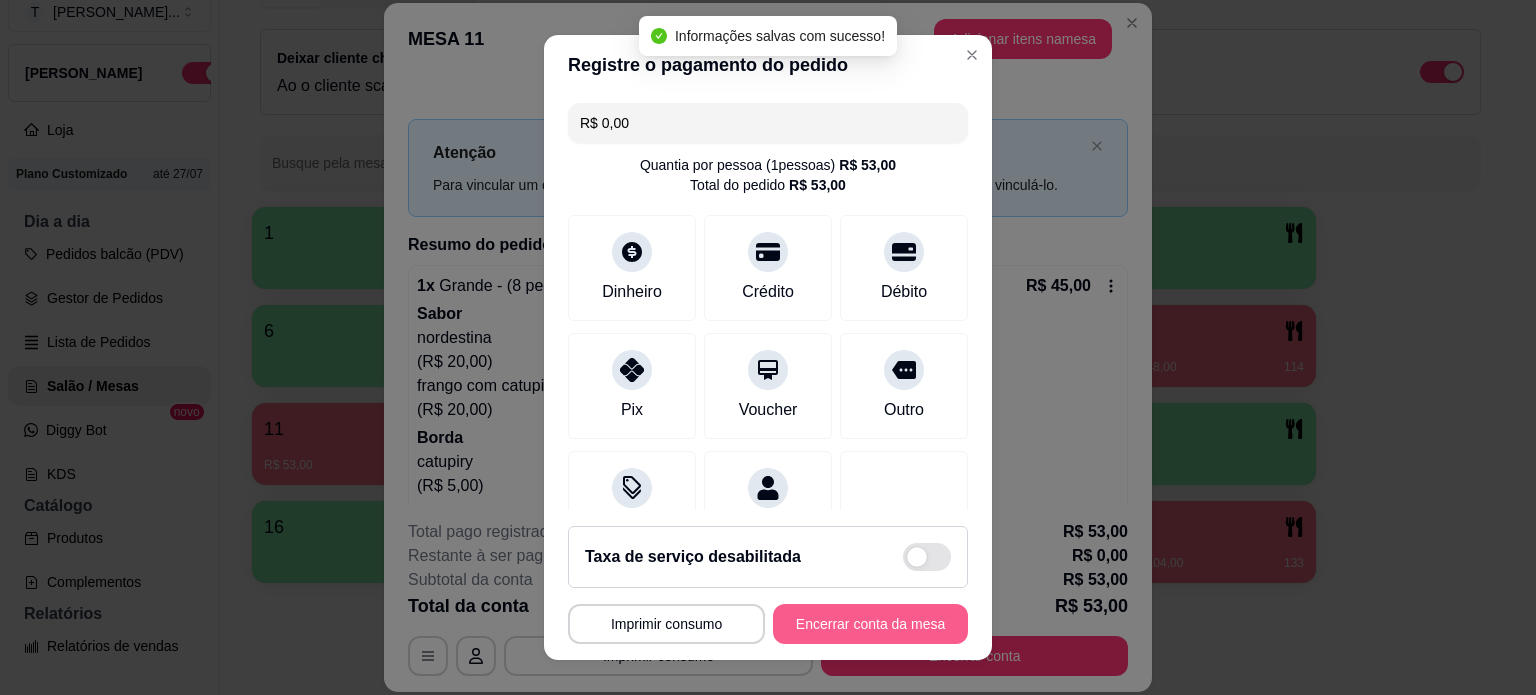click on "Encerrar conta da mesa" at bounding box center (870, 624) 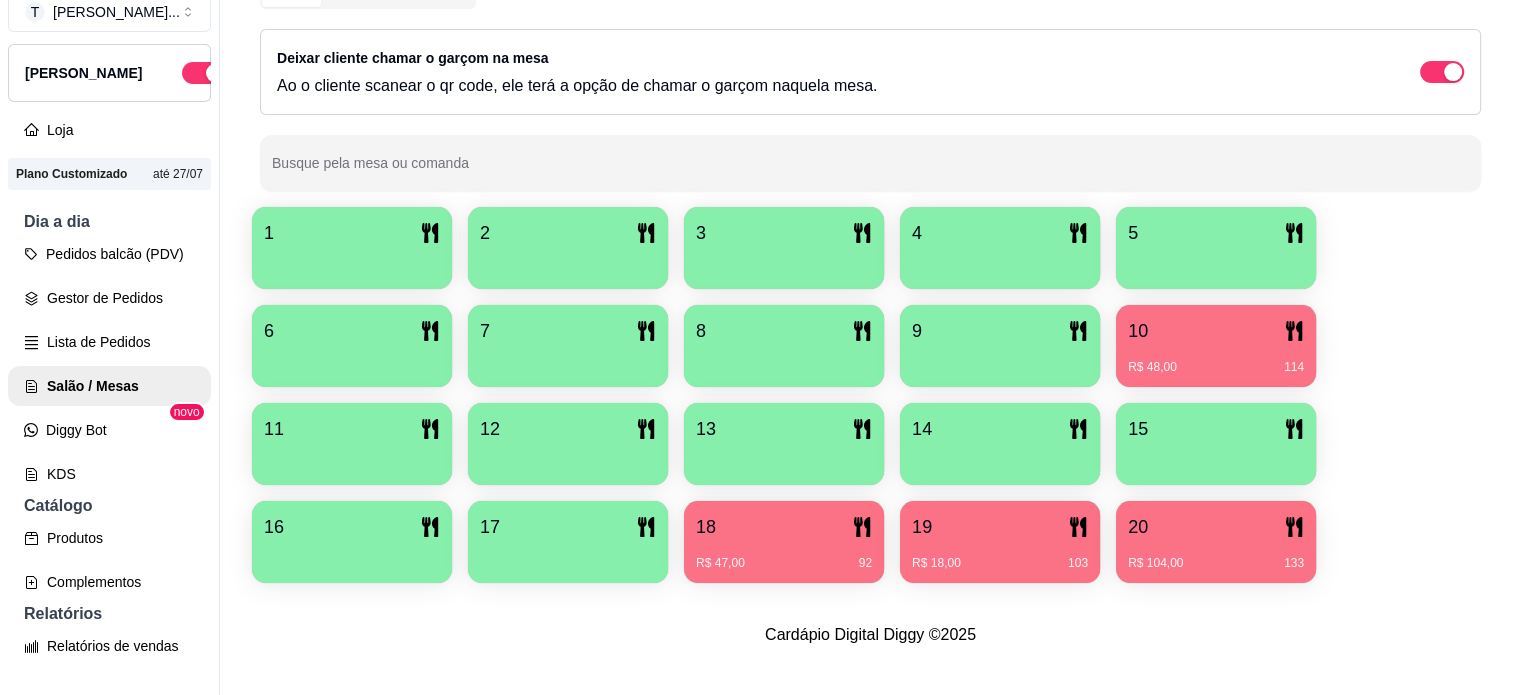 click on "R$ 47,00 92" at bounding box center [784, 563] 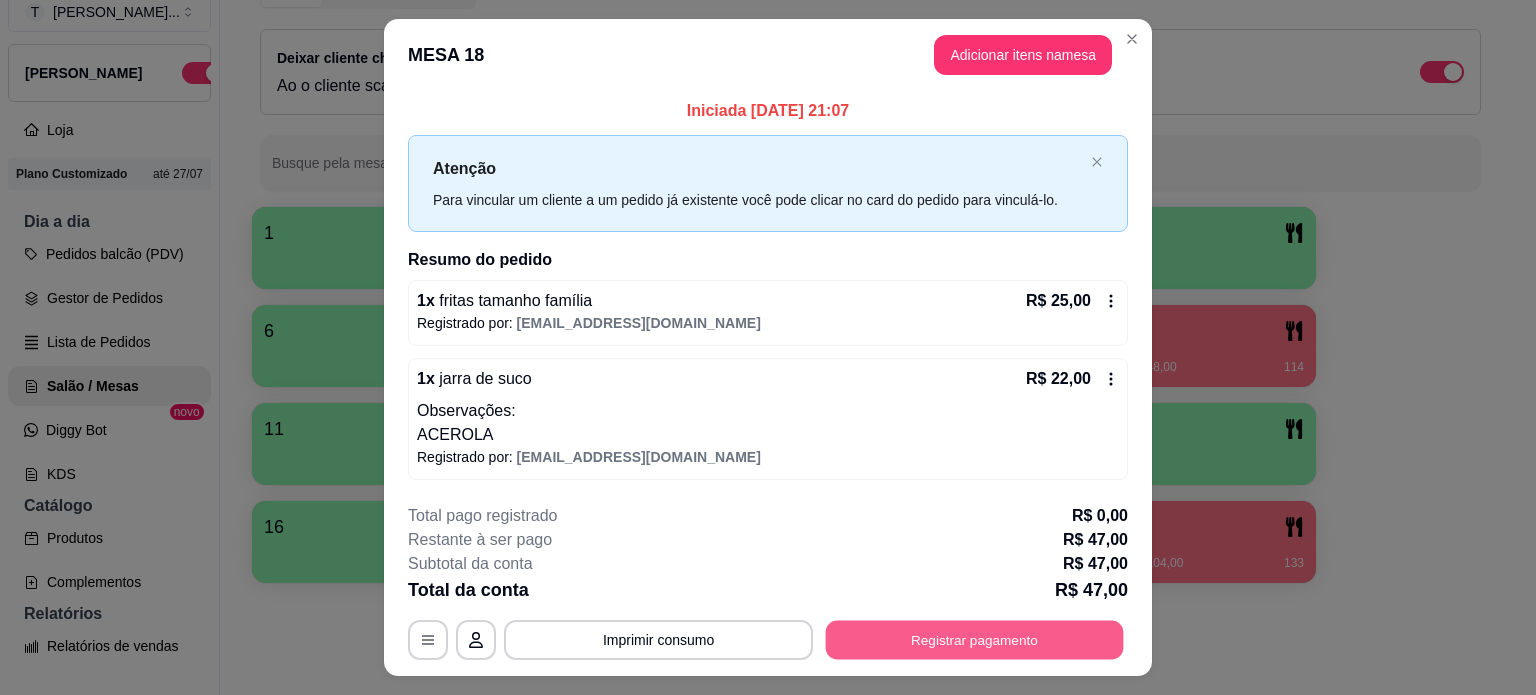 click on "Registrar pagamento" at bounding box center [975, 640] 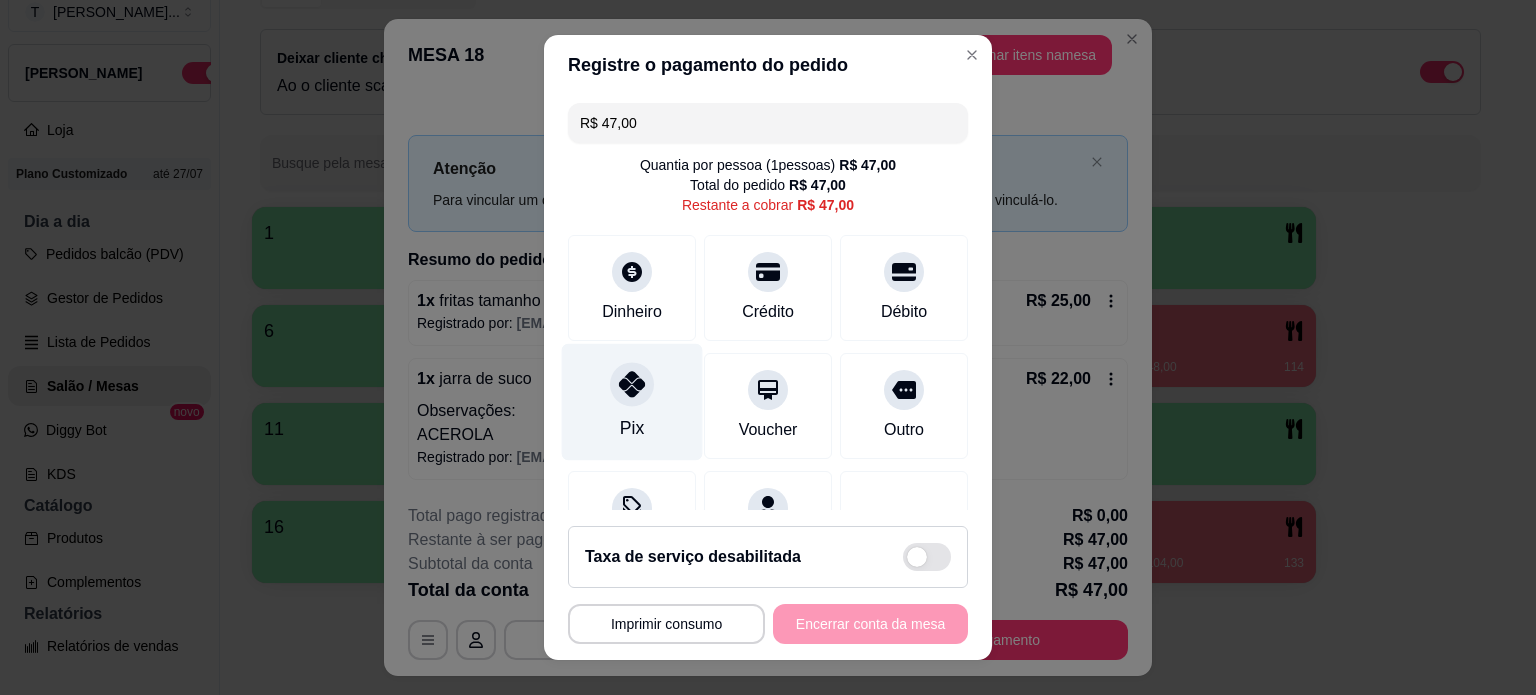 click on "Pix" at bounding box center (632, 428) 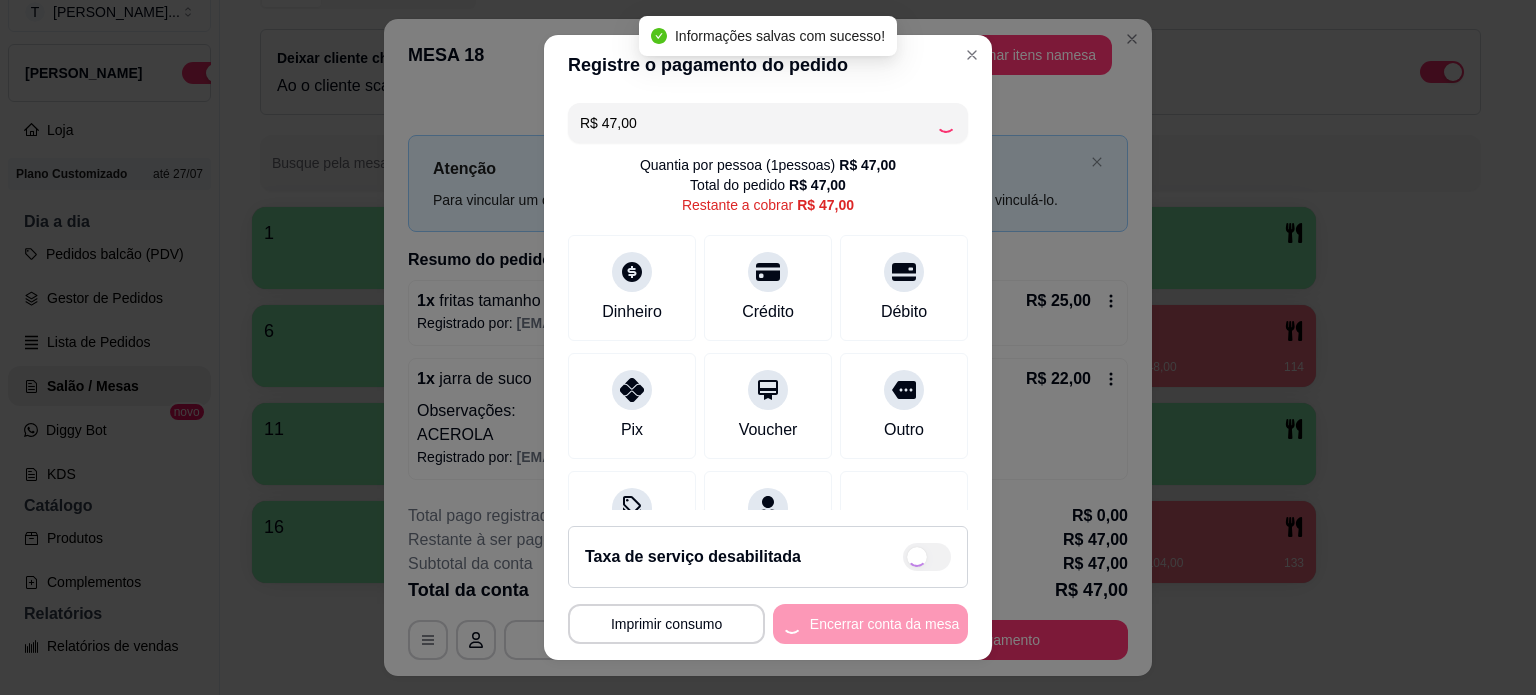 type on "R$ 0,00" 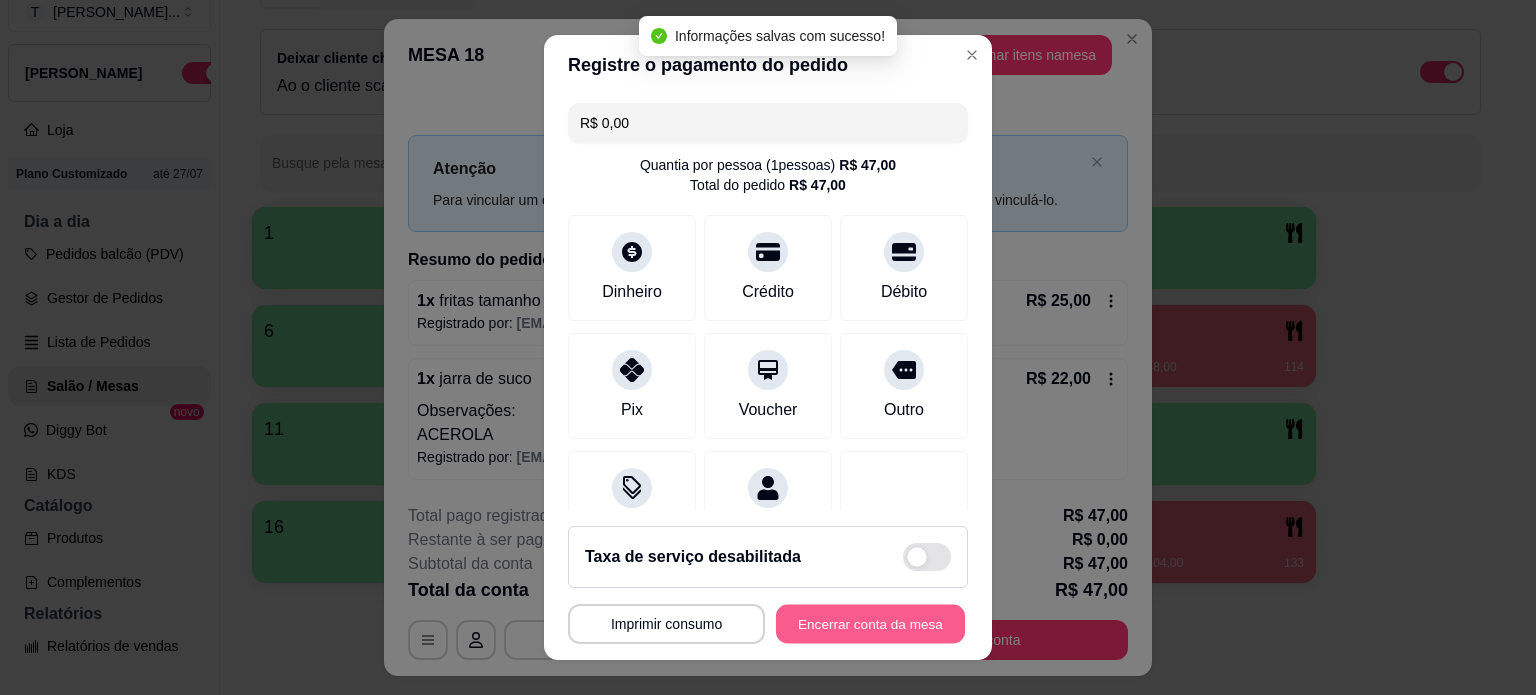 click on "Encerrar conta da mesa" at bounding box center [870, 624] 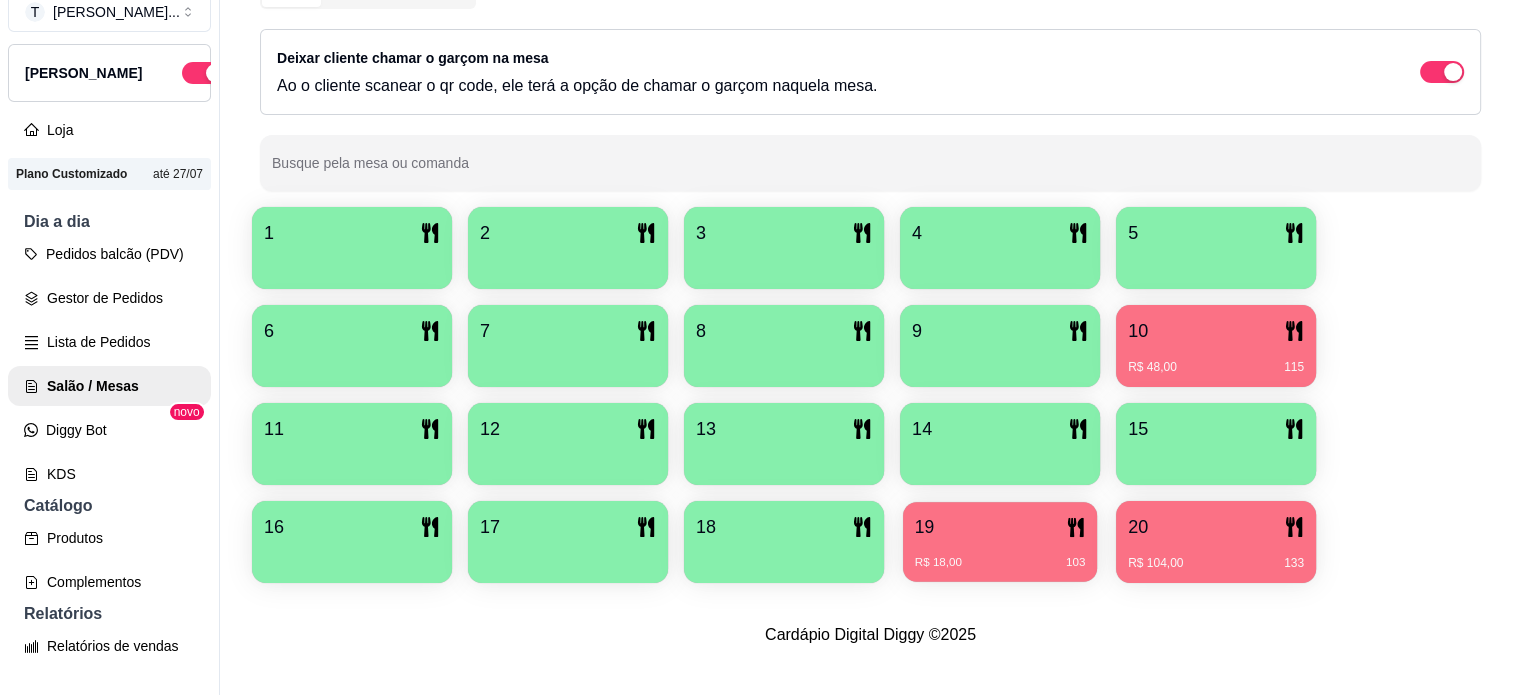 click on "R$ 18,00 103" at bounding box center [1000, 563] 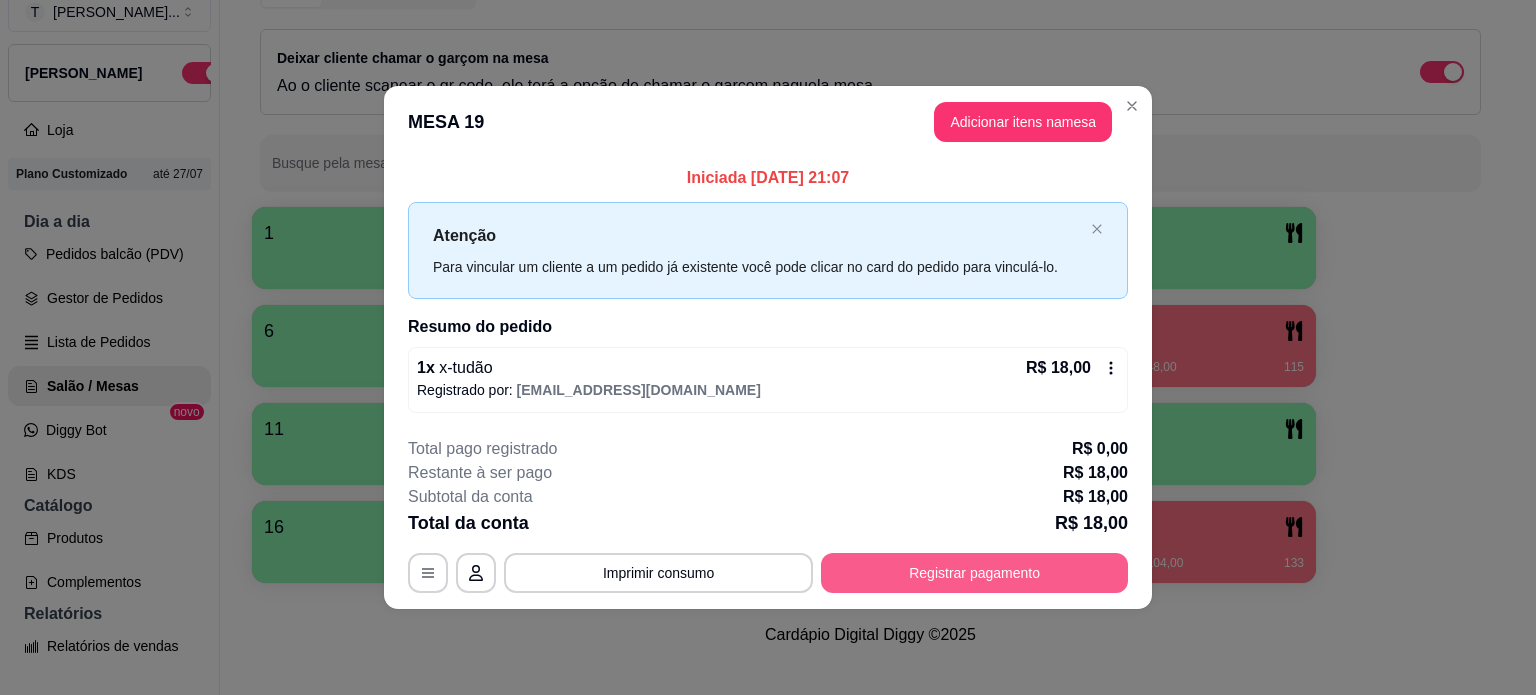 click on "Registrar pagamento" at bounding box center [974, 573] 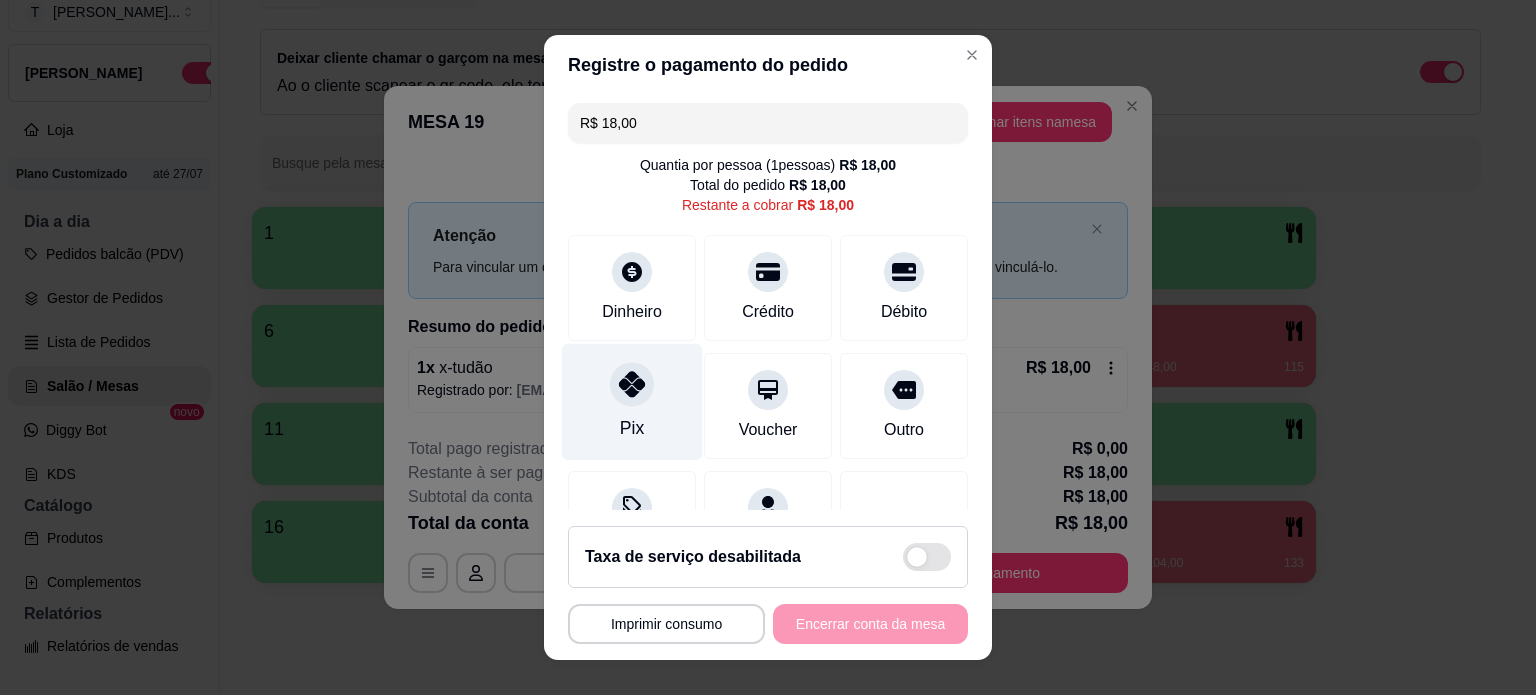 click on "Pix" at bounding box center (632, 428) 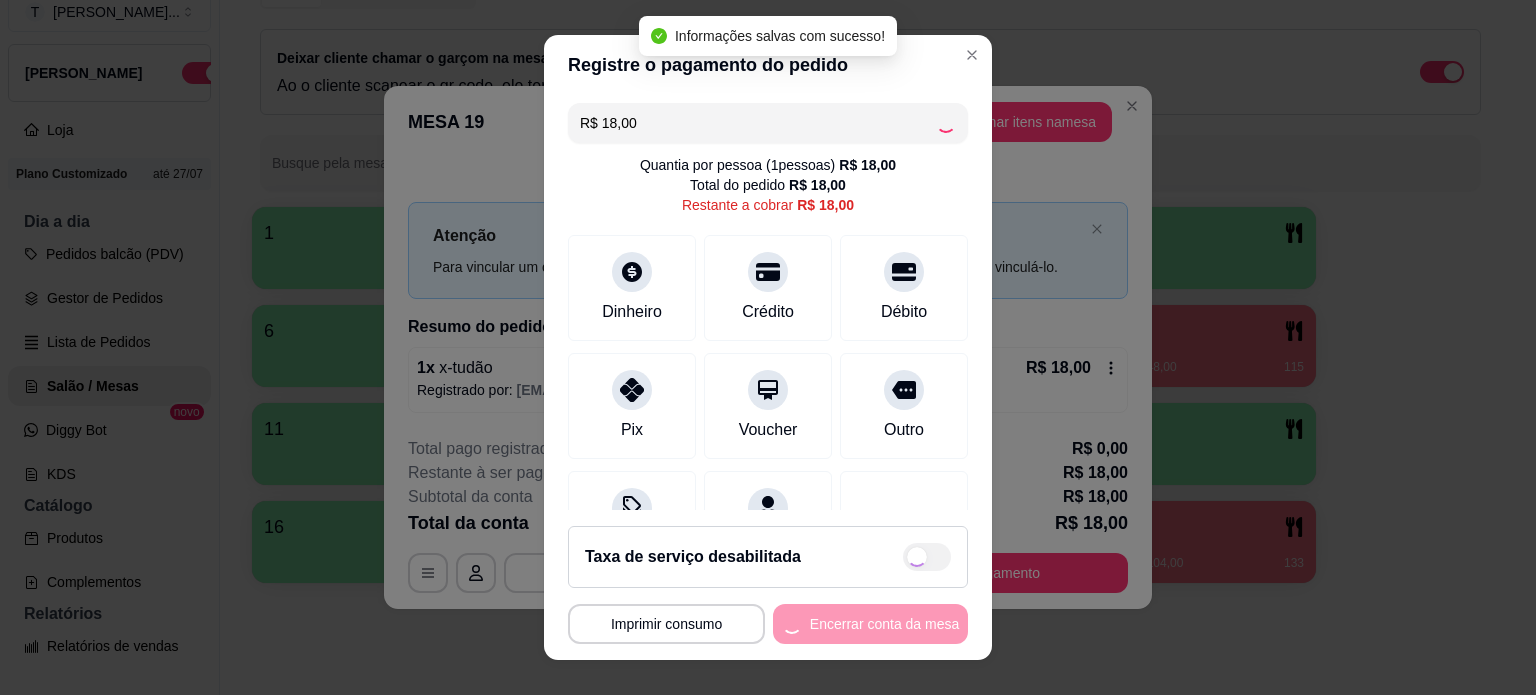 type on "R$ 0,00" 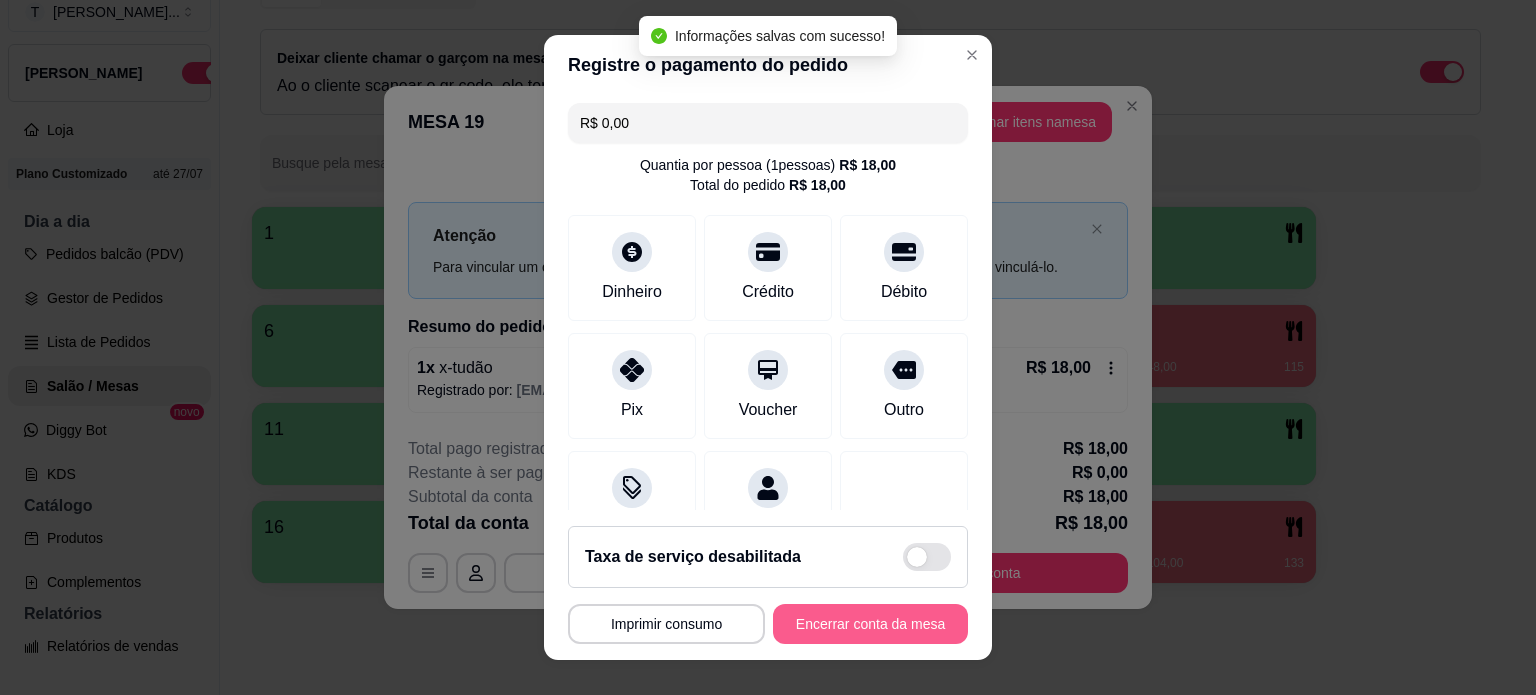 click on "Encerrar conta da mesa" at bounding box center [870, 624] 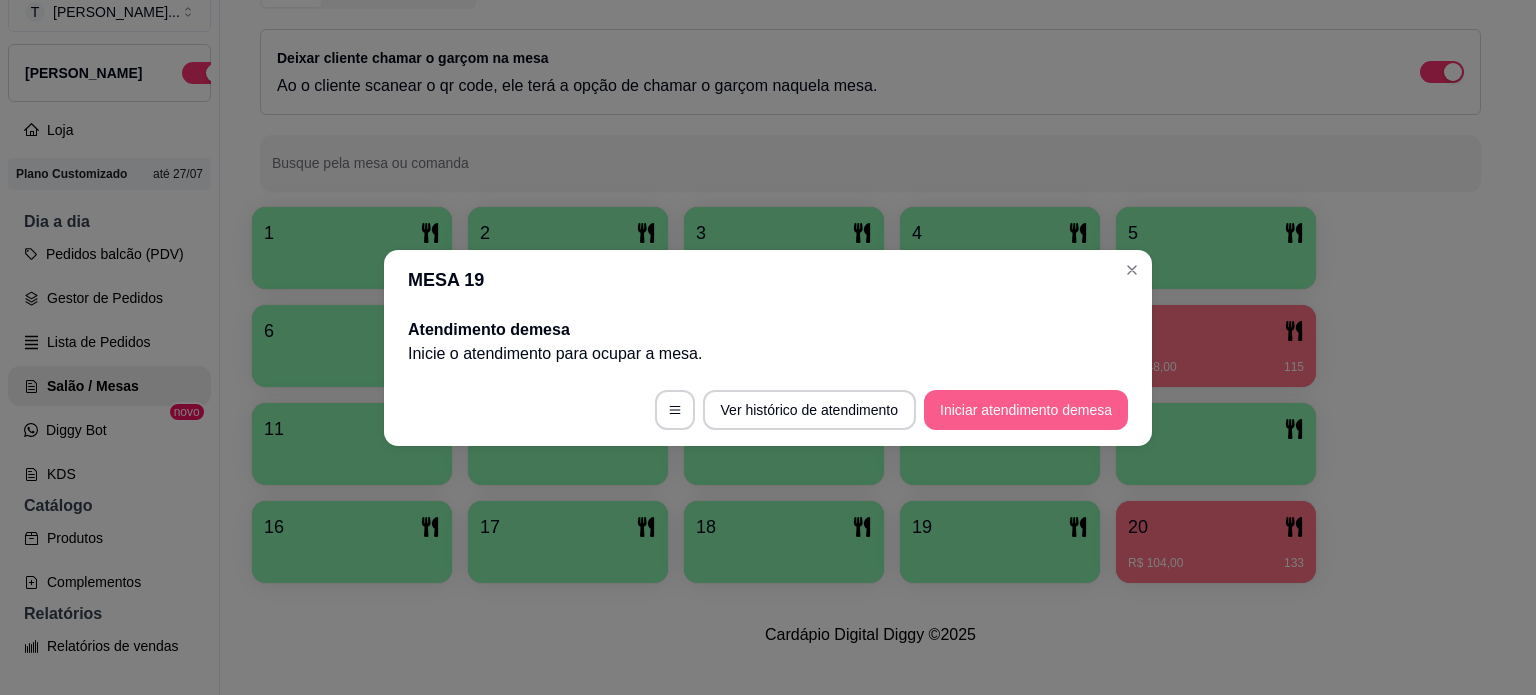 click on "Iniciar atendimento de  mesa" at bounding box center [1026, 410] 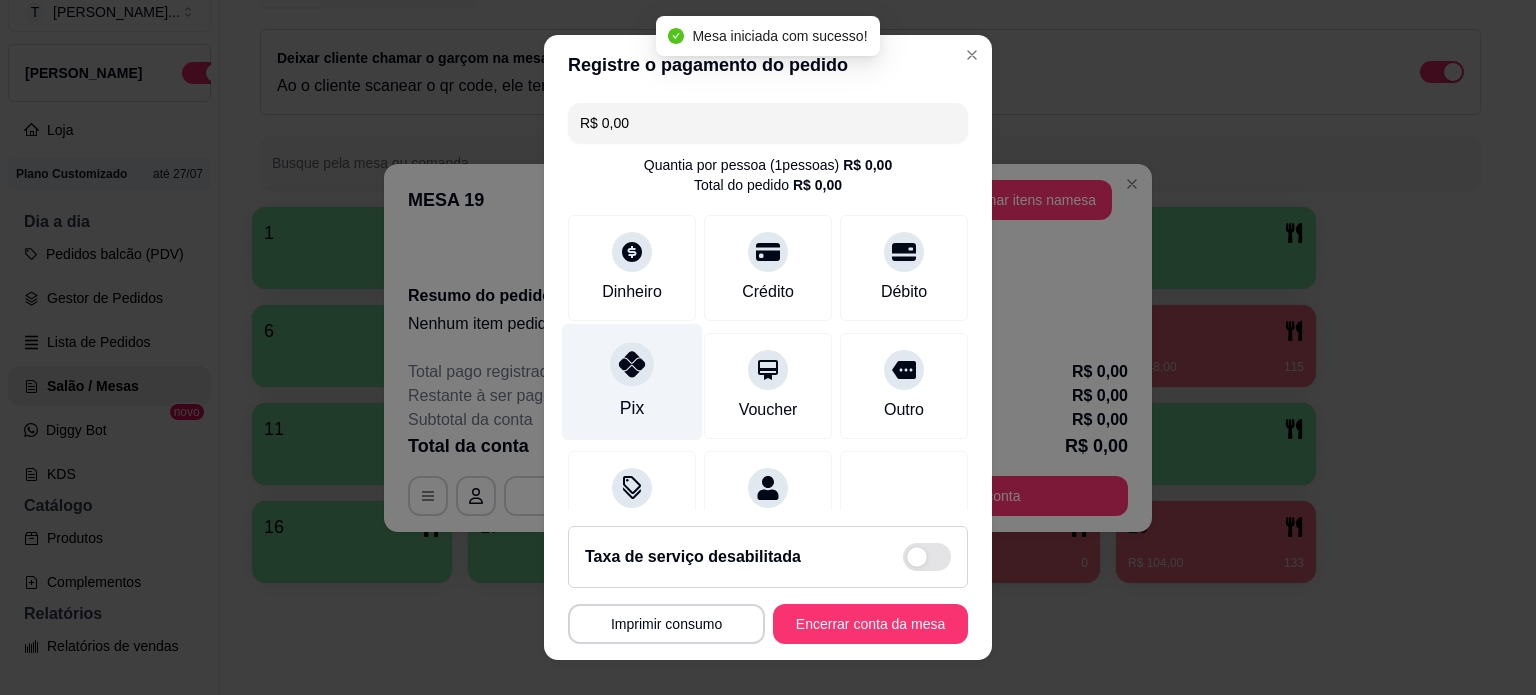 click at bounding box center [632, 364] 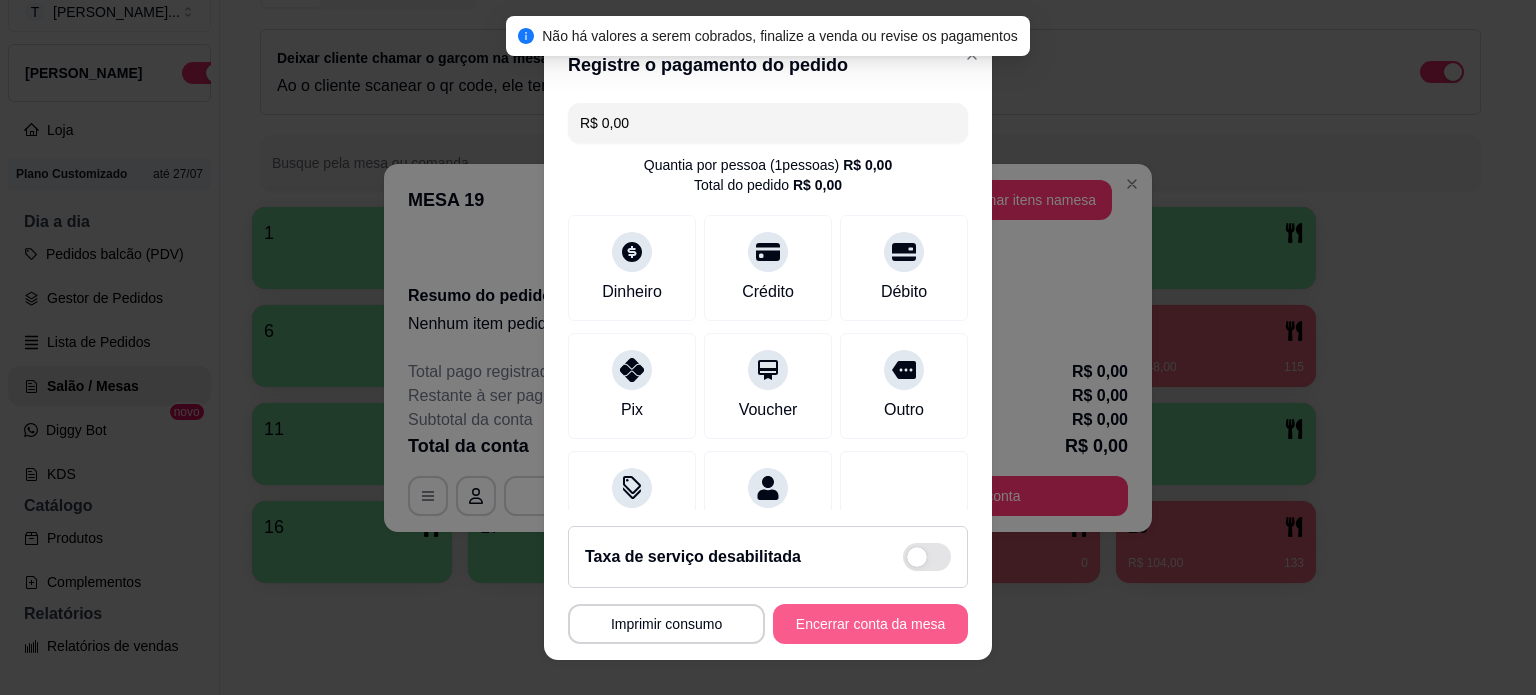 click on "Encerrar conta da mesa" at bounding box center [870, 624] 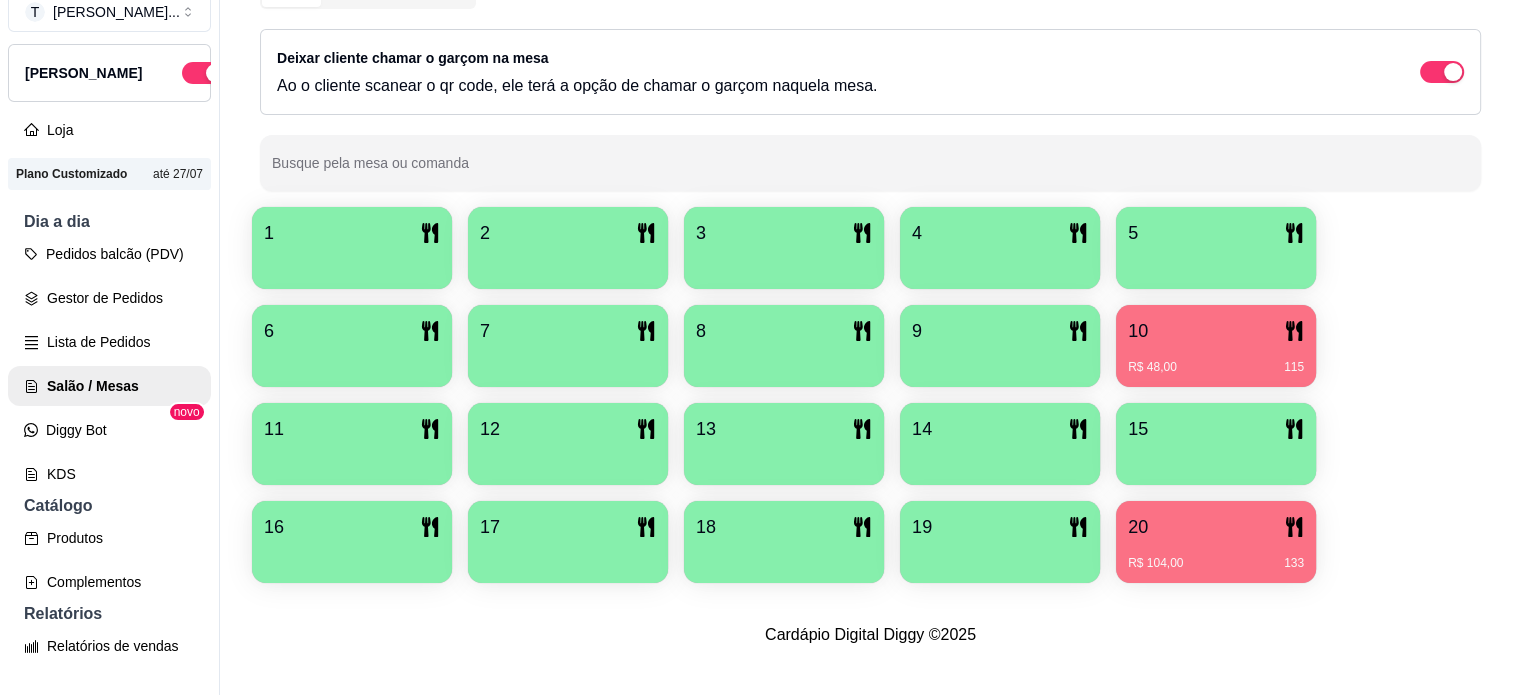 click on "R$ 48,00 115" at bounding box center (1216, 360) 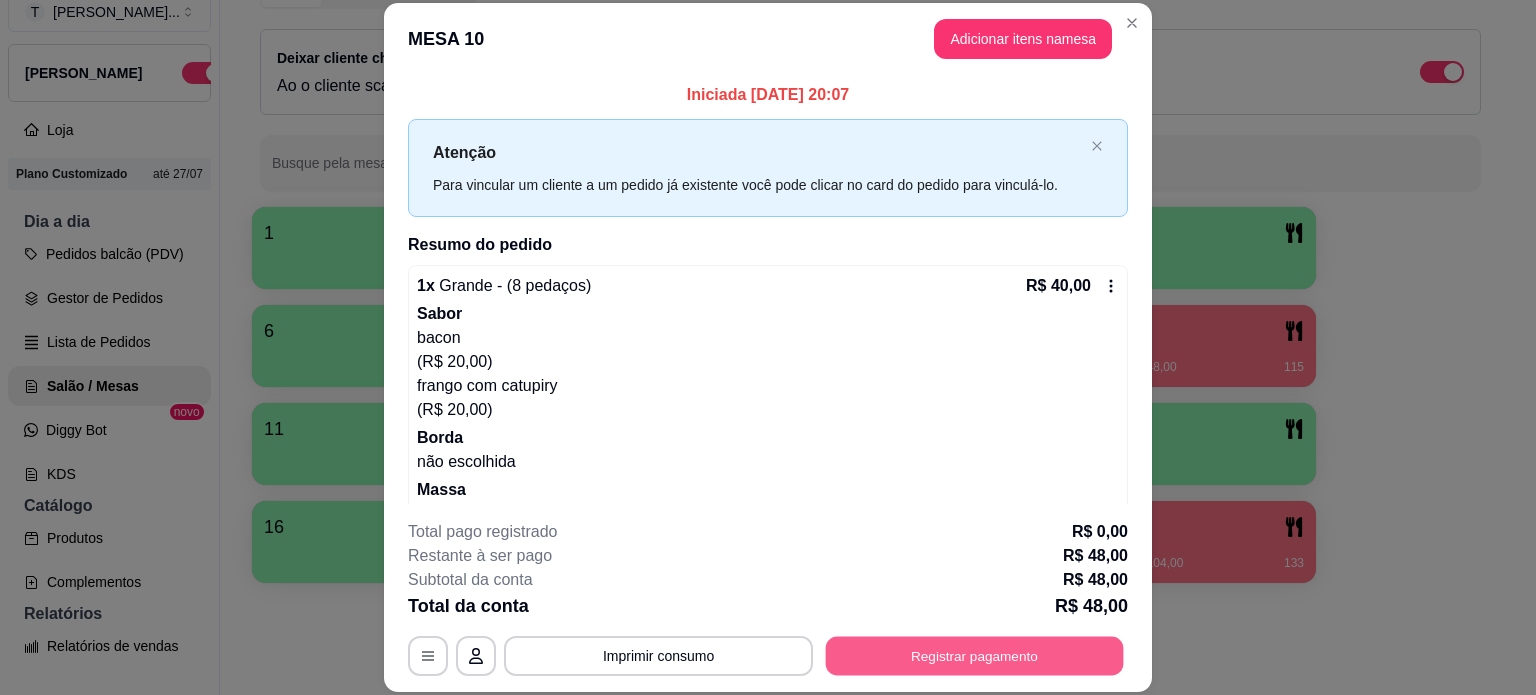 click on "Registrar pagamento" at bounding box center (975, 655) 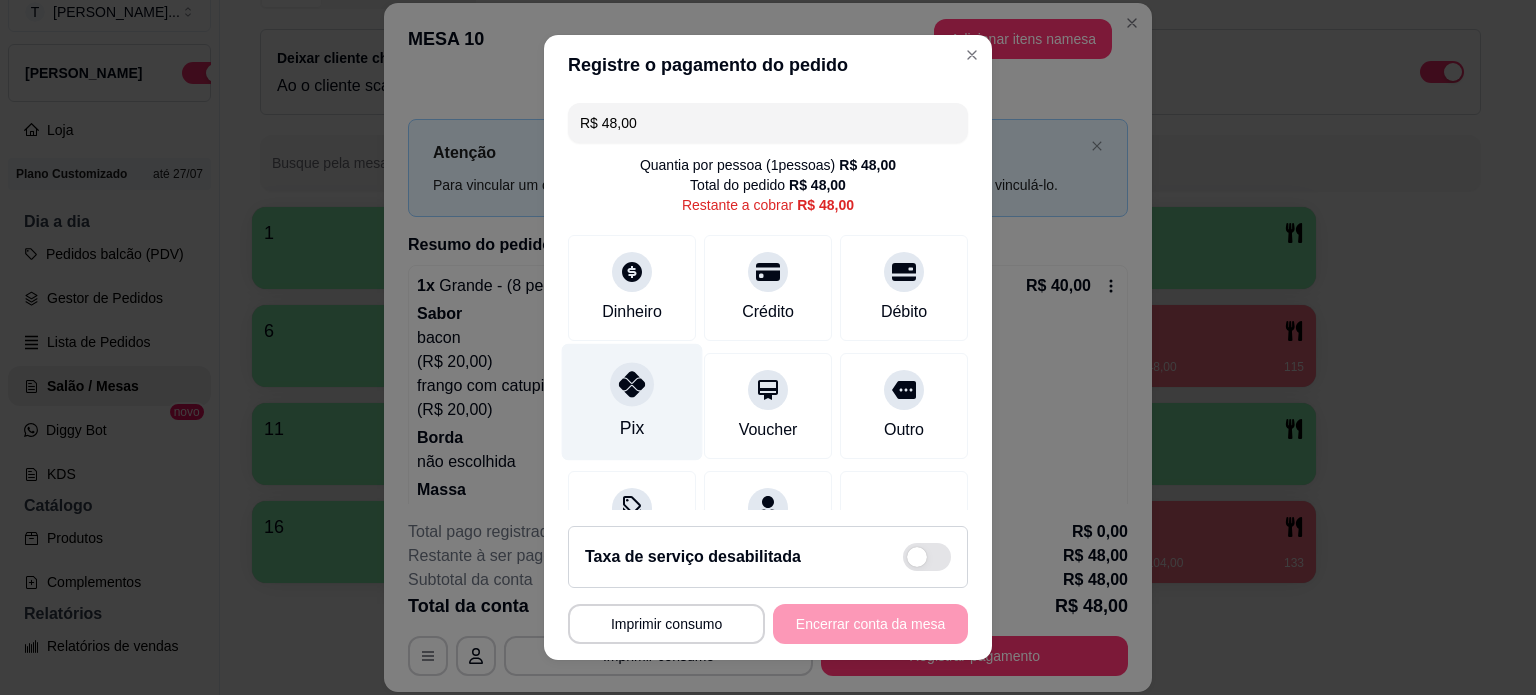 click on "Pix" at bounding box center [632, 401] 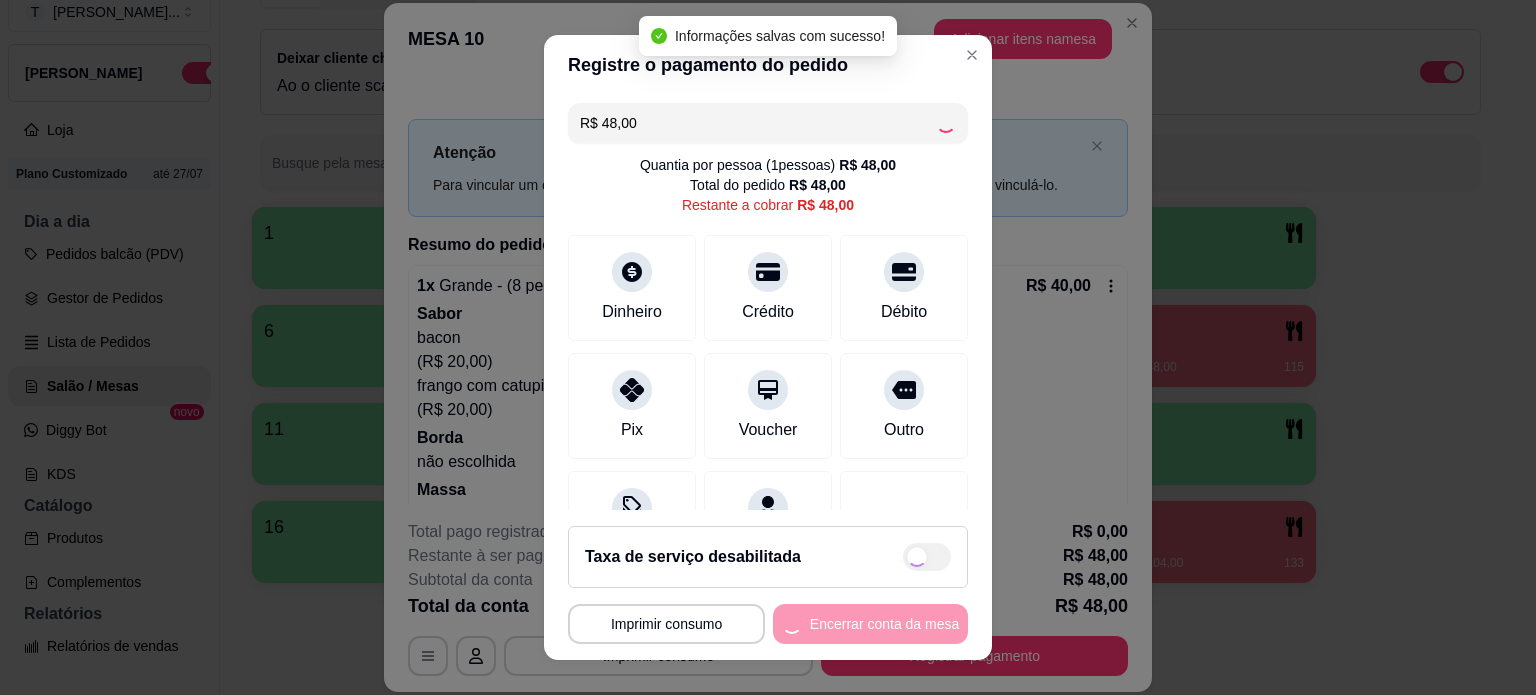 type on "R$ 0,00" 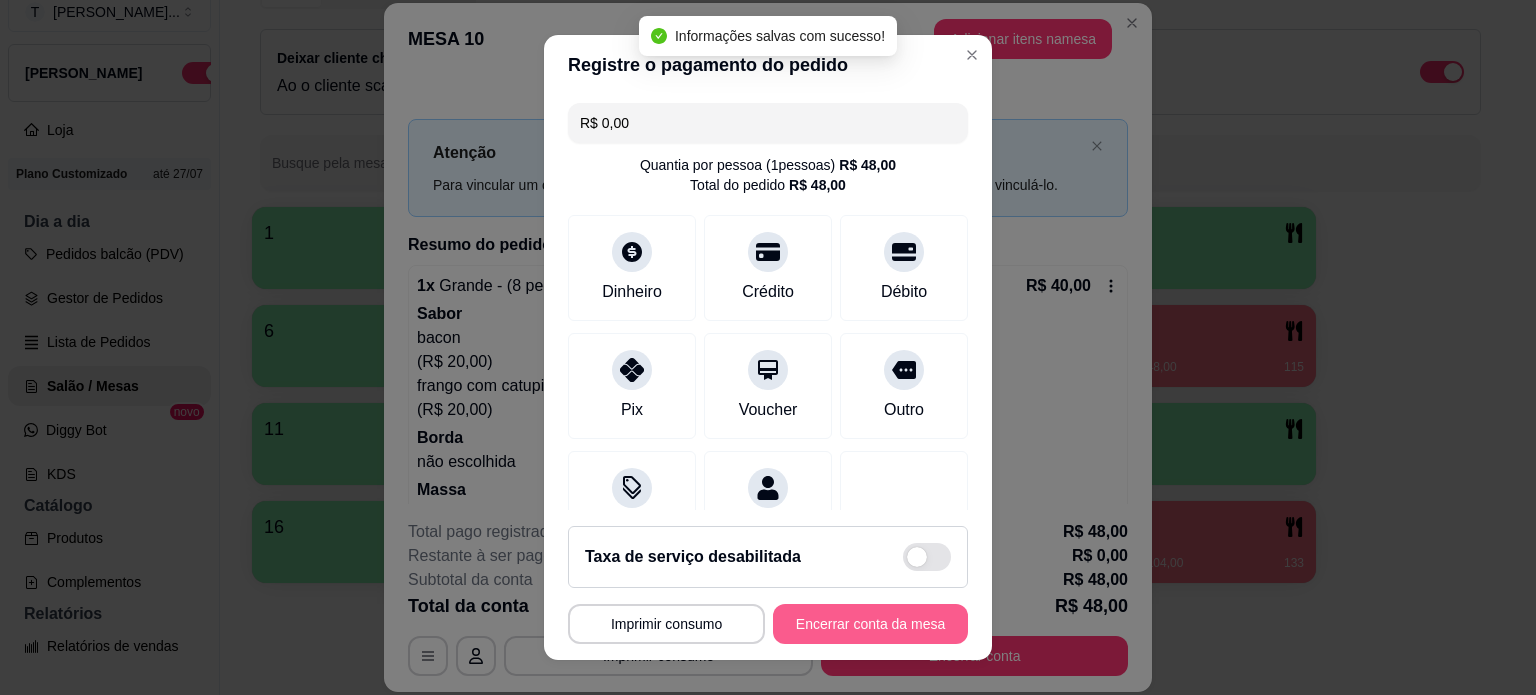 click on "Encerrar conta da mesa" at bounding box center (870, 624) 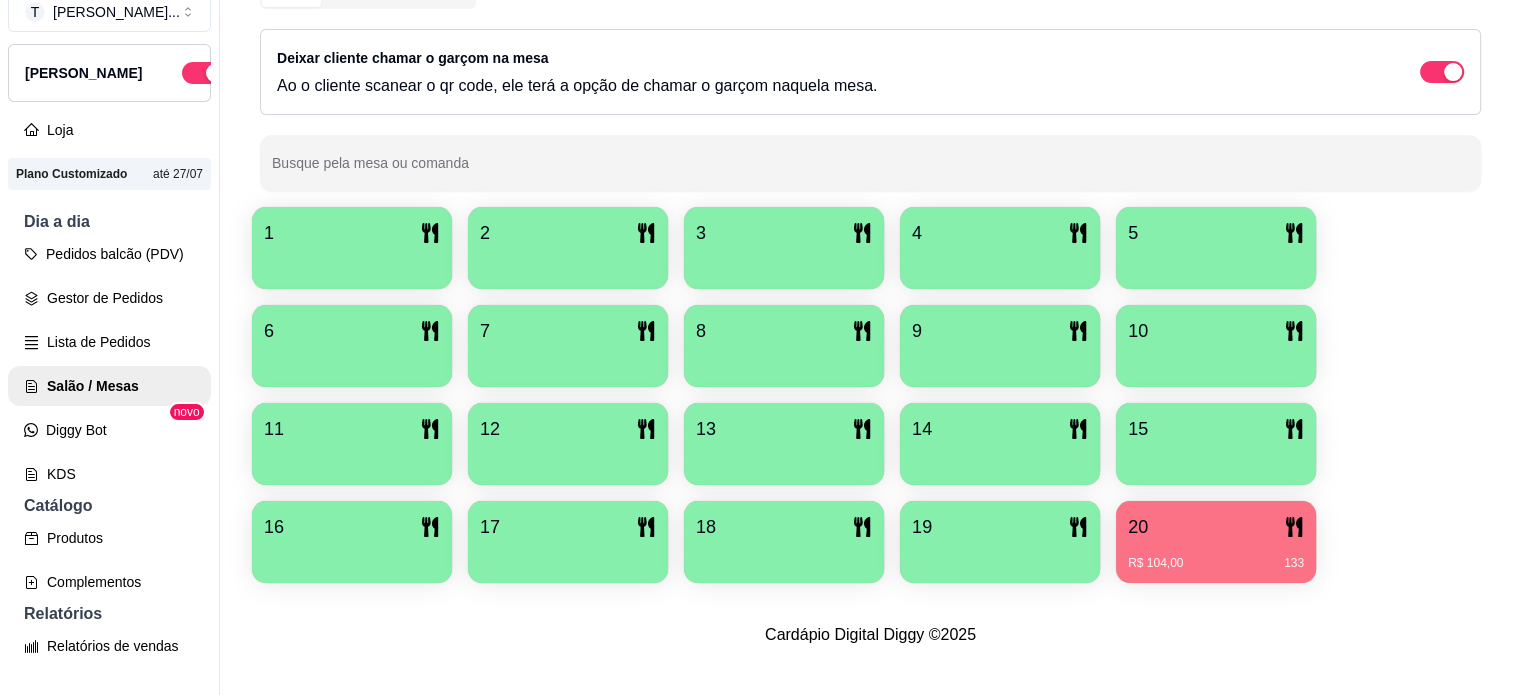 click on "R$ 104,00 133" at bounding box center [1216, 556] 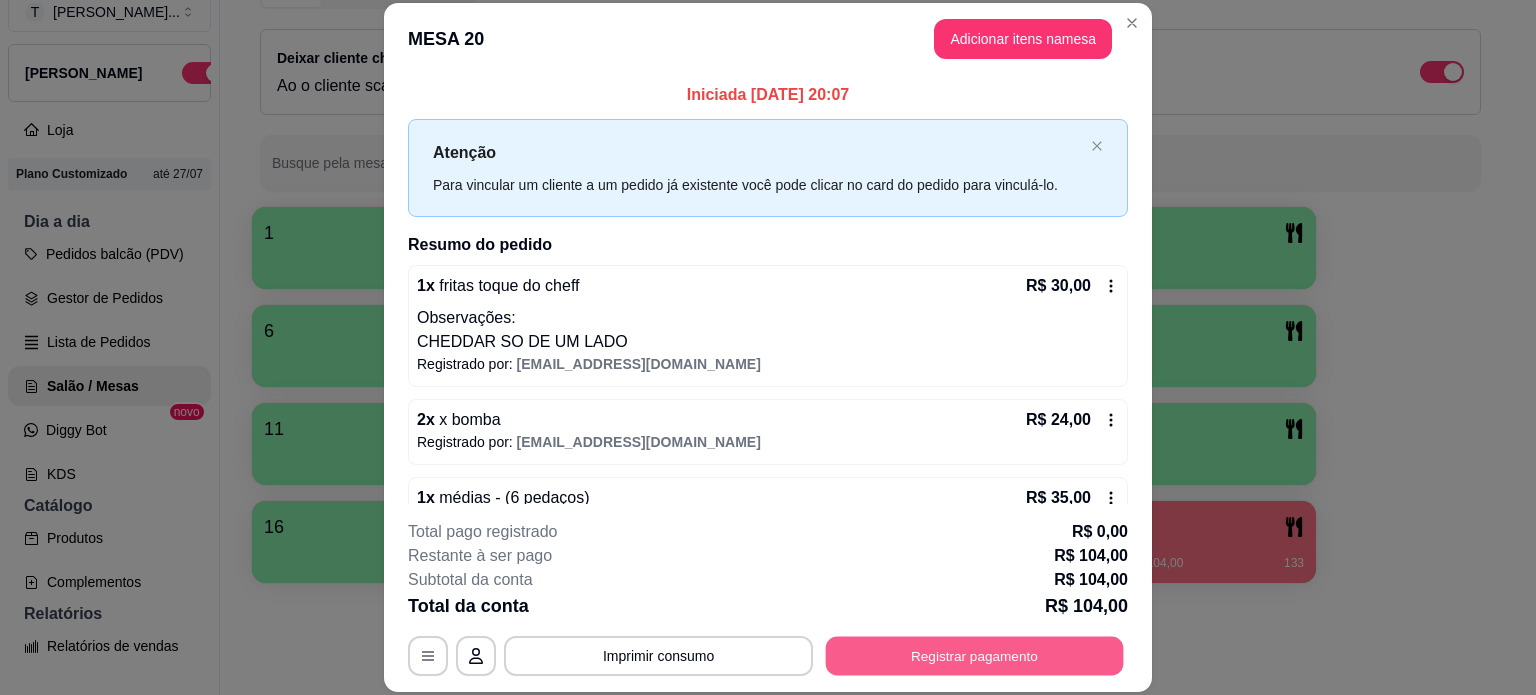 click on "Registrar pagamento" at bounding box center (975, 655) 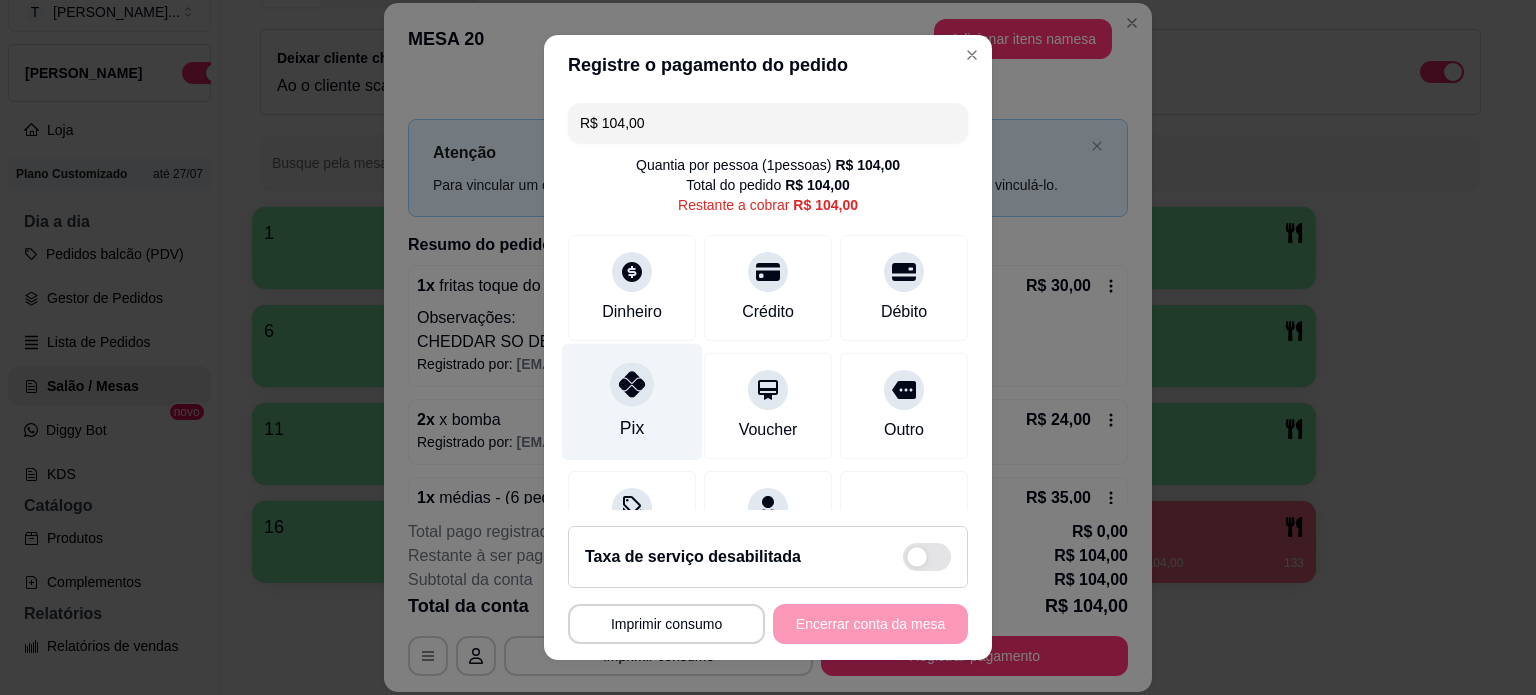 click 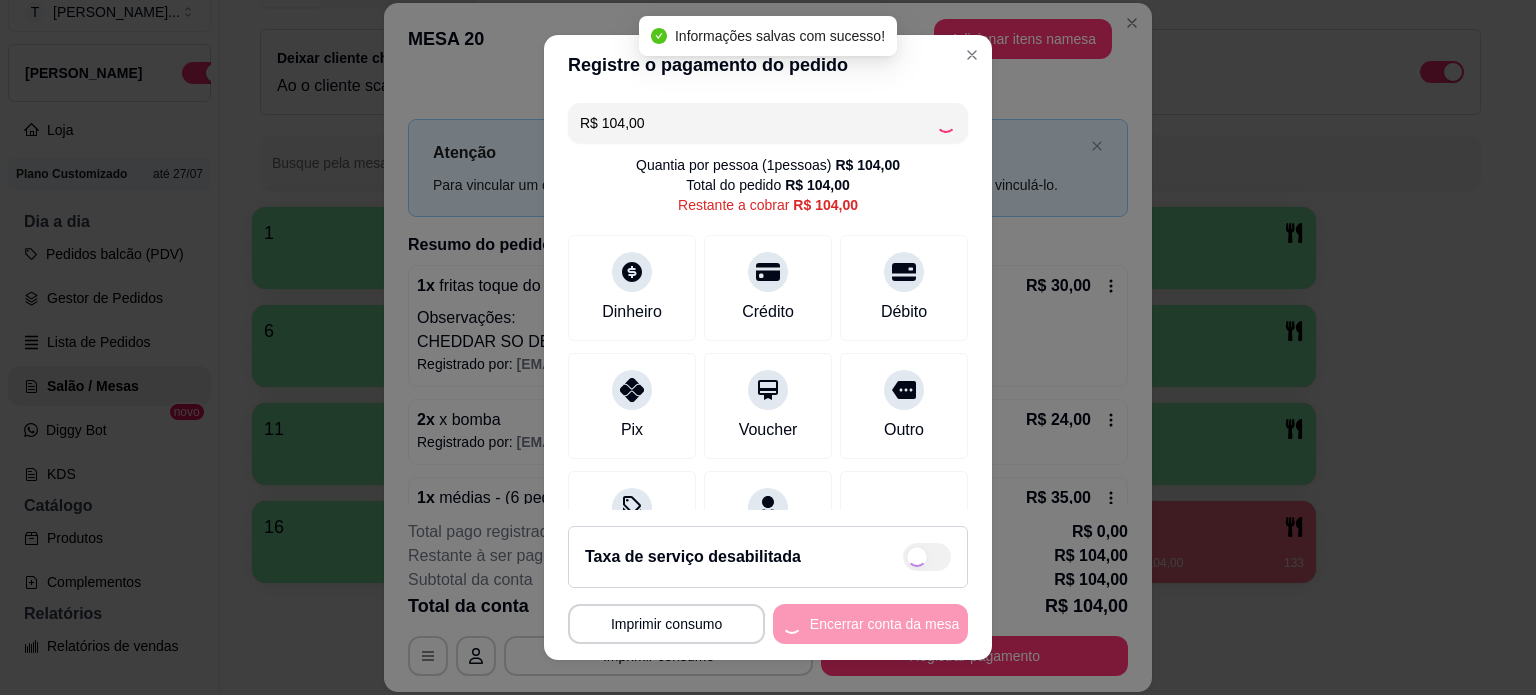 type on "R$ 0,00" 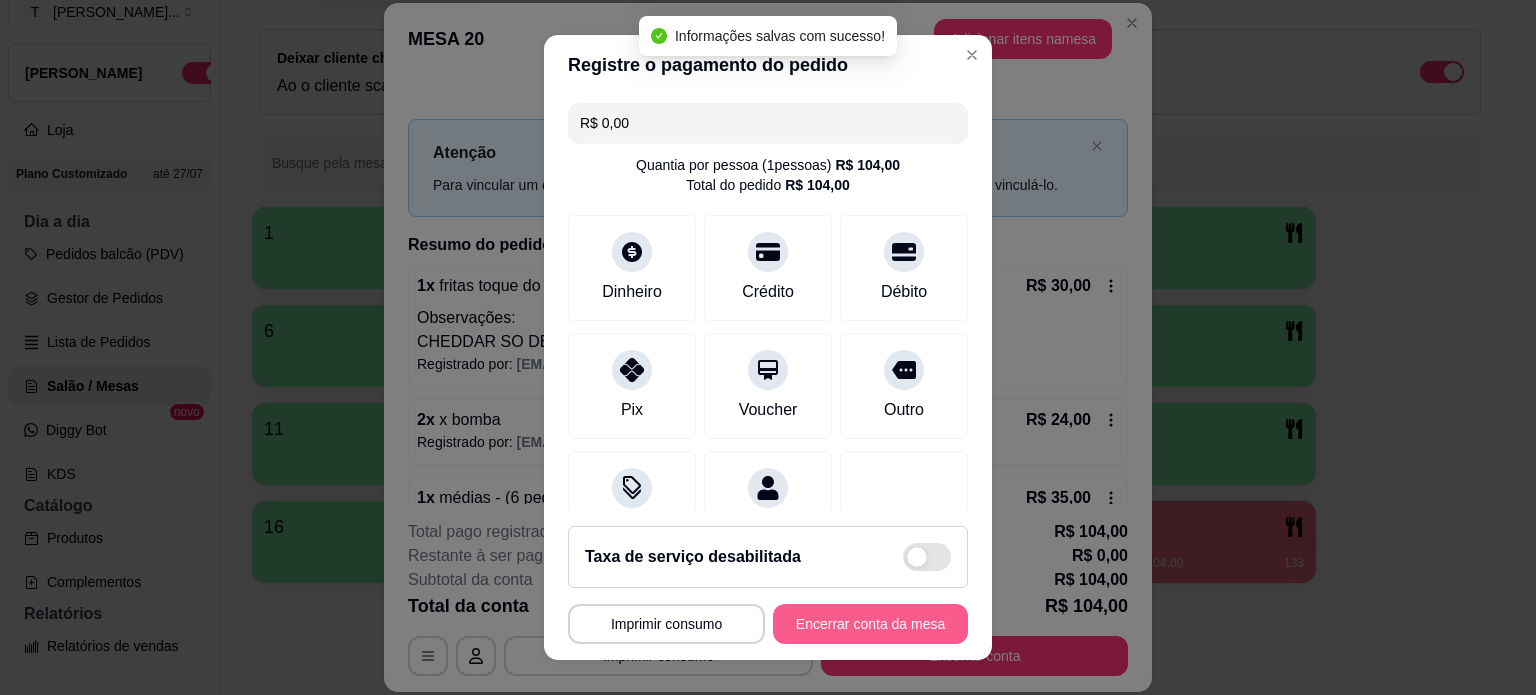 click on "Encerrar conta da mesa" at bounding box center (870, 624) 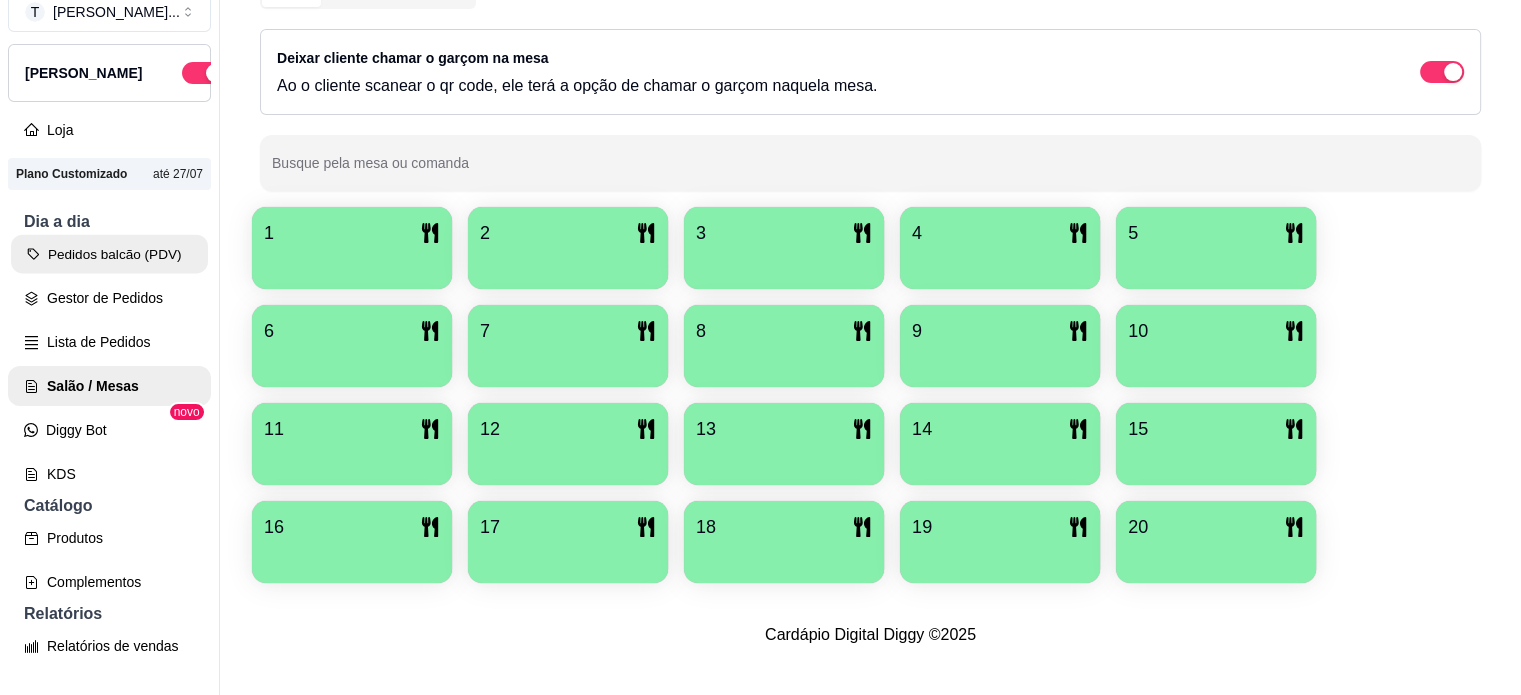 click on "Pedidos balcão (PDV)" at bounding box center [109, 254] 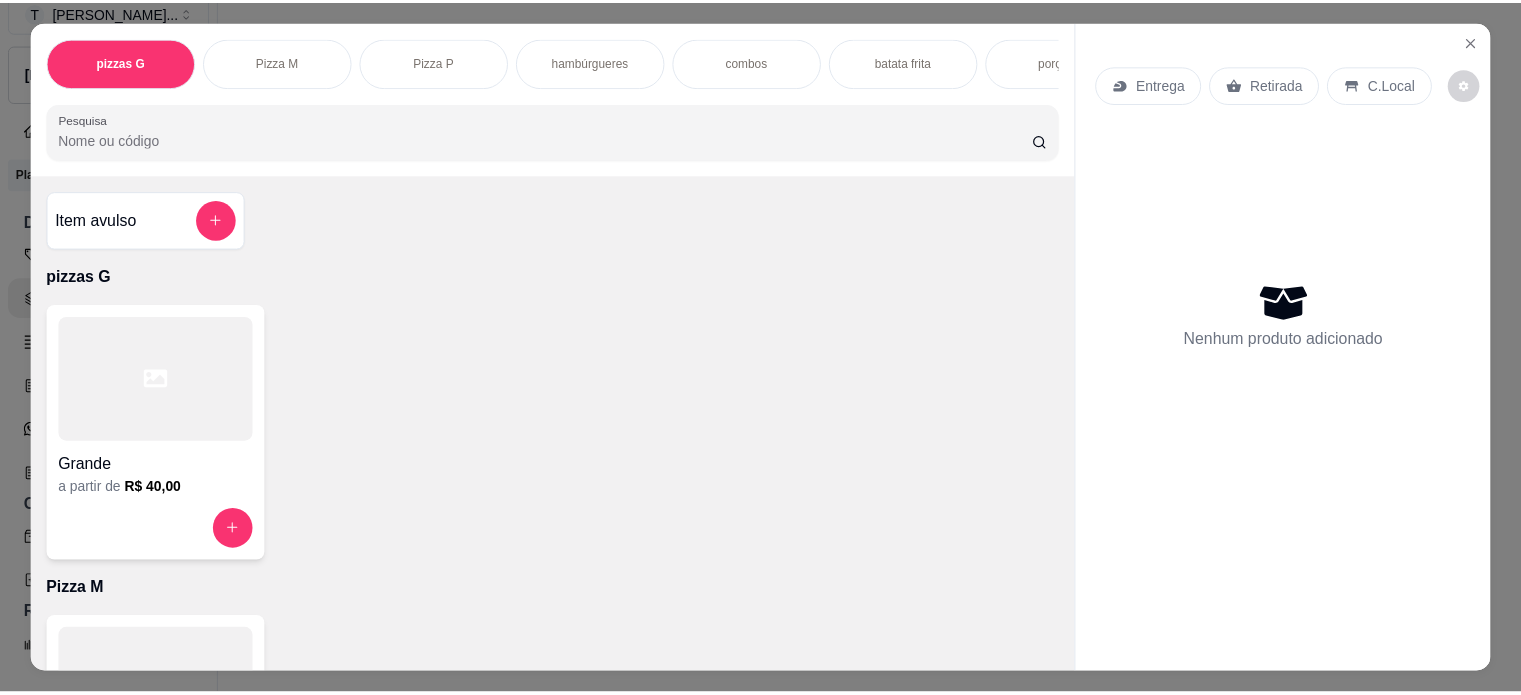 scroll, scrollTop: 0, scrollLeft: 0, axis: both 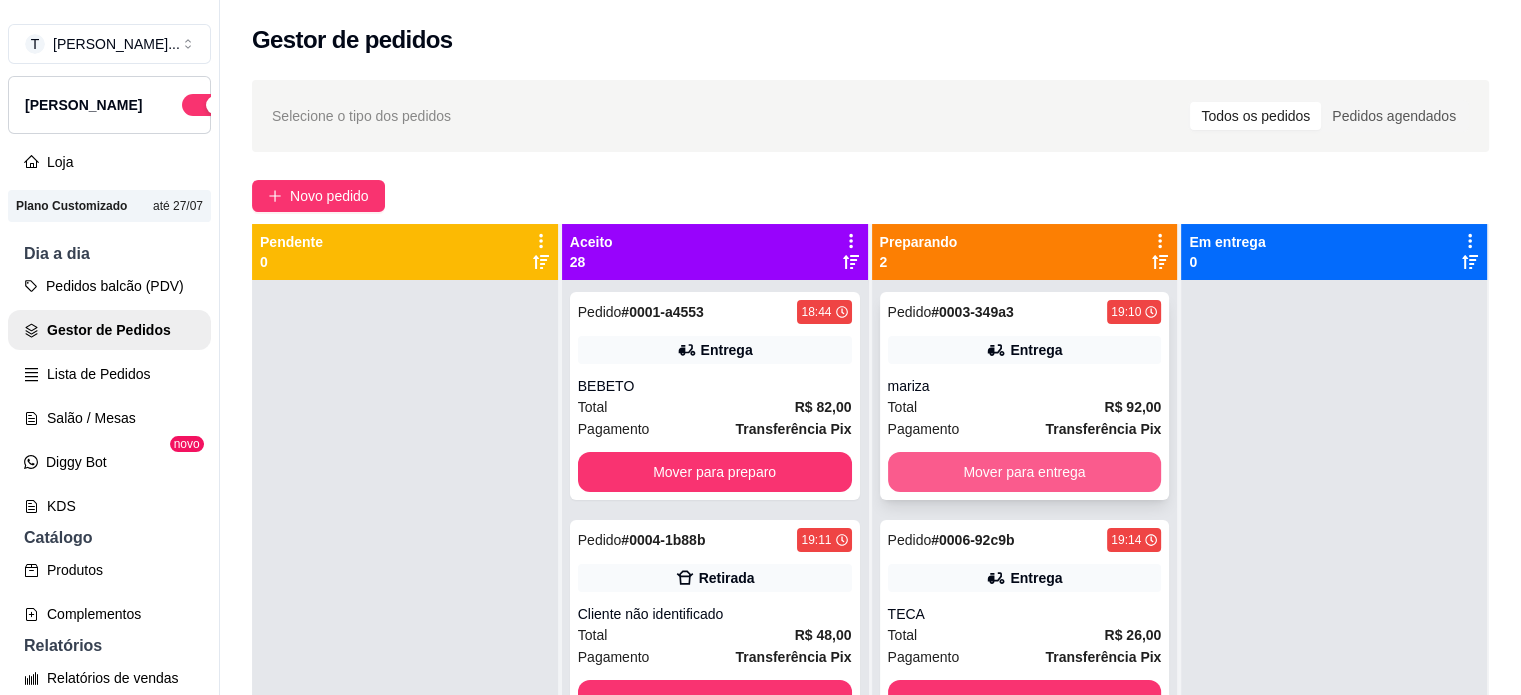 click on "Mover para entrega" at bounding box center [1025, 472] 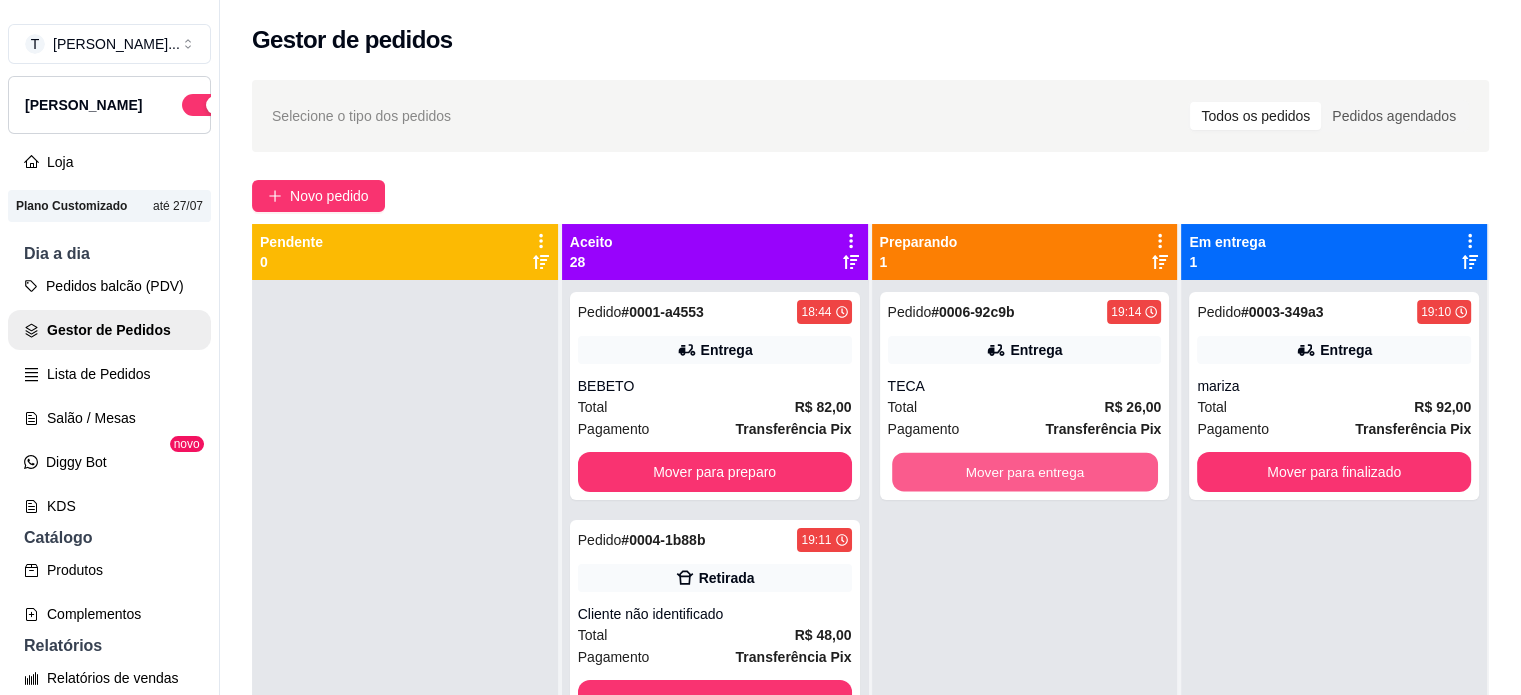 click on "Mover para entrega" at bounding box center [1025, 472] 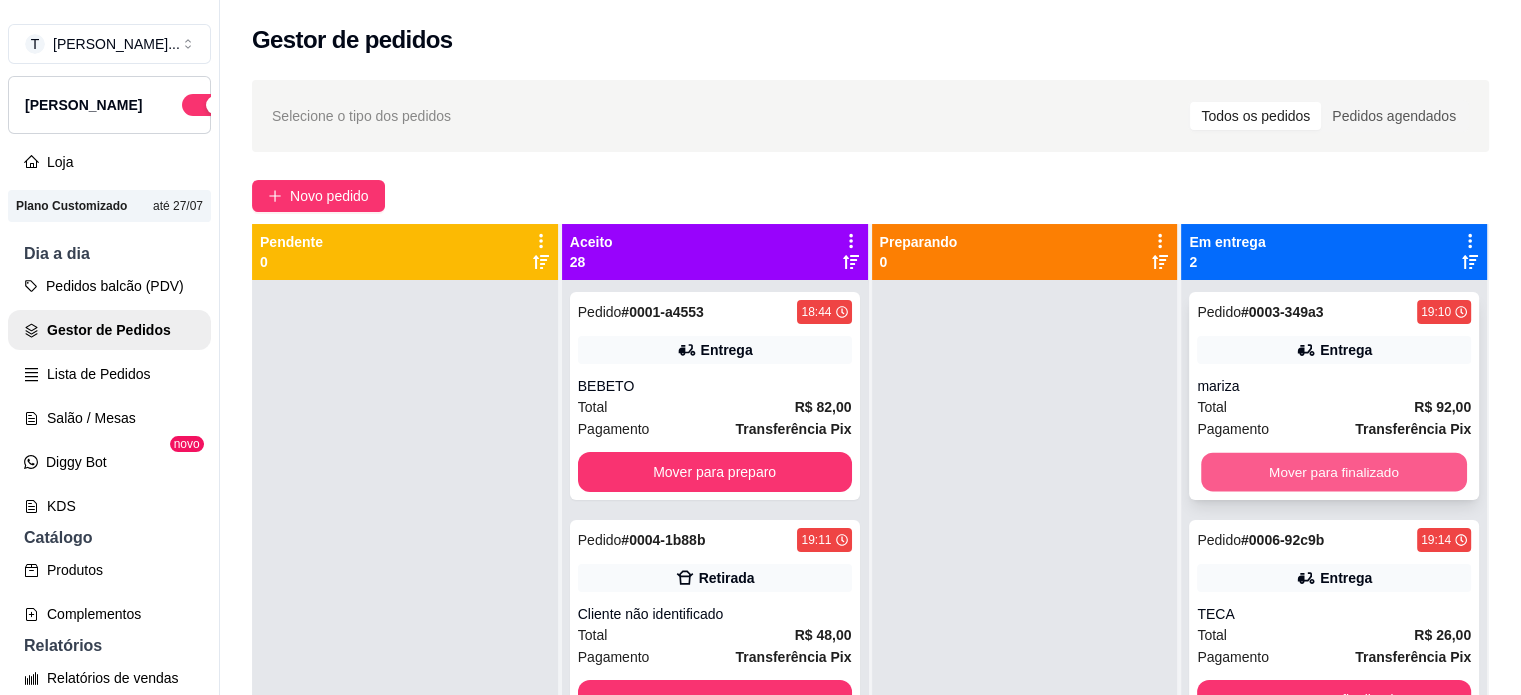 click on "Mover para finalizado" at bounding box center (1334, 472) 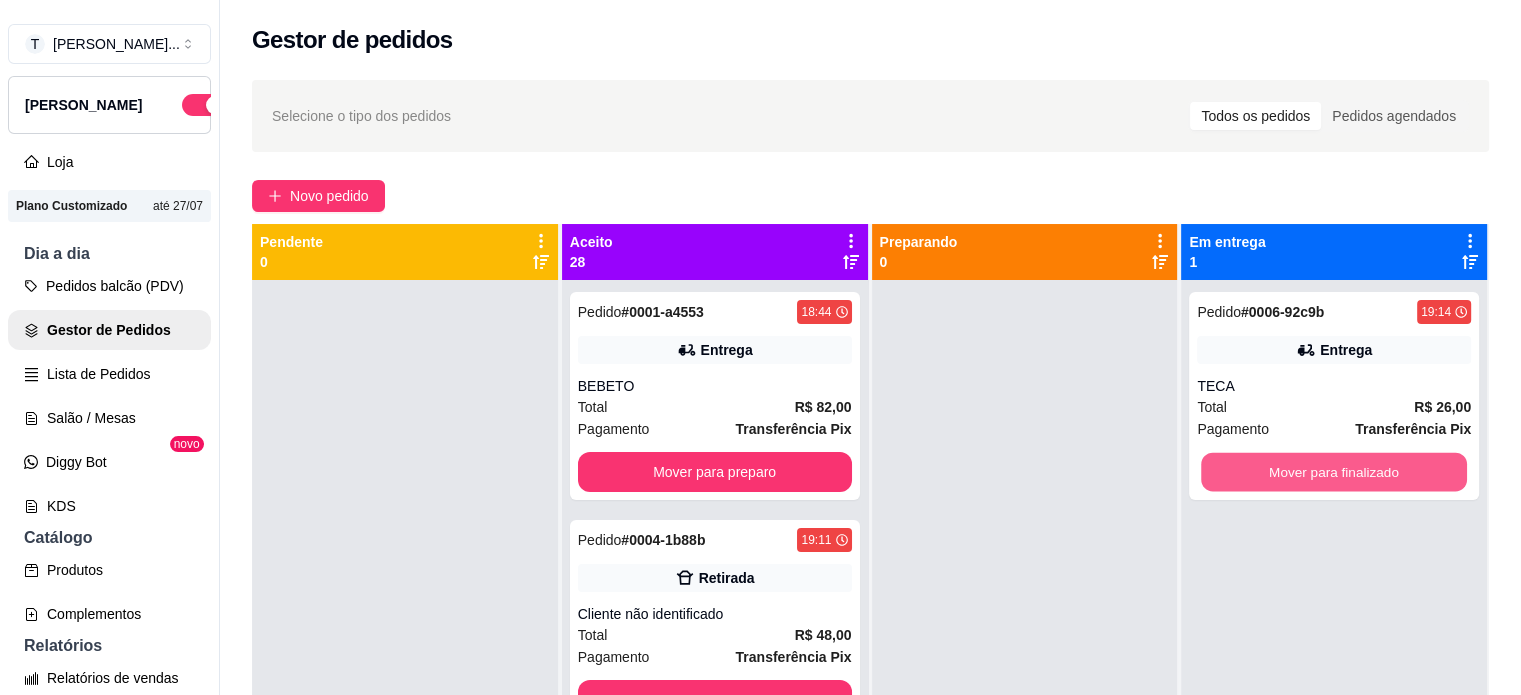 click on "Mover para finalizado" at bounding box center [1334, 472] 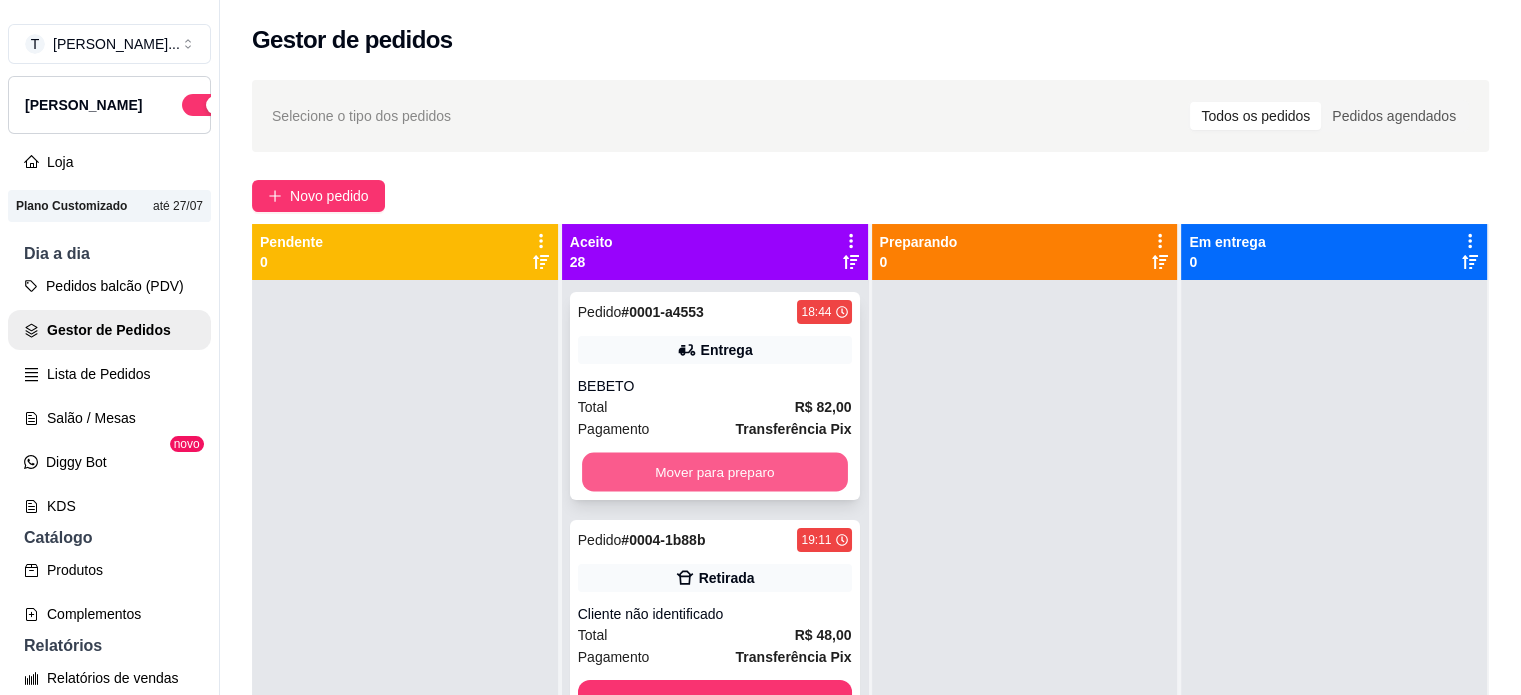 click on "Mover para preparo" at bounding box center (715, 472) 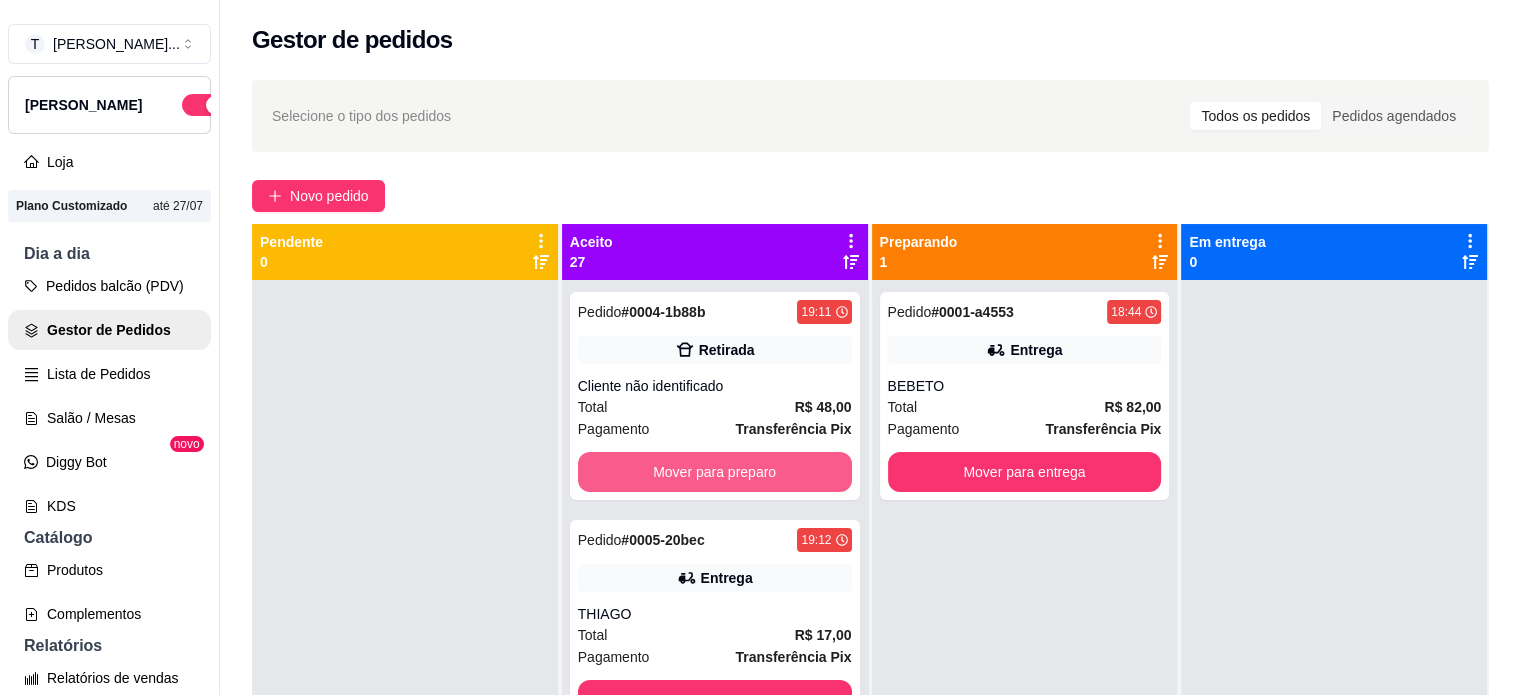 click on "Mover para preparo" at bounding box center [715, 472] 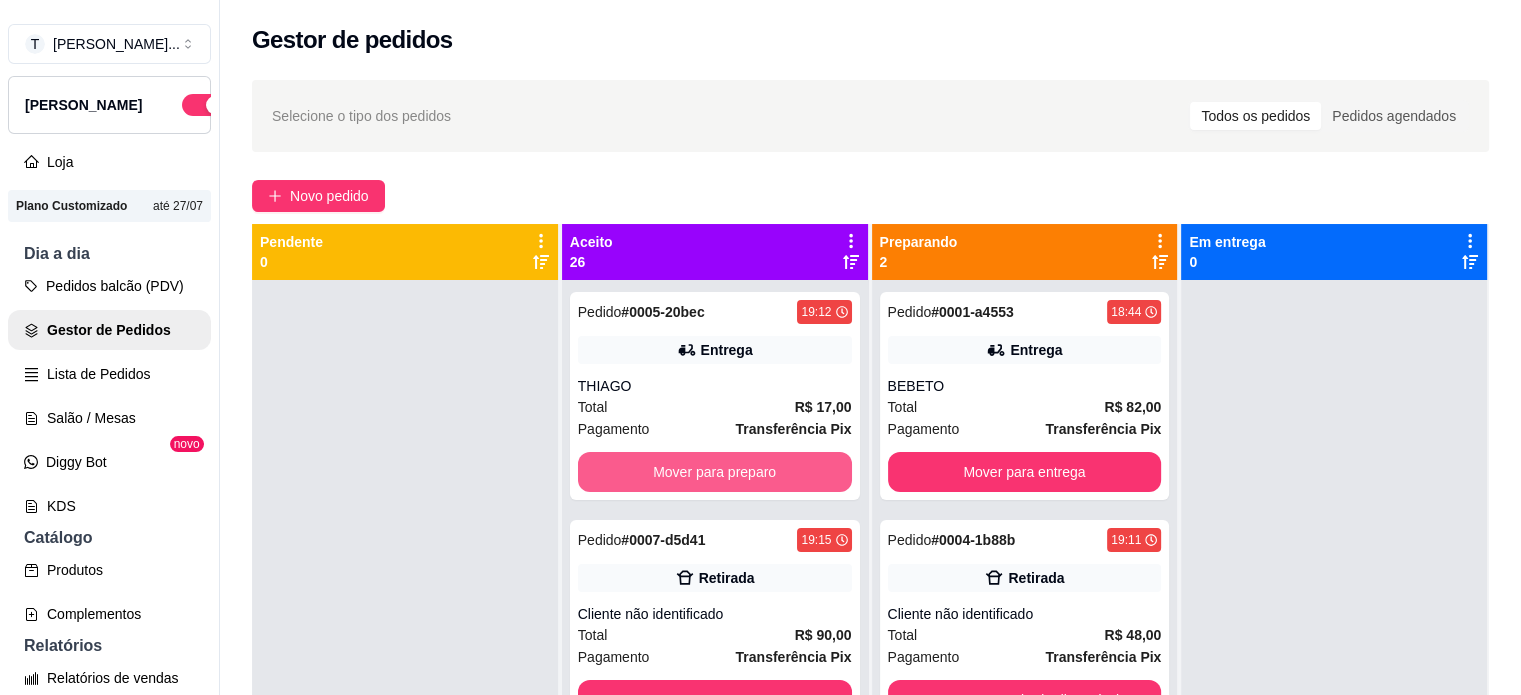 click on "Mover para preparo" at bounding box center [715, 472] 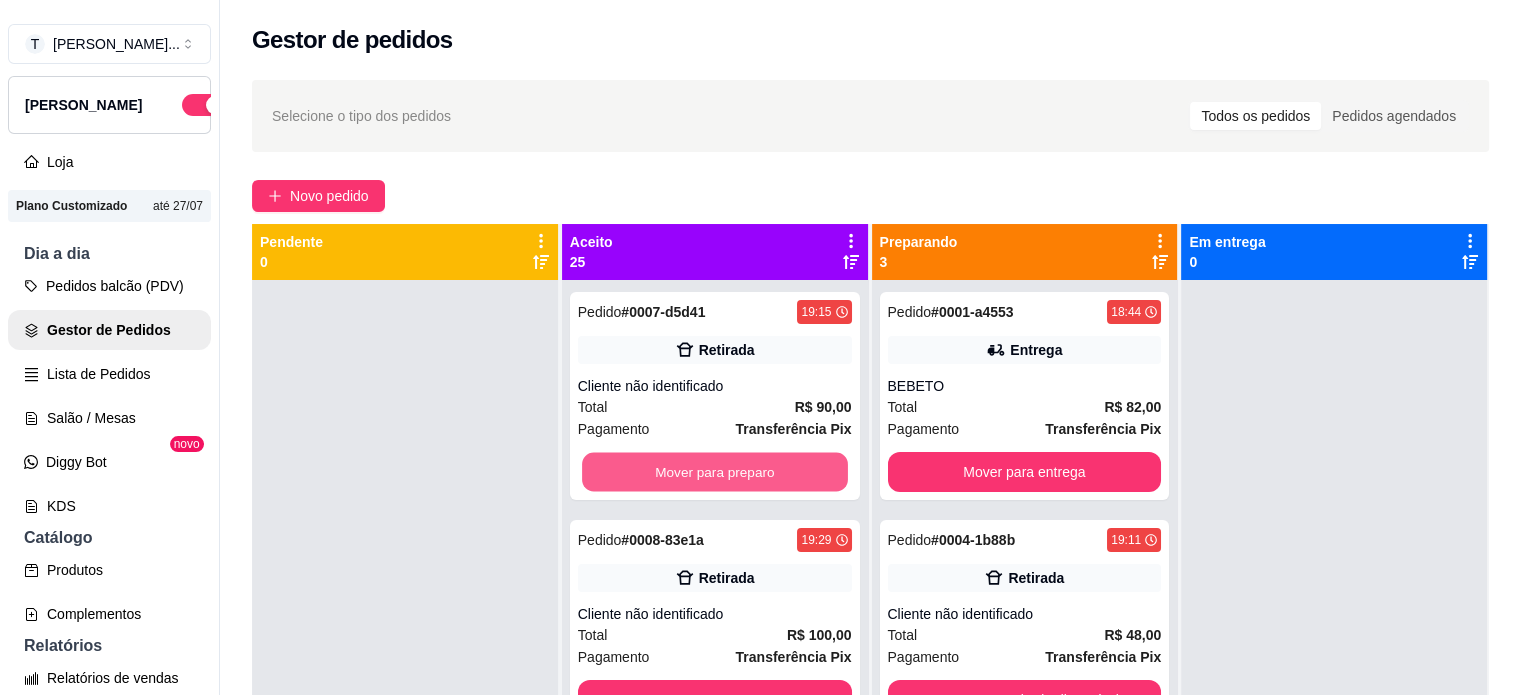 click on "Mover para preparo" at bounding box center [715, 472] 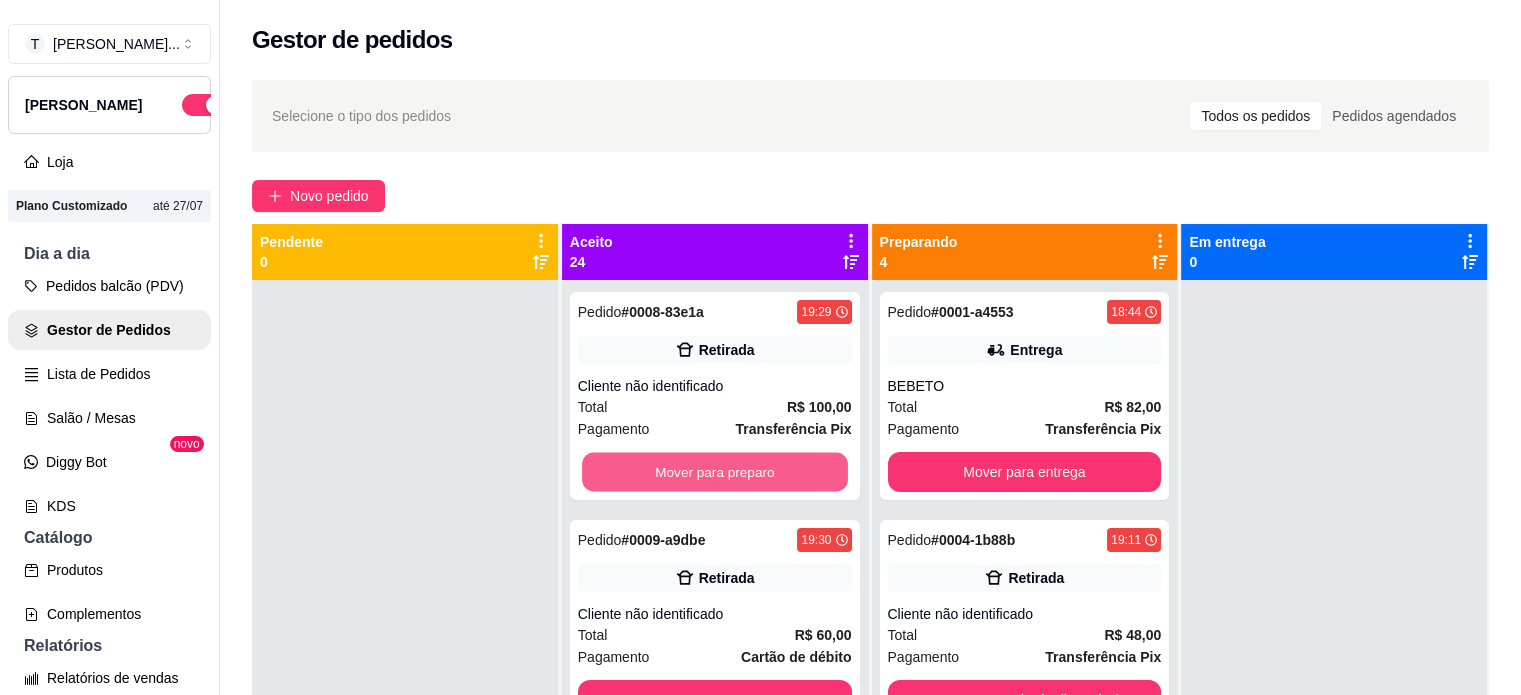 click on "Mover para preparo" at bounding box center [715, 472] 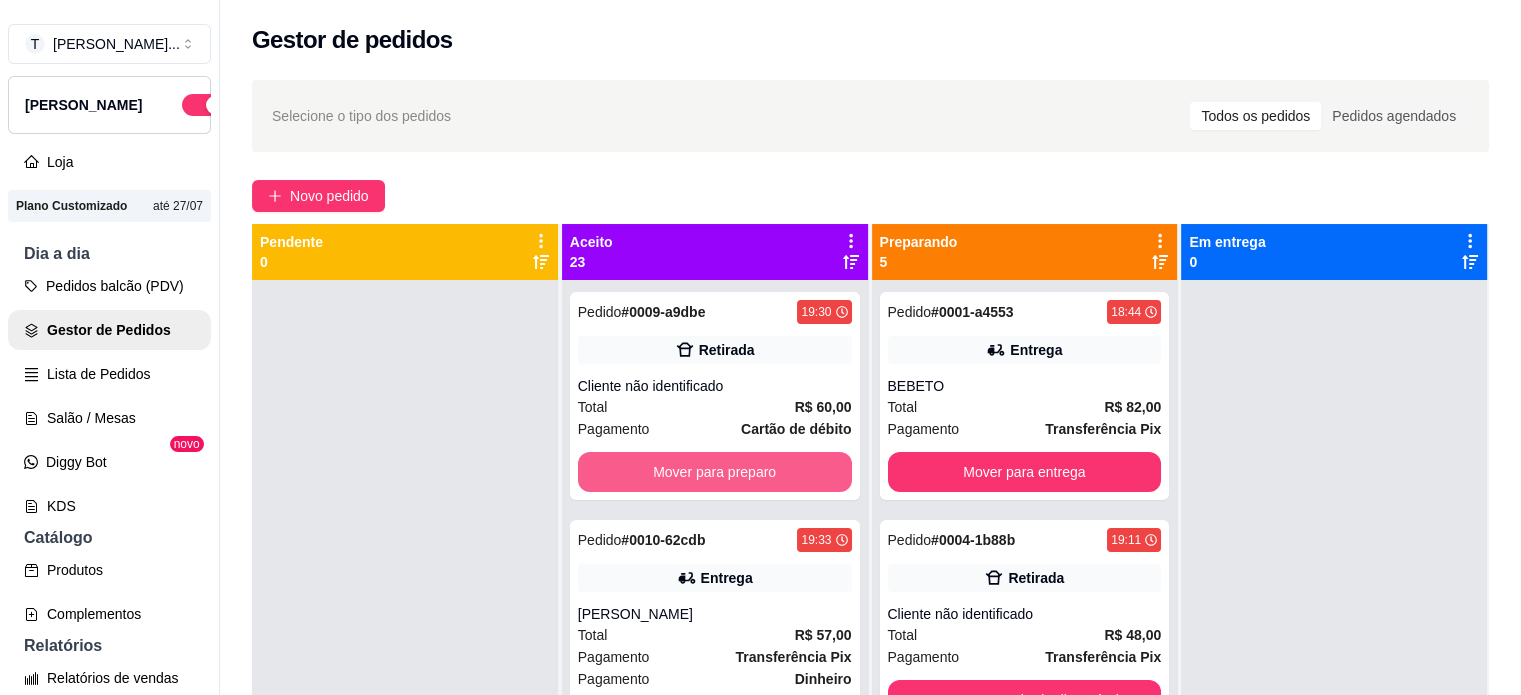 click on "Mover para preparo" at bounding box center [715, 472] 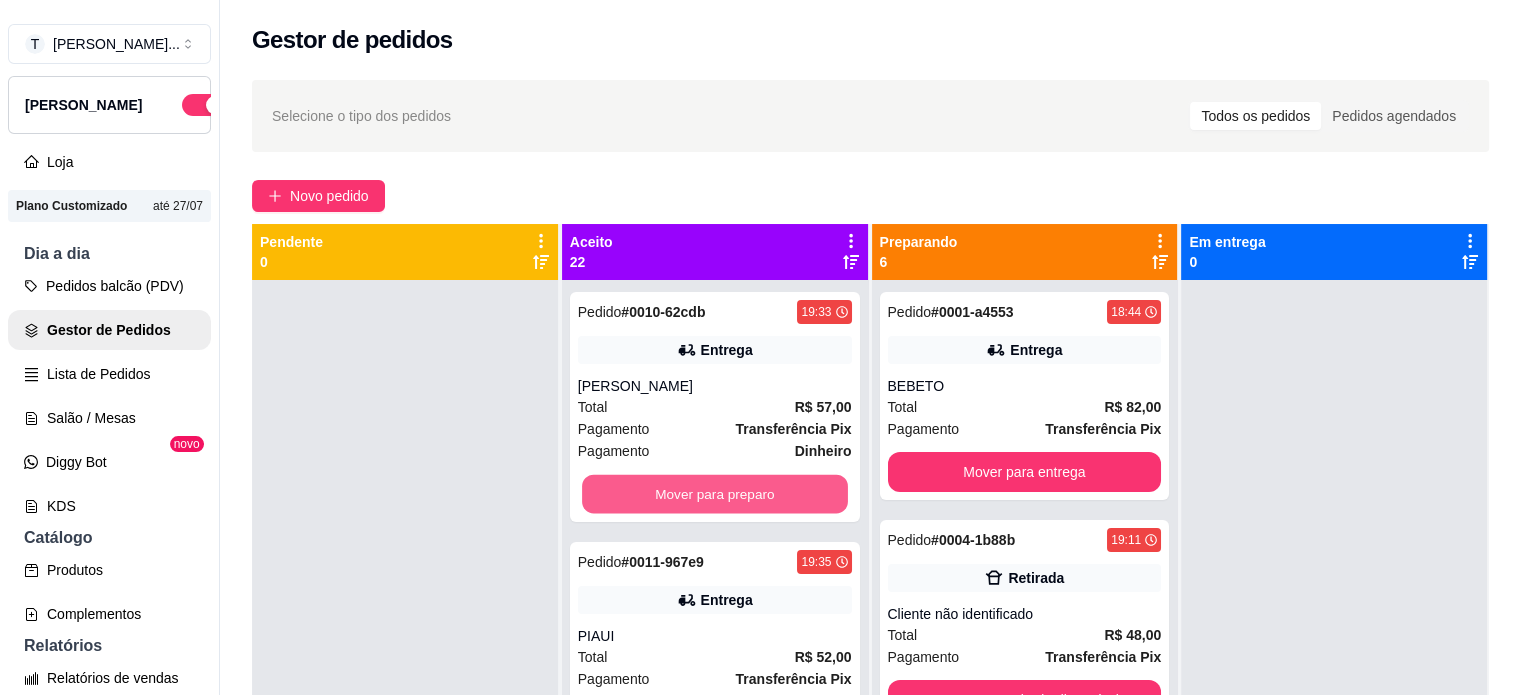 click on "Mover para preparo" at bounding box center (715, 494) 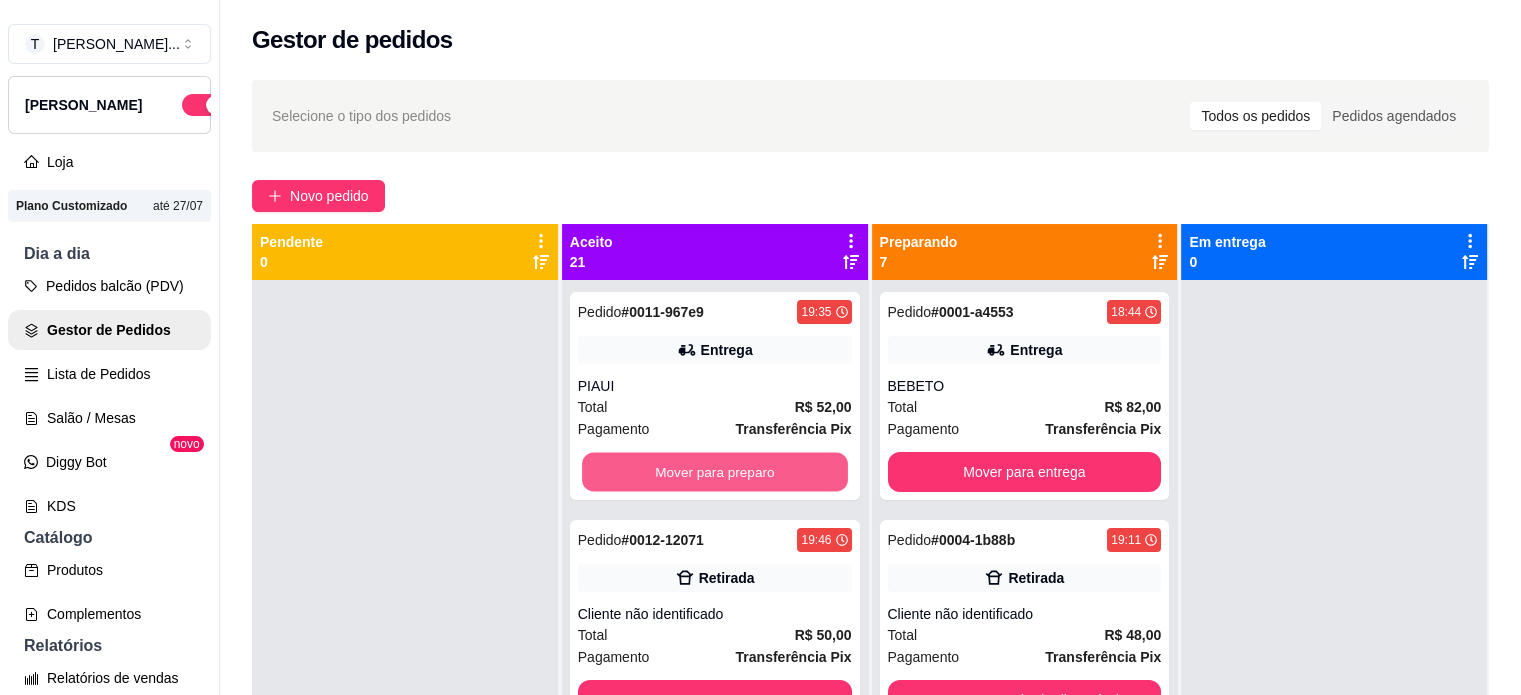 click on "Mover para preparo" at bounding box center (715, 472) 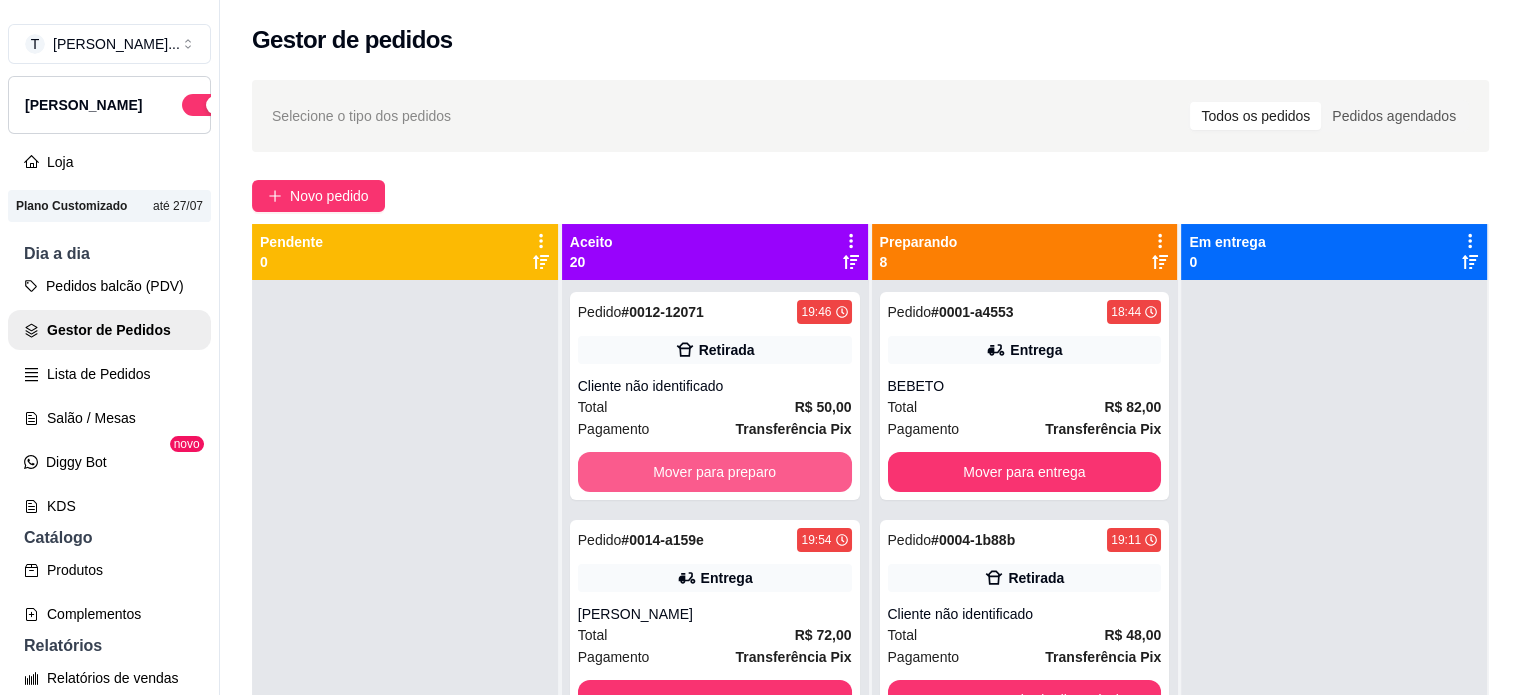 click on "Mover para preparo" at bounding box center (715, 472) 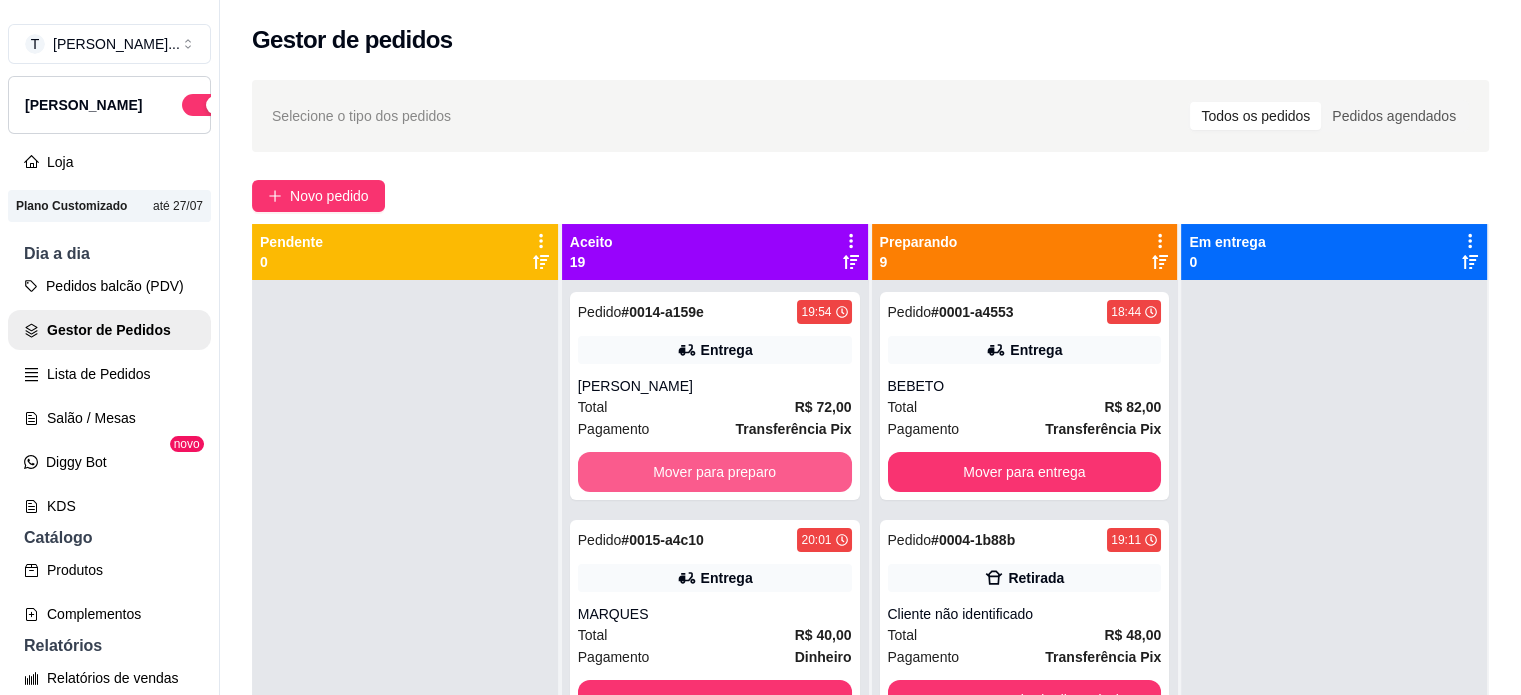 click on "Mover para preparo" at bounding box center [715, 472] 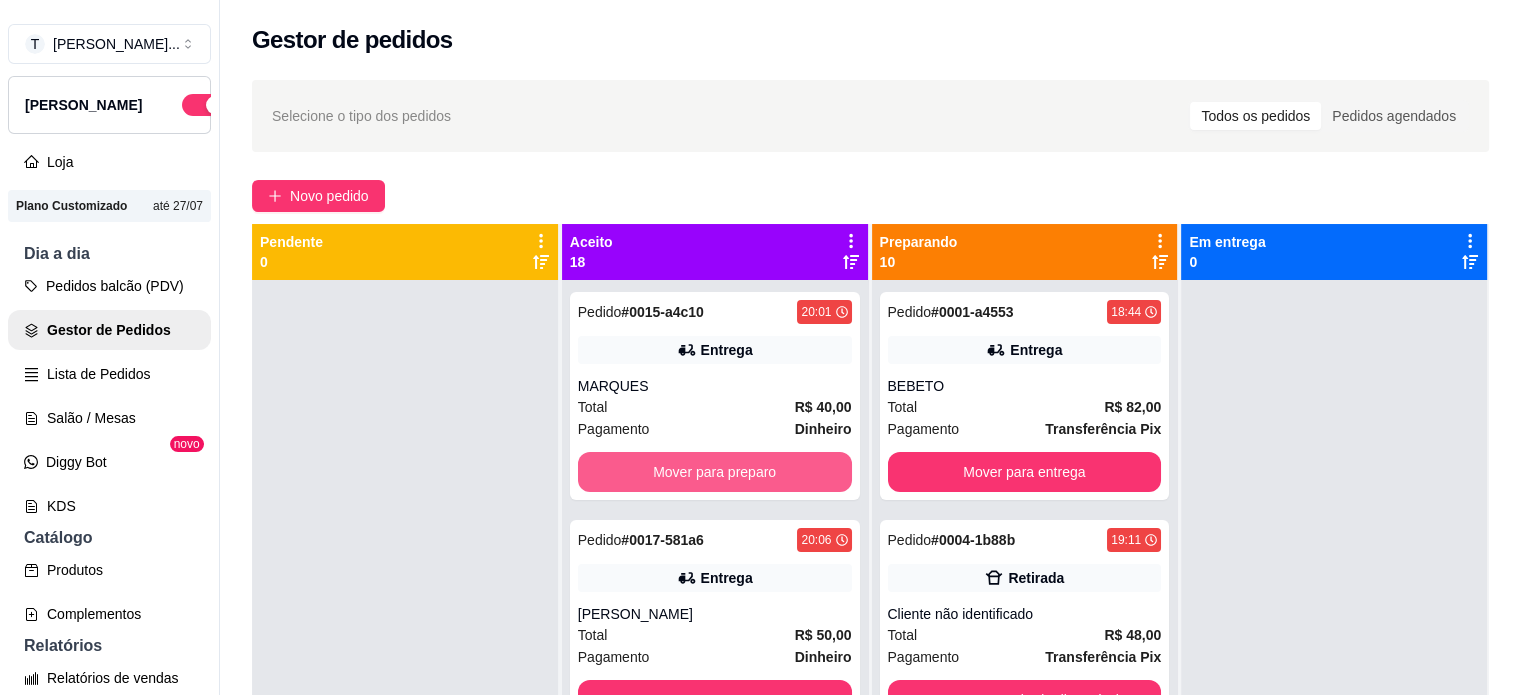 click on "Mover para preparo" at bounding box center [715, 472] 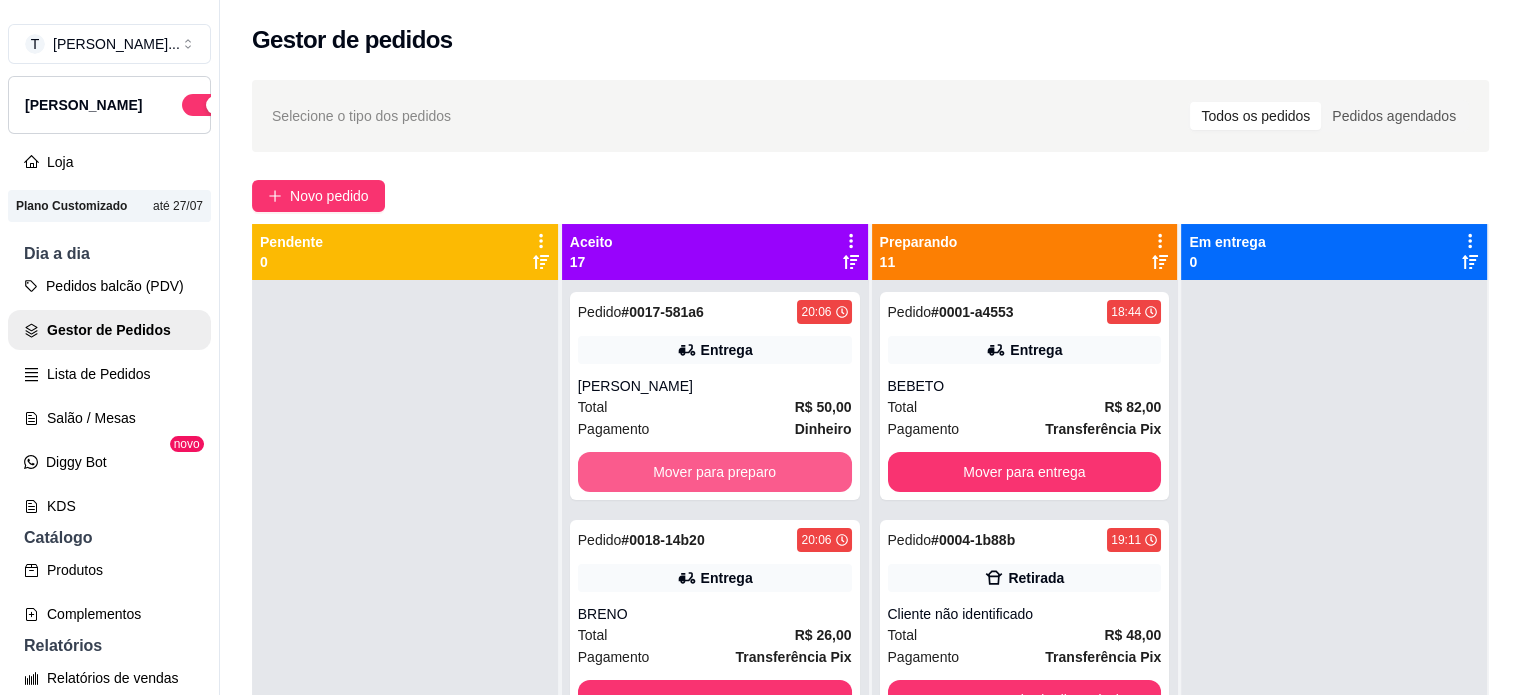 click on "Mover para preparo" at bounding box center (715, 472) 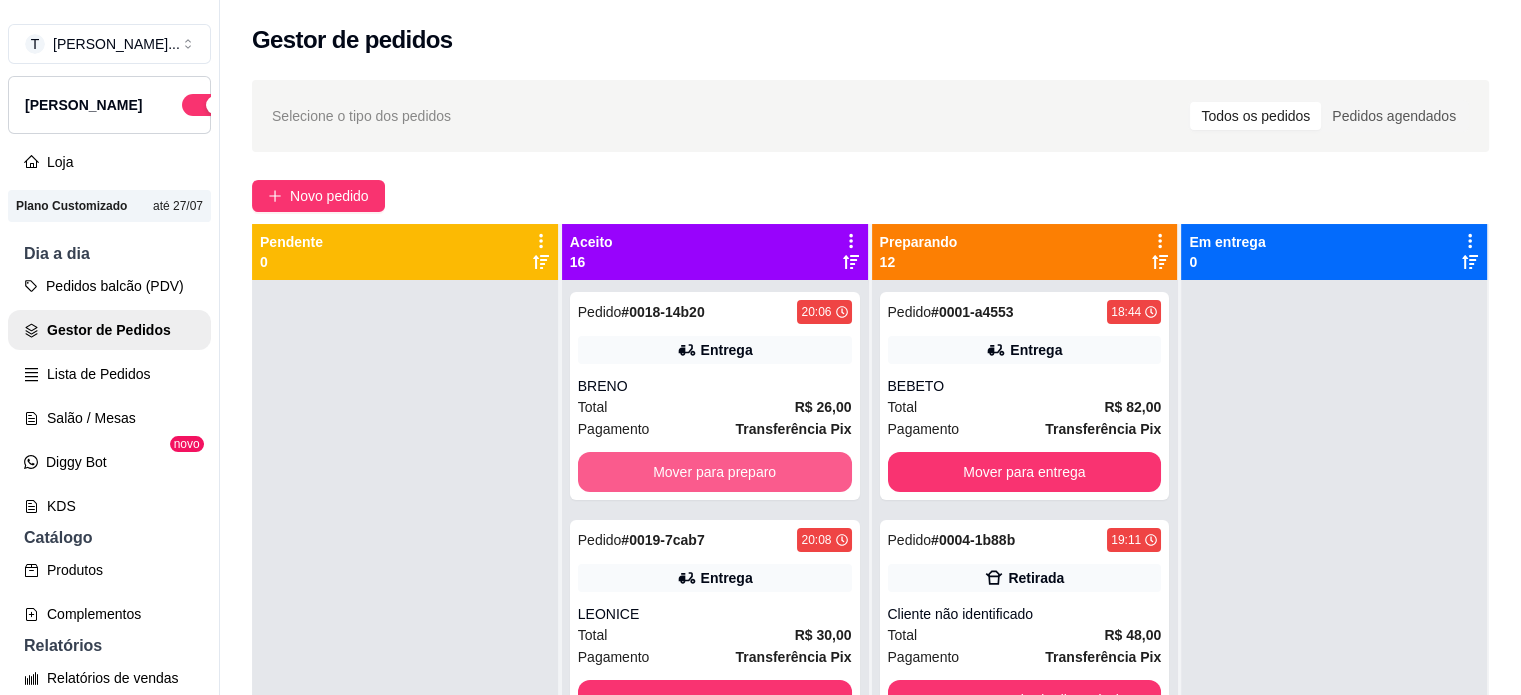 click on "Mover para preparo" at bounding box center [715, 472] 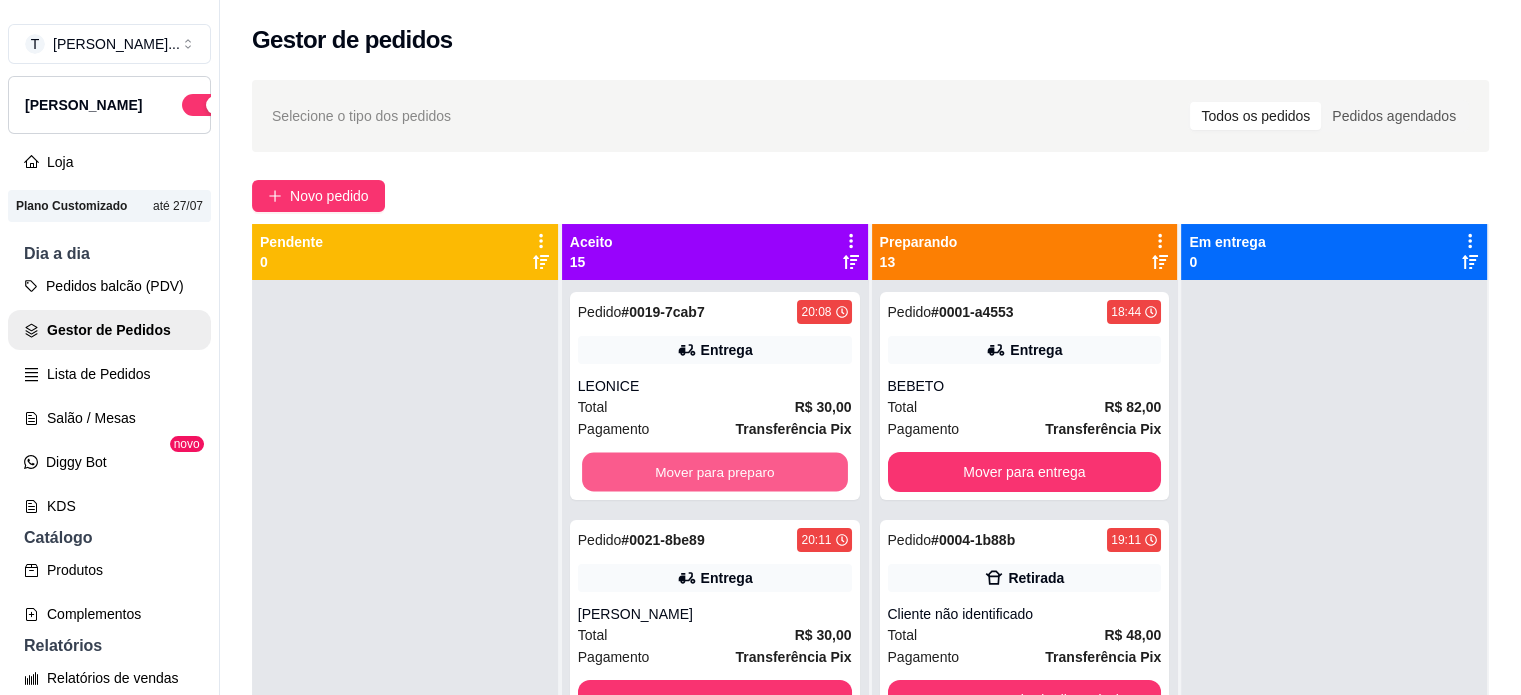click on "Mover para preparo" at bounding box center [715, 472] 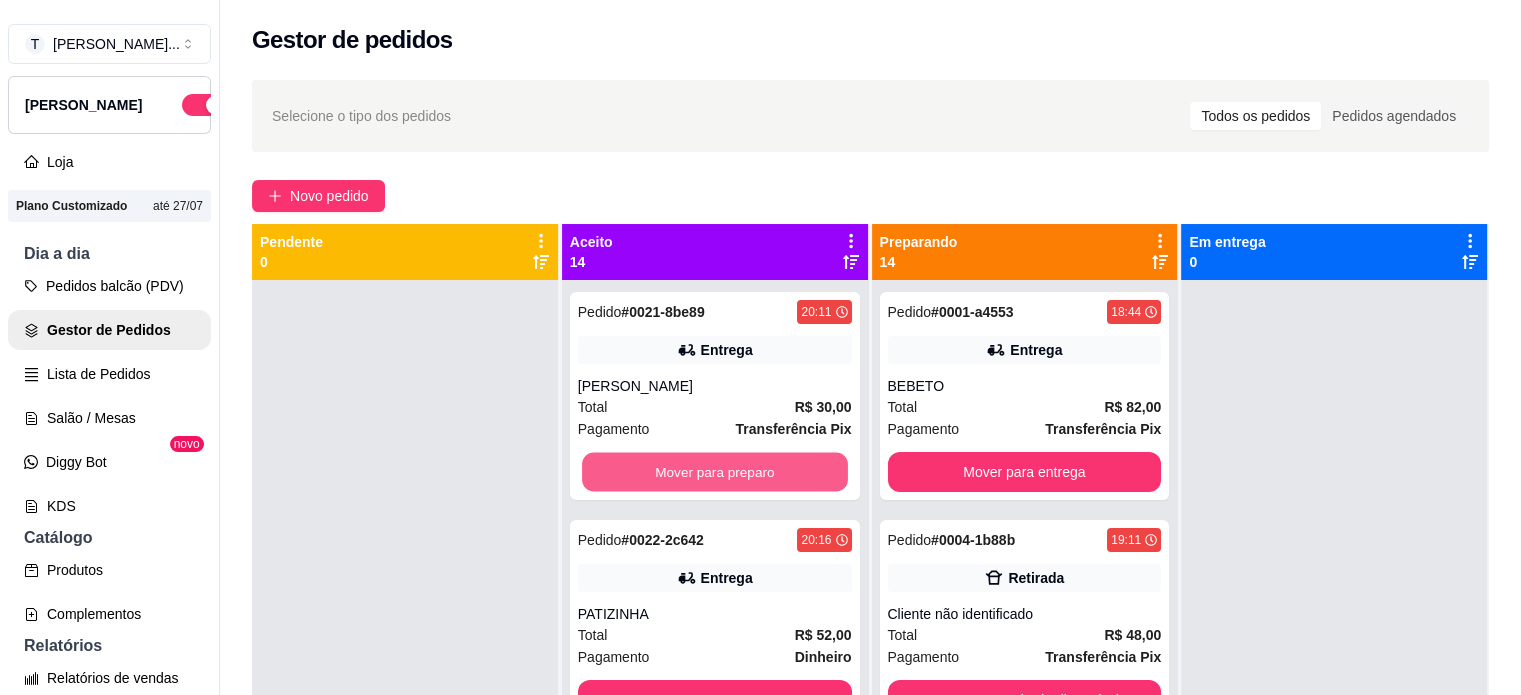 click on "Mover para preparo" at bounding box center [715, 472] 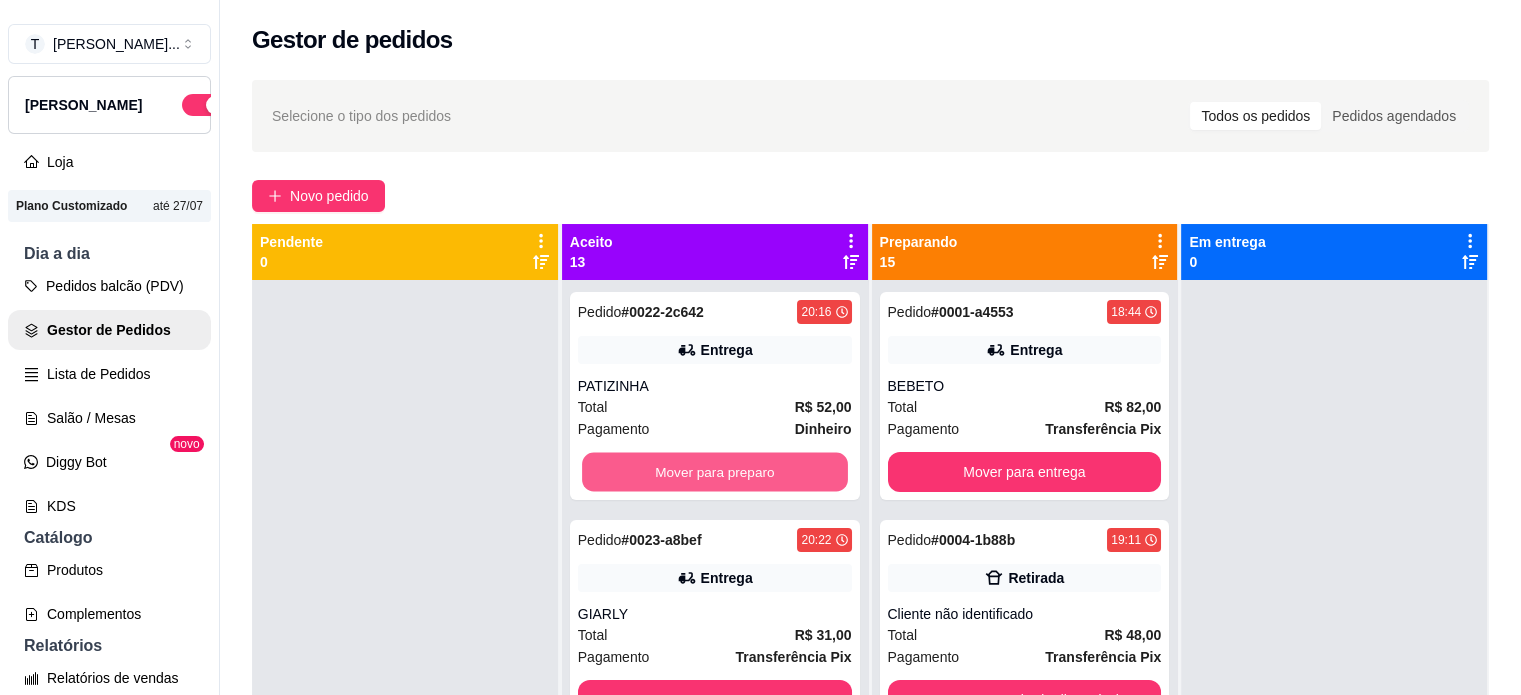 click on "Mover para preparo" at bounding box center (715, 472) 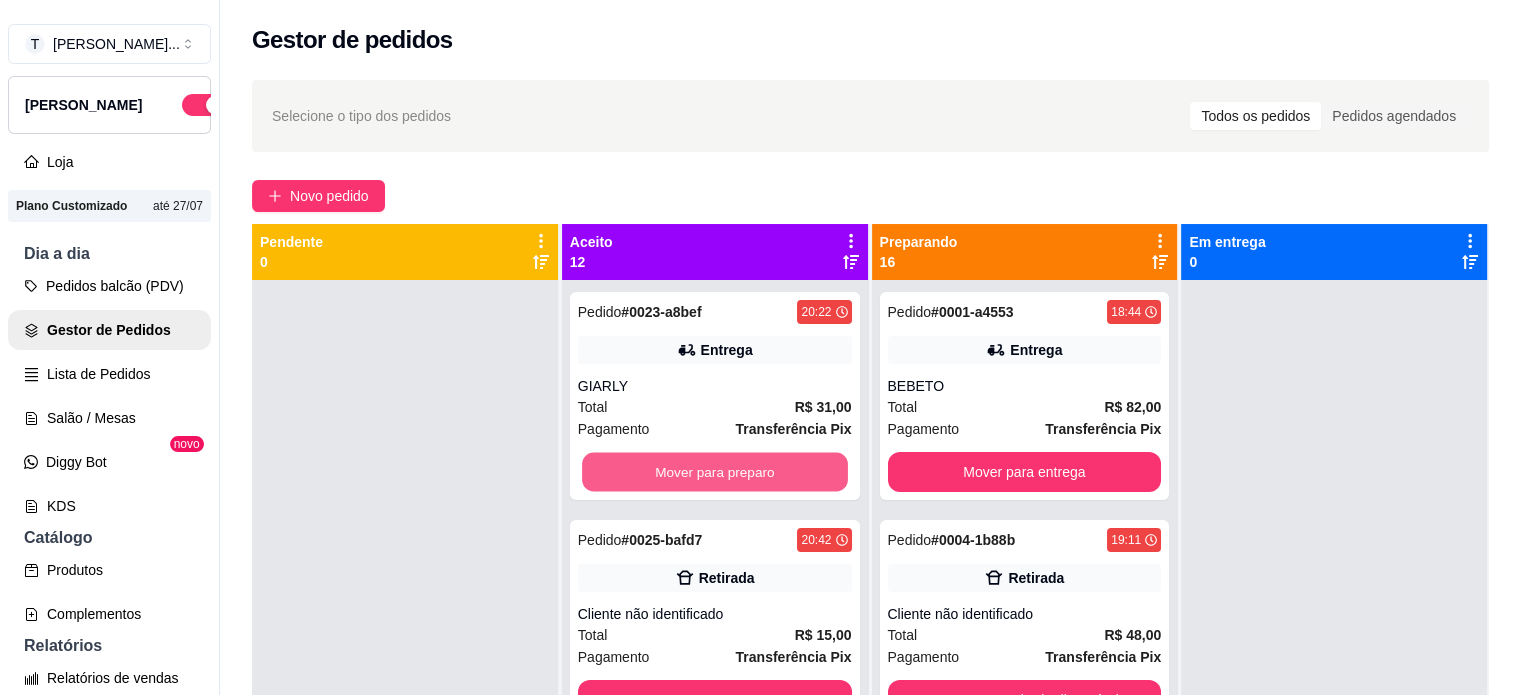 click on "Mover para preparo" at bounding box center (715, 472) 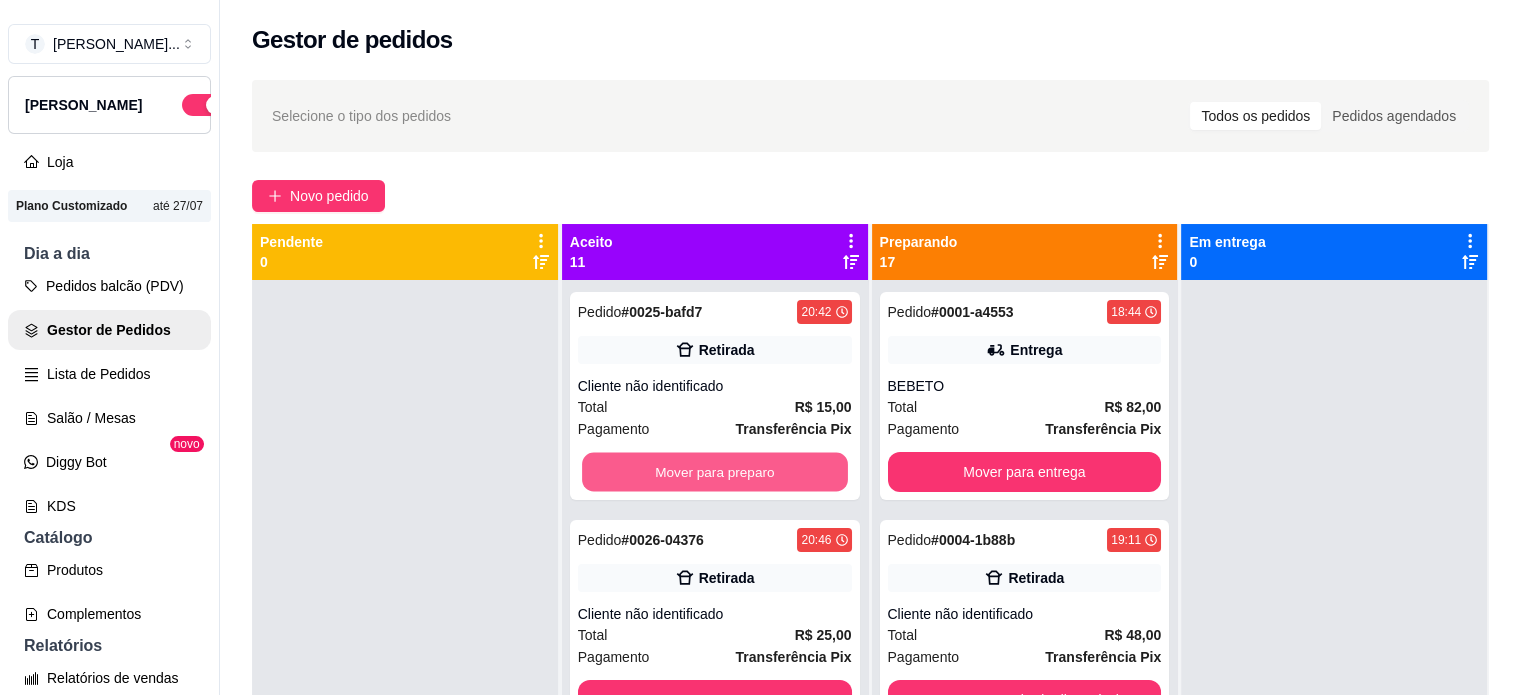click on "Mover para preparo" at bounding box center [715, 472] 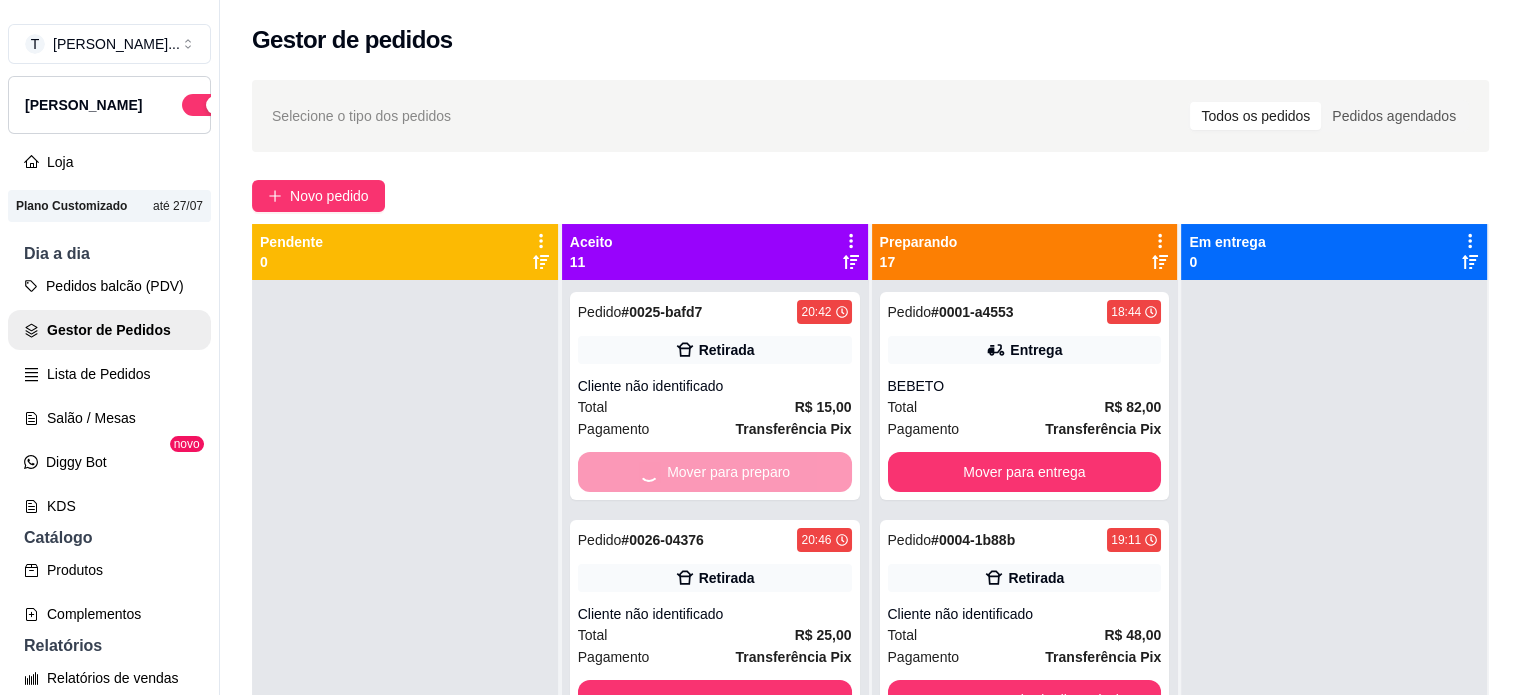 click on "Mover para preparo" at bounding box center [715, 472] 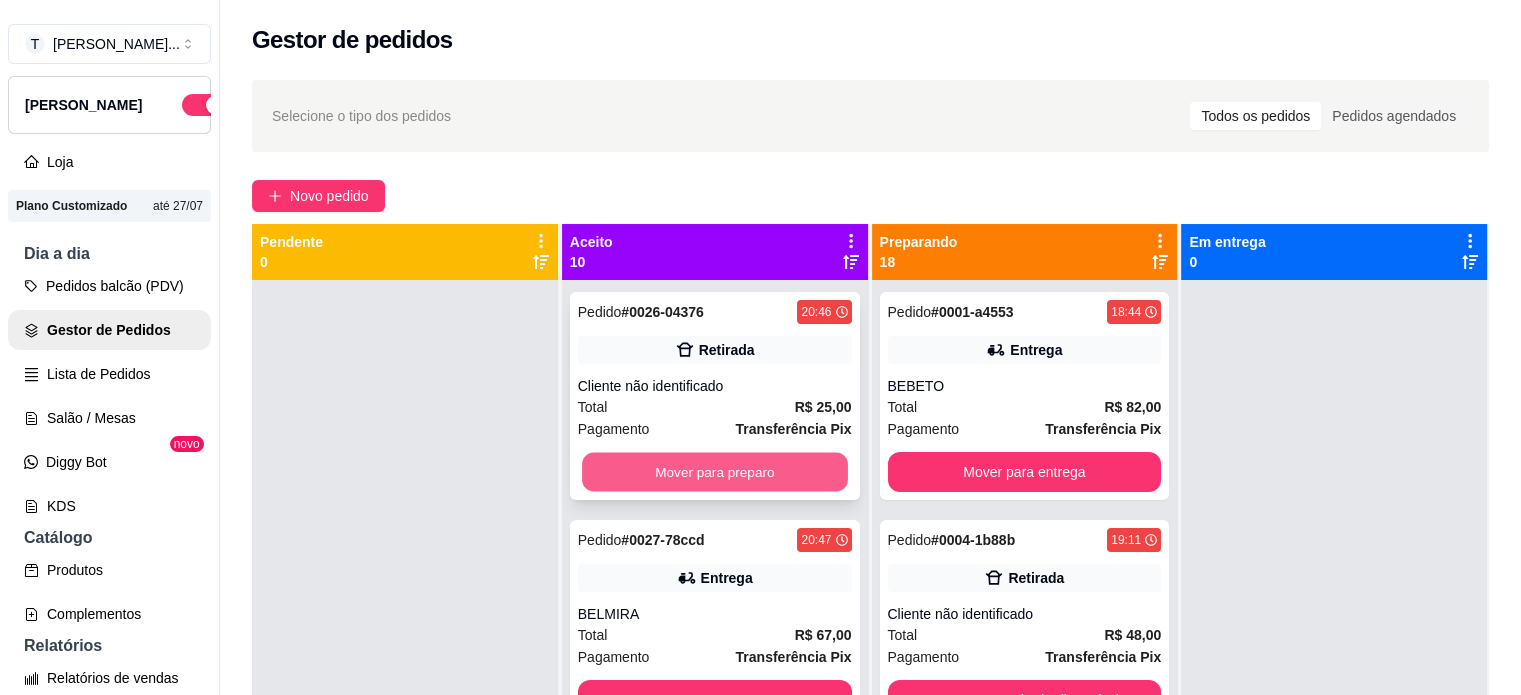 click on "Mover para preparo" at bounding box center (715, 472) 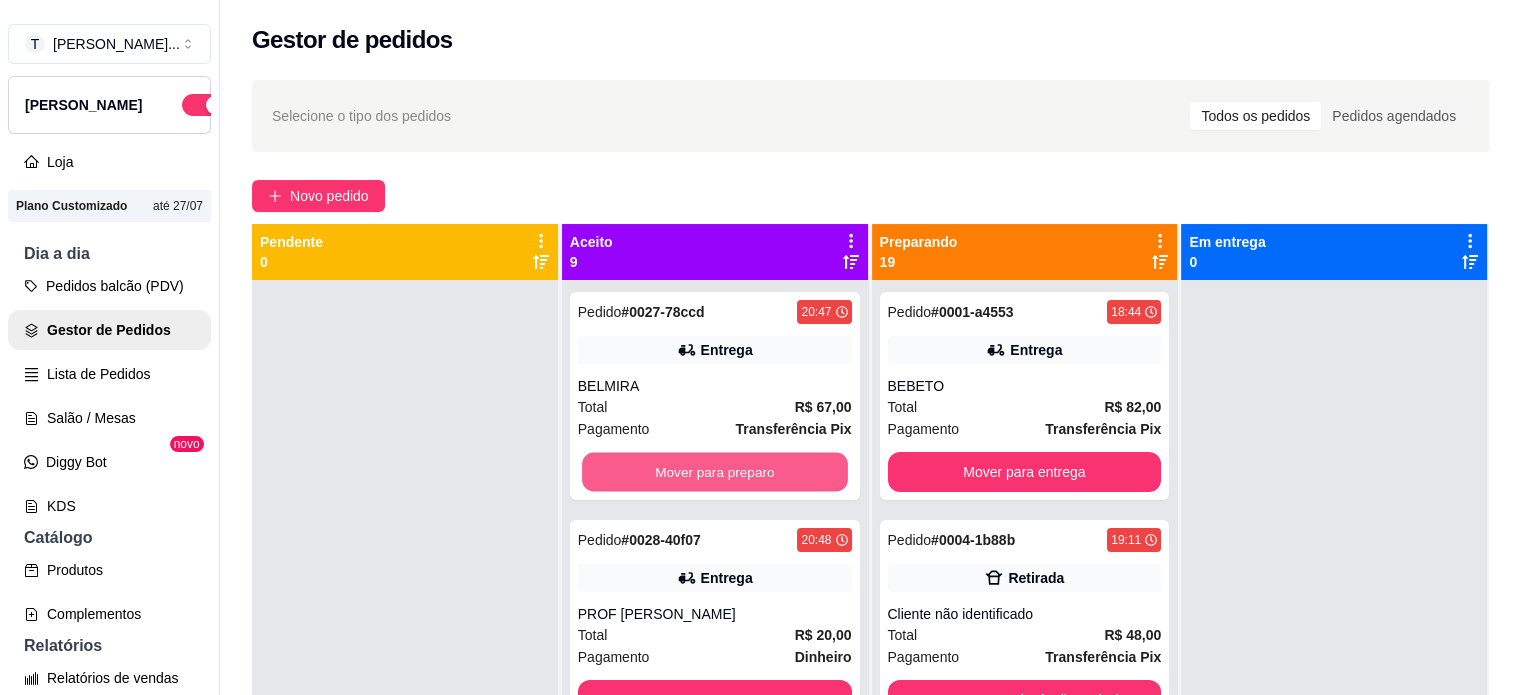 click on "Mover para preparo" at bounding box center [715, 472] 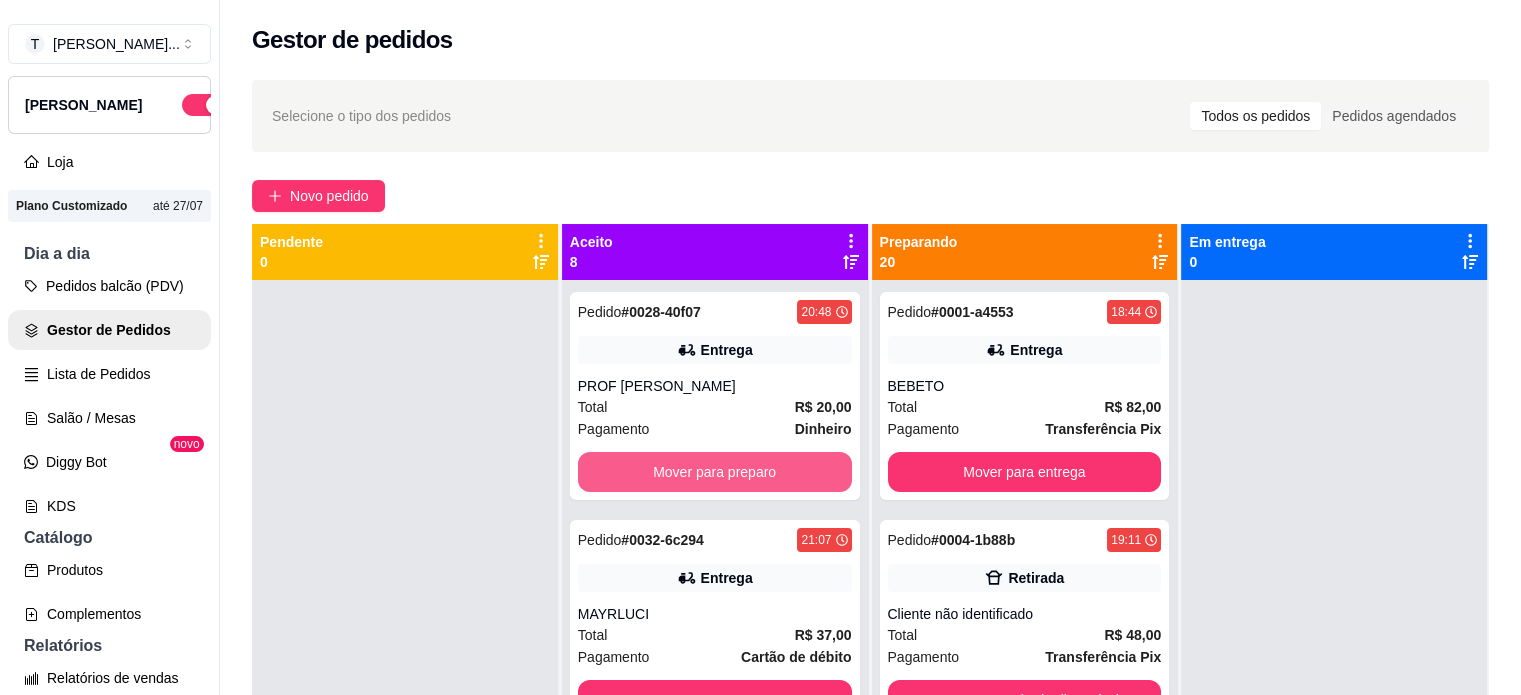 click on "Mover para preparo" at bounding box center (715, 472) 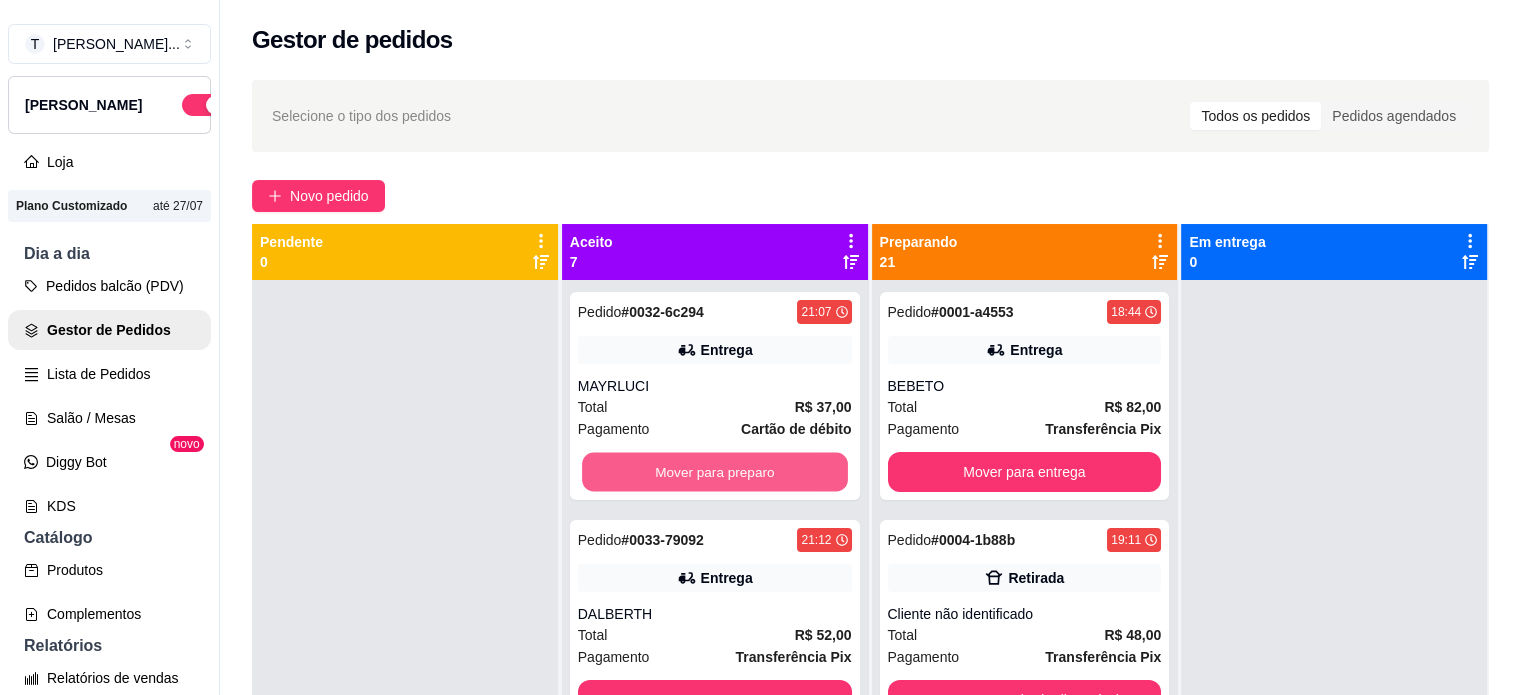 click on "Mover para preparo" at bounding box center [715, 472] 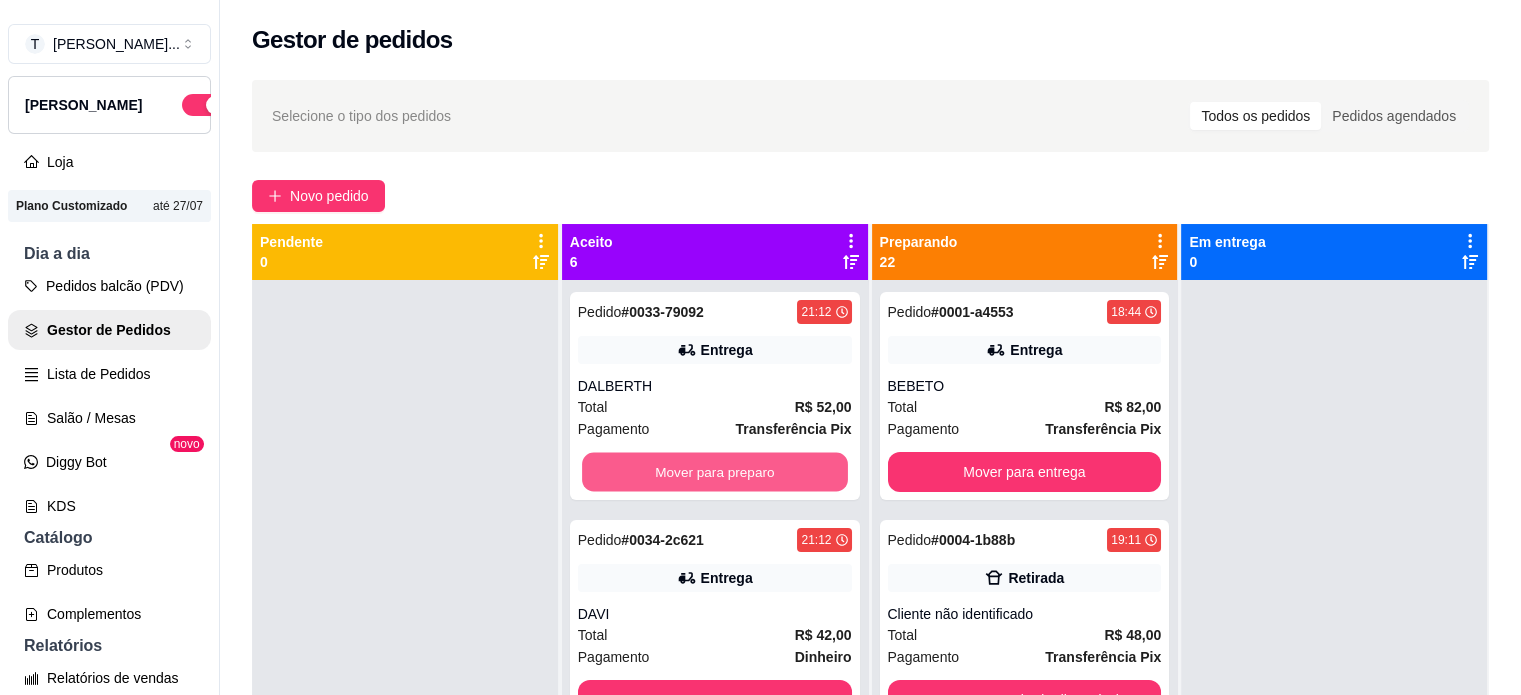 click on "Mover para preparo" at bounding box center (715, 472) 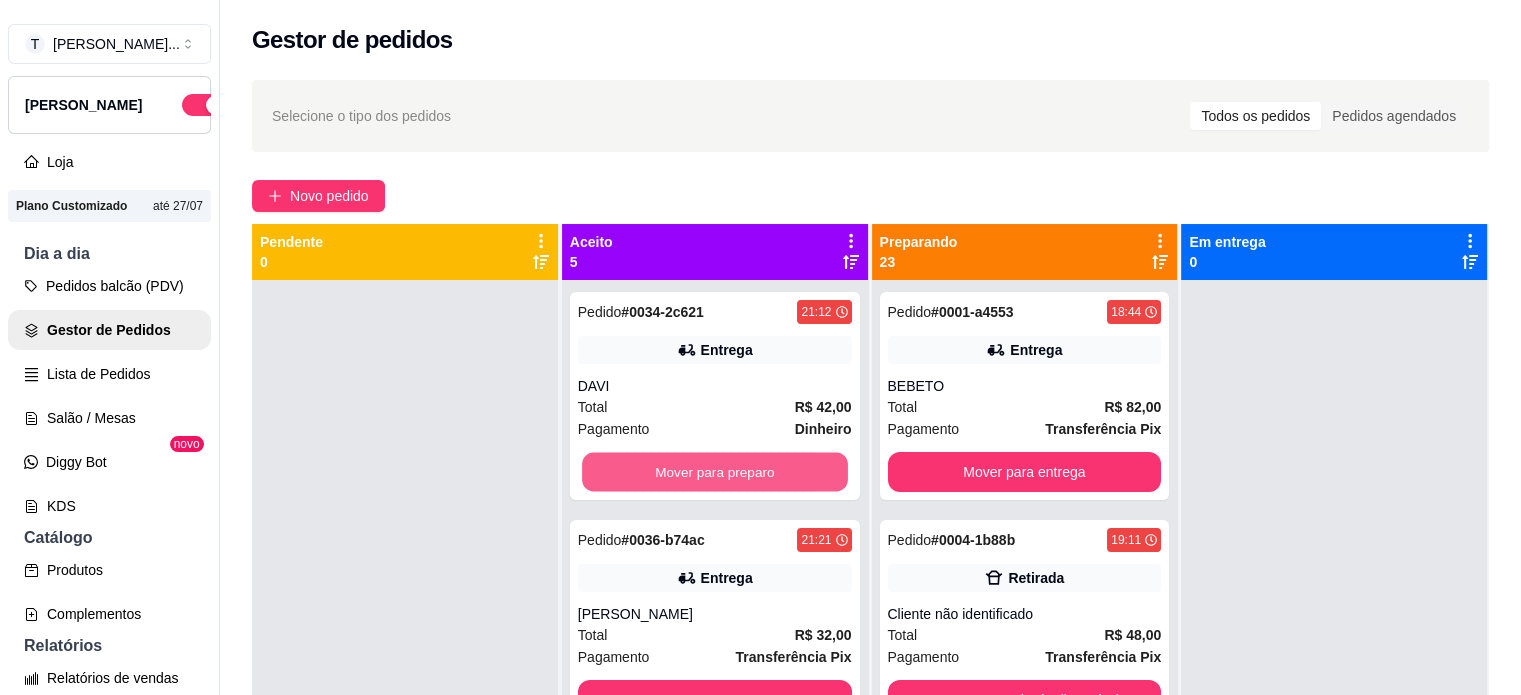 click on "Mover para preparo" at bounding box center (715, 472) 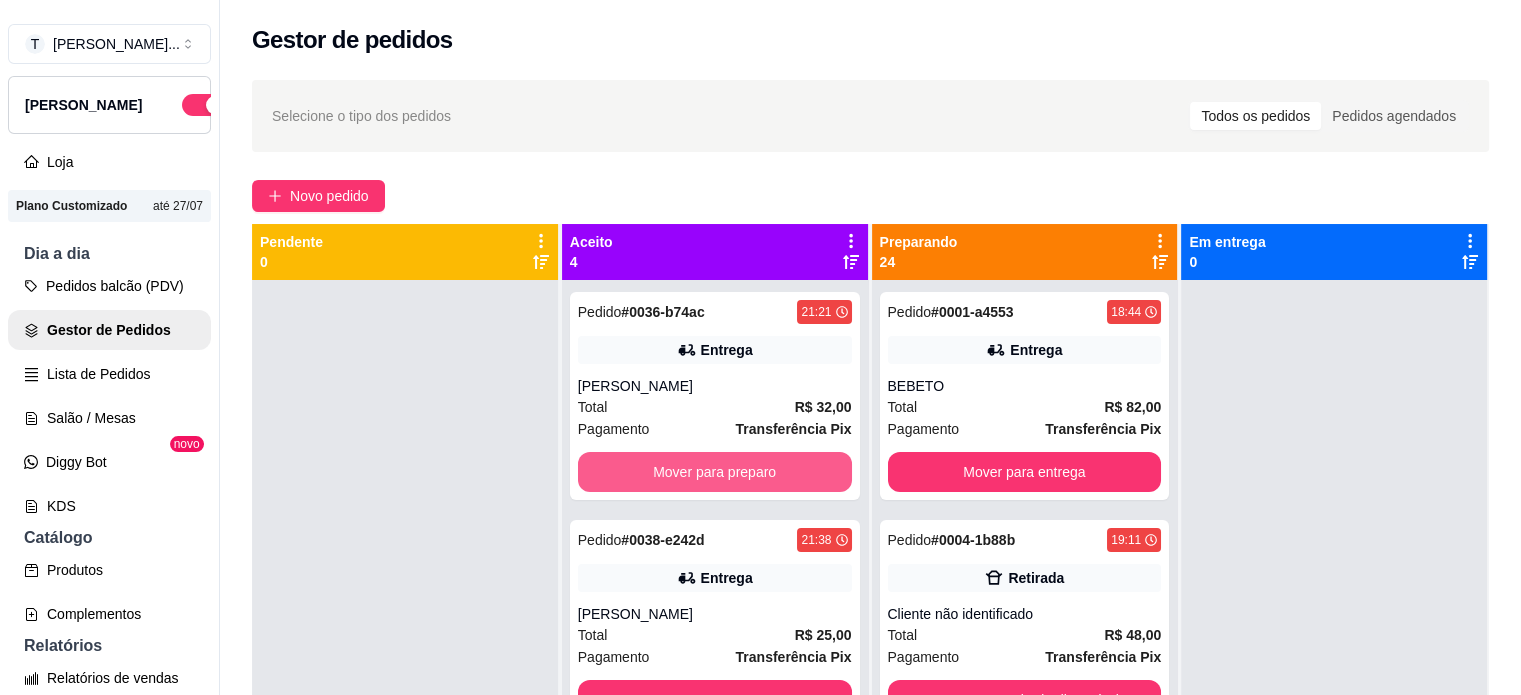 click on "Mover para preparo" at bounding box center (715, 472) 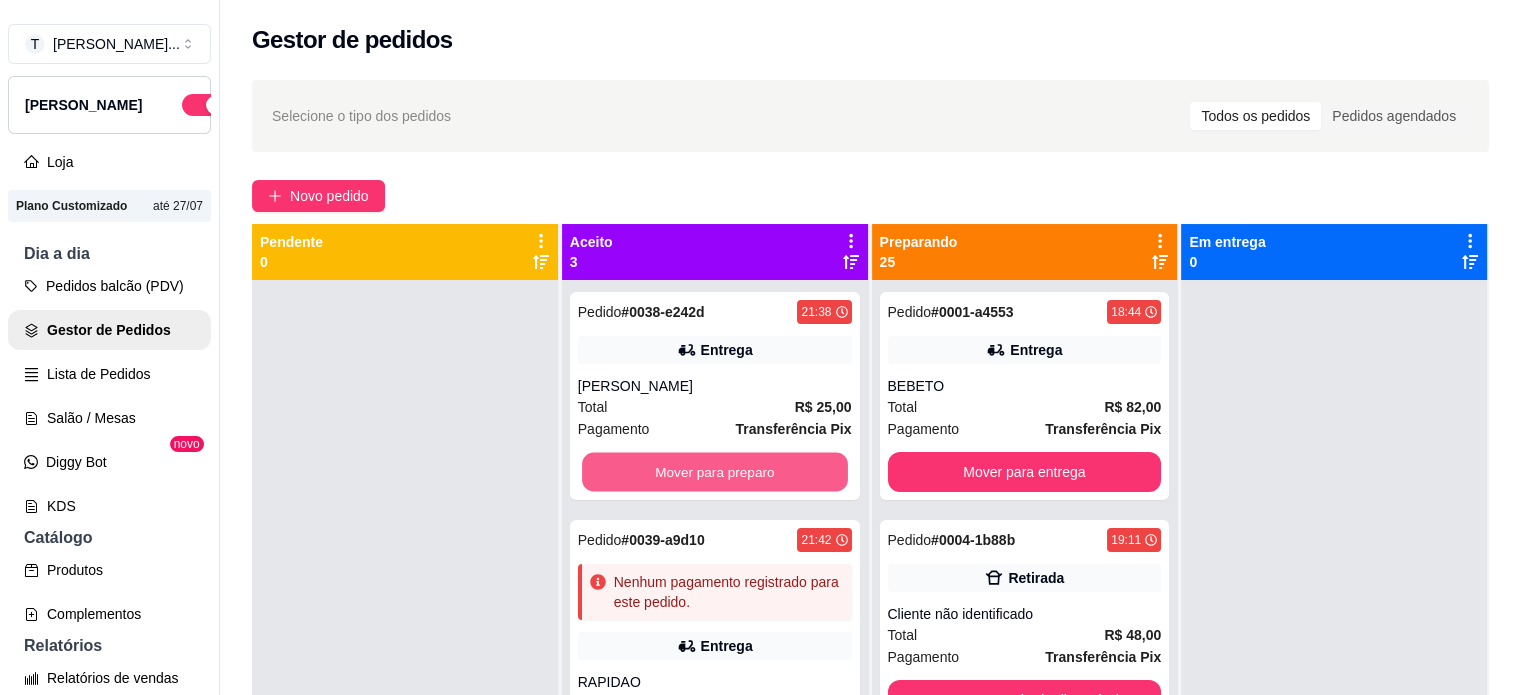 click on "Mover para preparo" at bounding box center [715, 472] 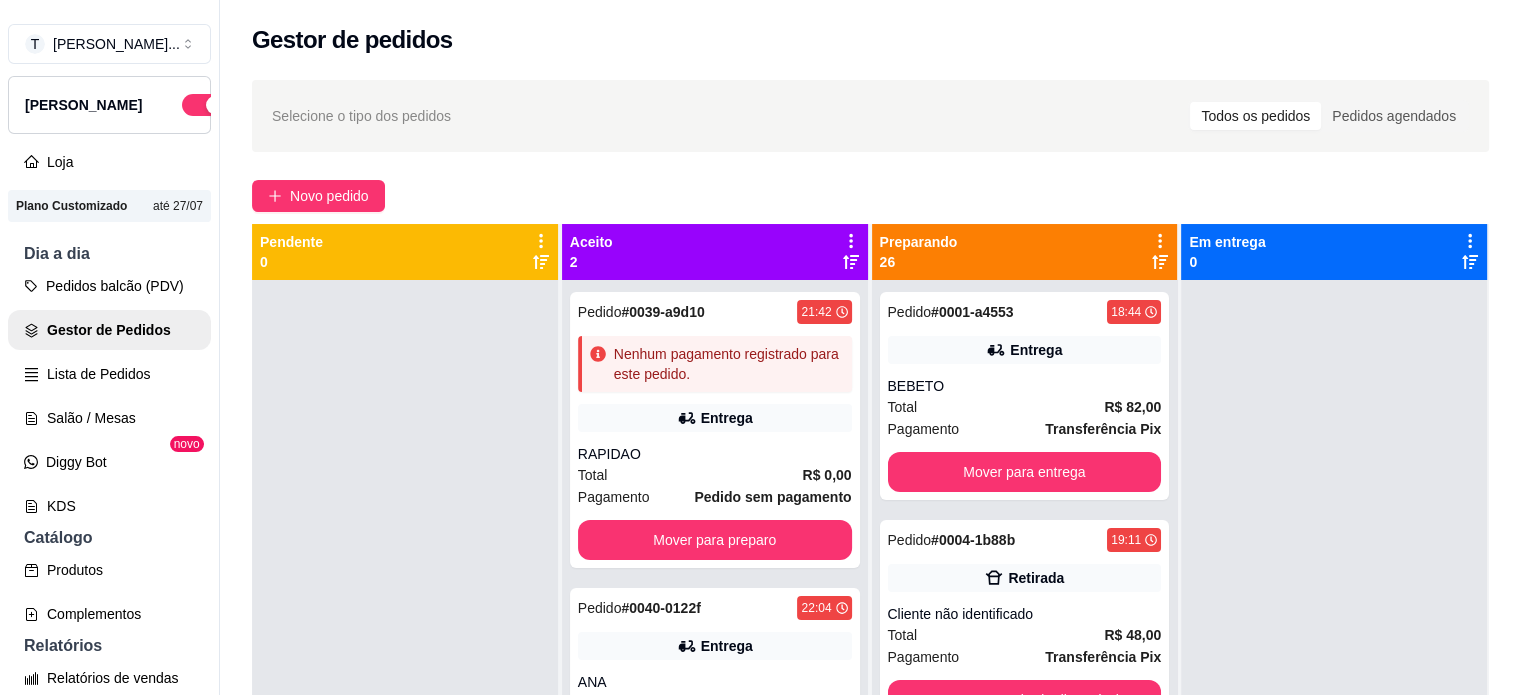 click on "Total R$ 0,00" at bounding box center (715, 475) 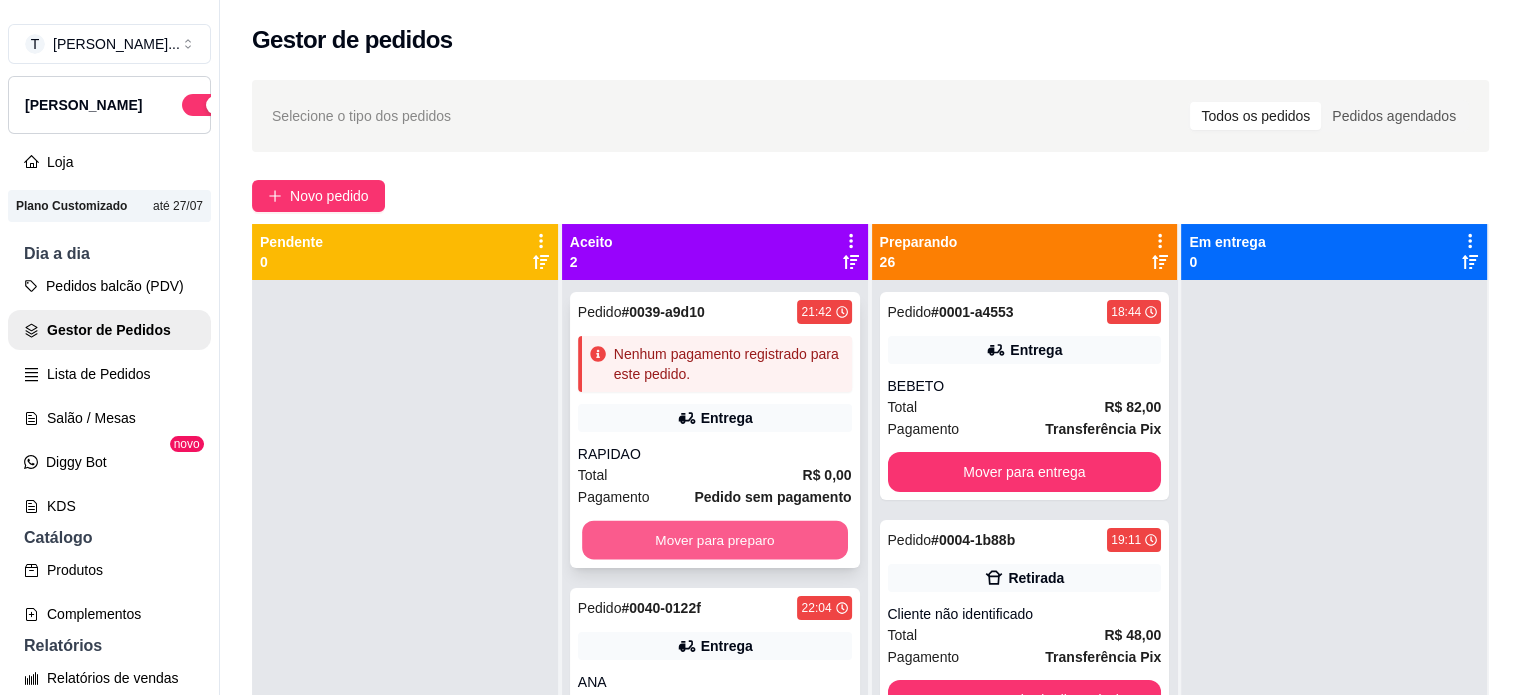 click on "Mover para preparo" at bounding box center [715, 540] 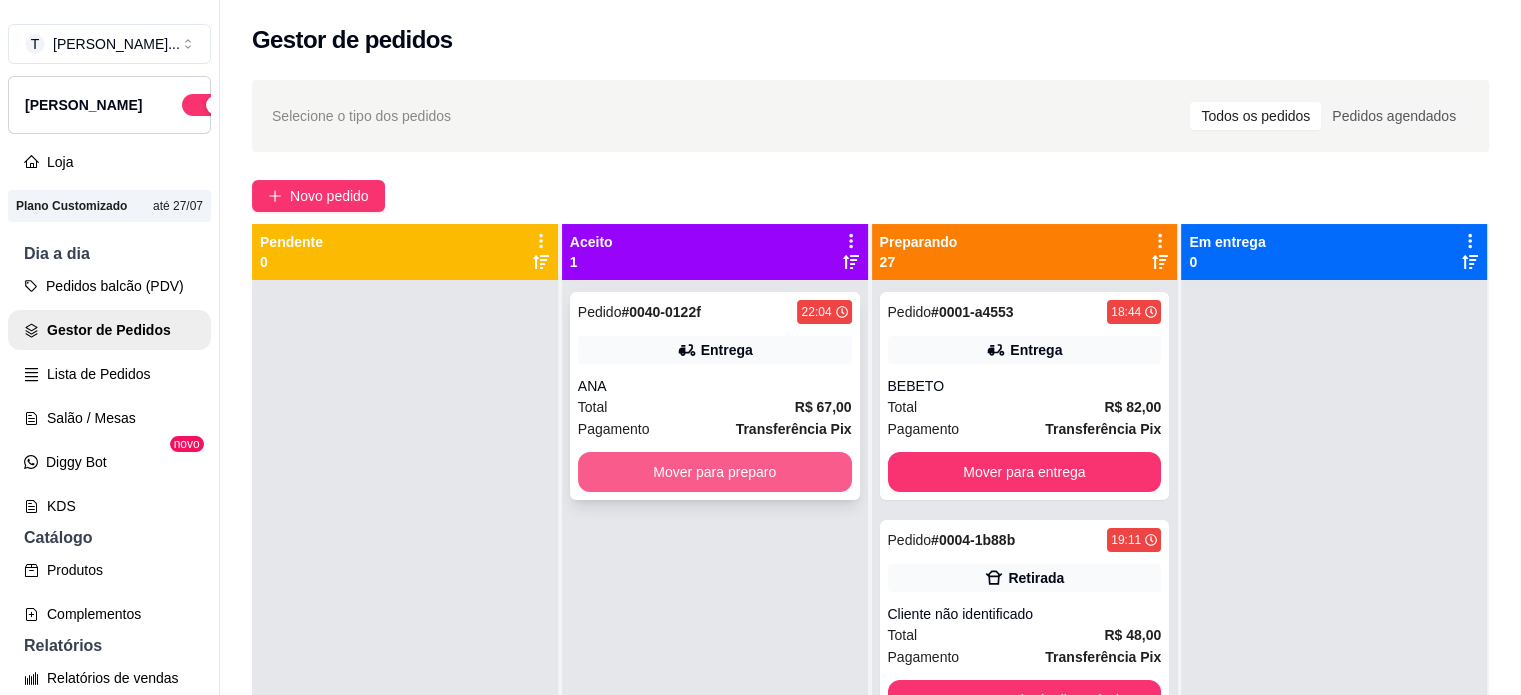 click on "Mover para preparo" at bounding box center (715, 472) 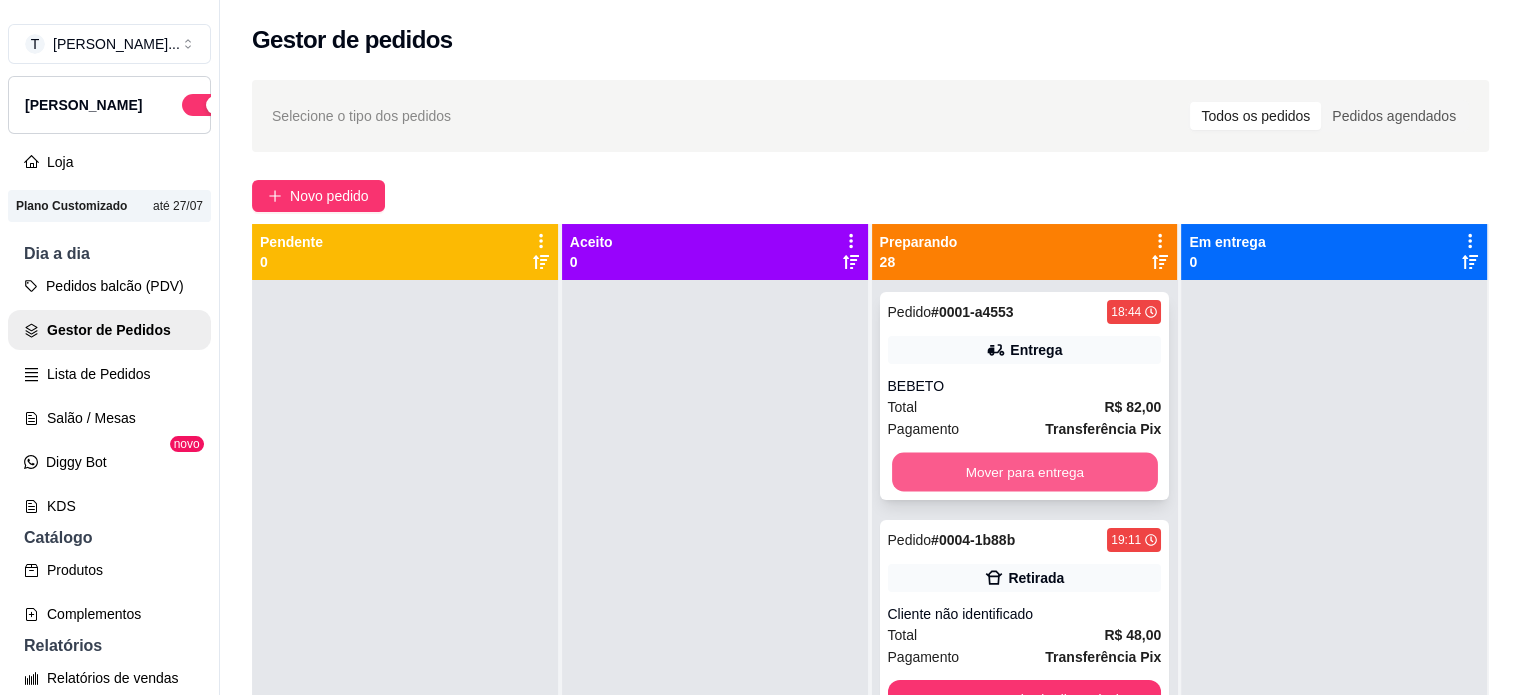 click on "Mover para entrega" at bounding box center [1025, 472] 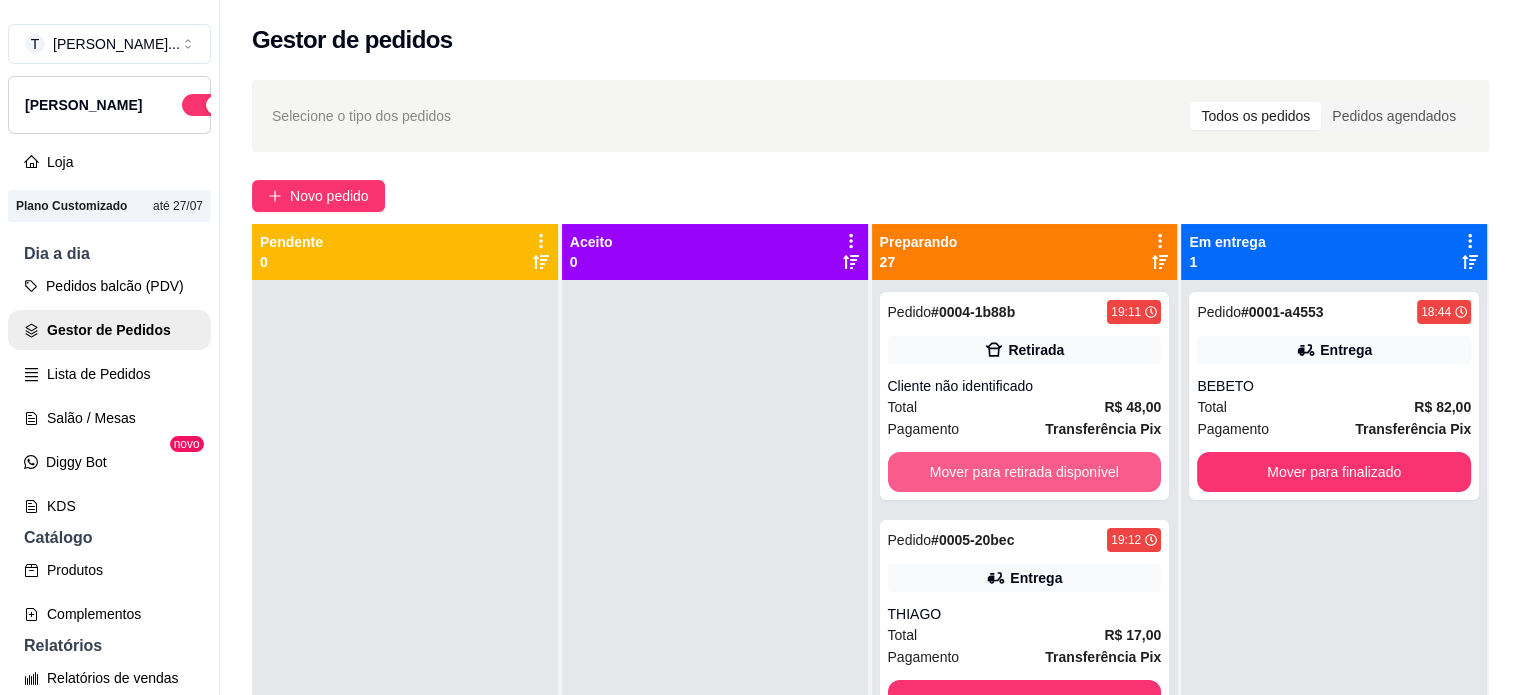 click on "Mover para retirada disponível" at bounding box center (1025, 472) 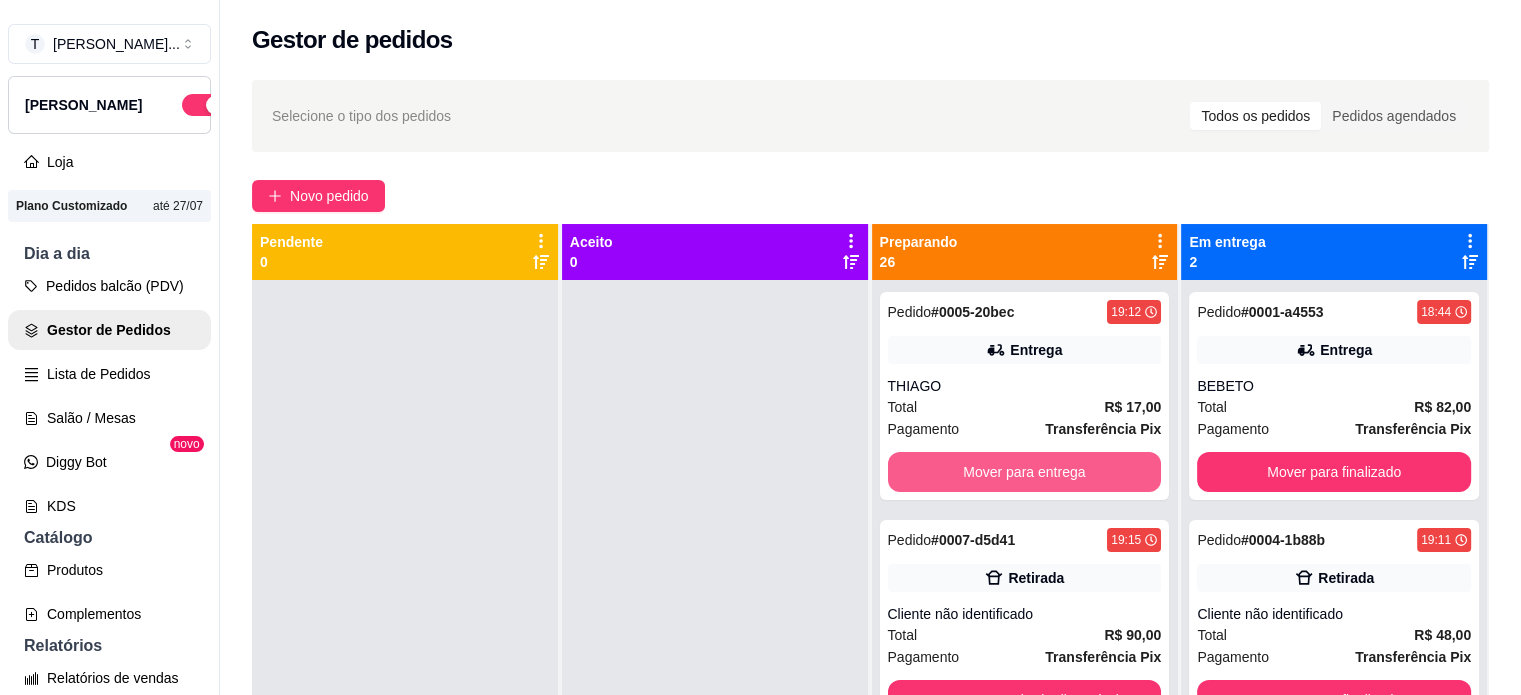 click on "Mover para entrega" at bounding box center (1025, 472) 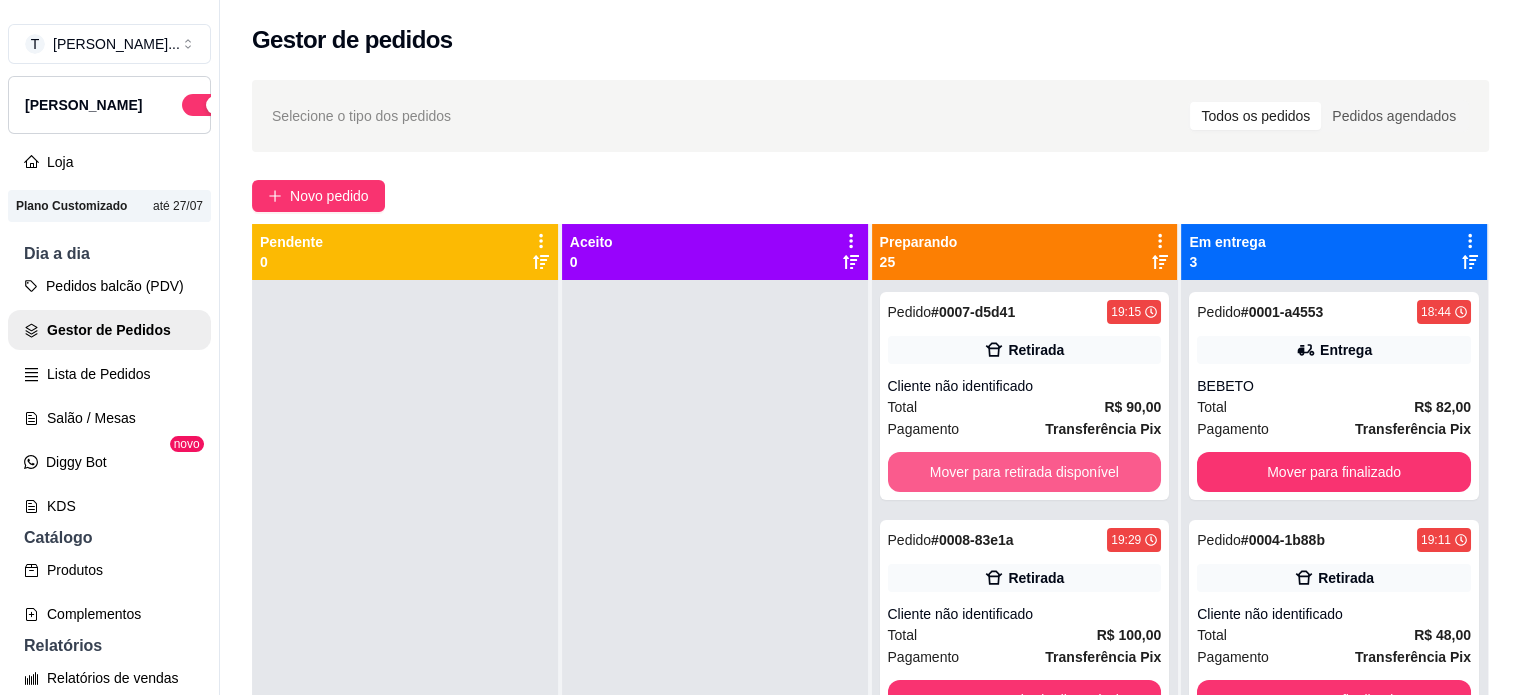 click on "Mover para retirada disponível" at bounding box center (1025, 472) 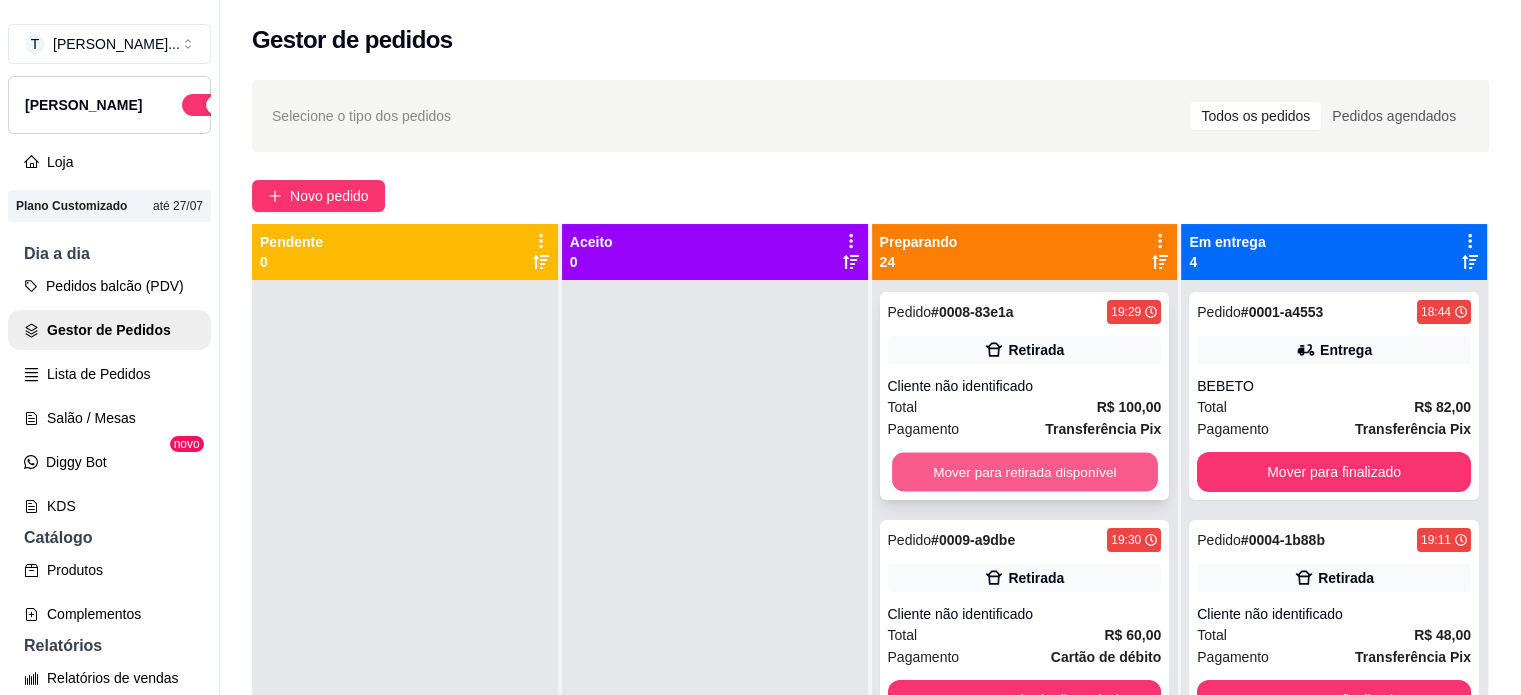 click on "Mover para retirada disponível" at bounding box center (1025, 472) 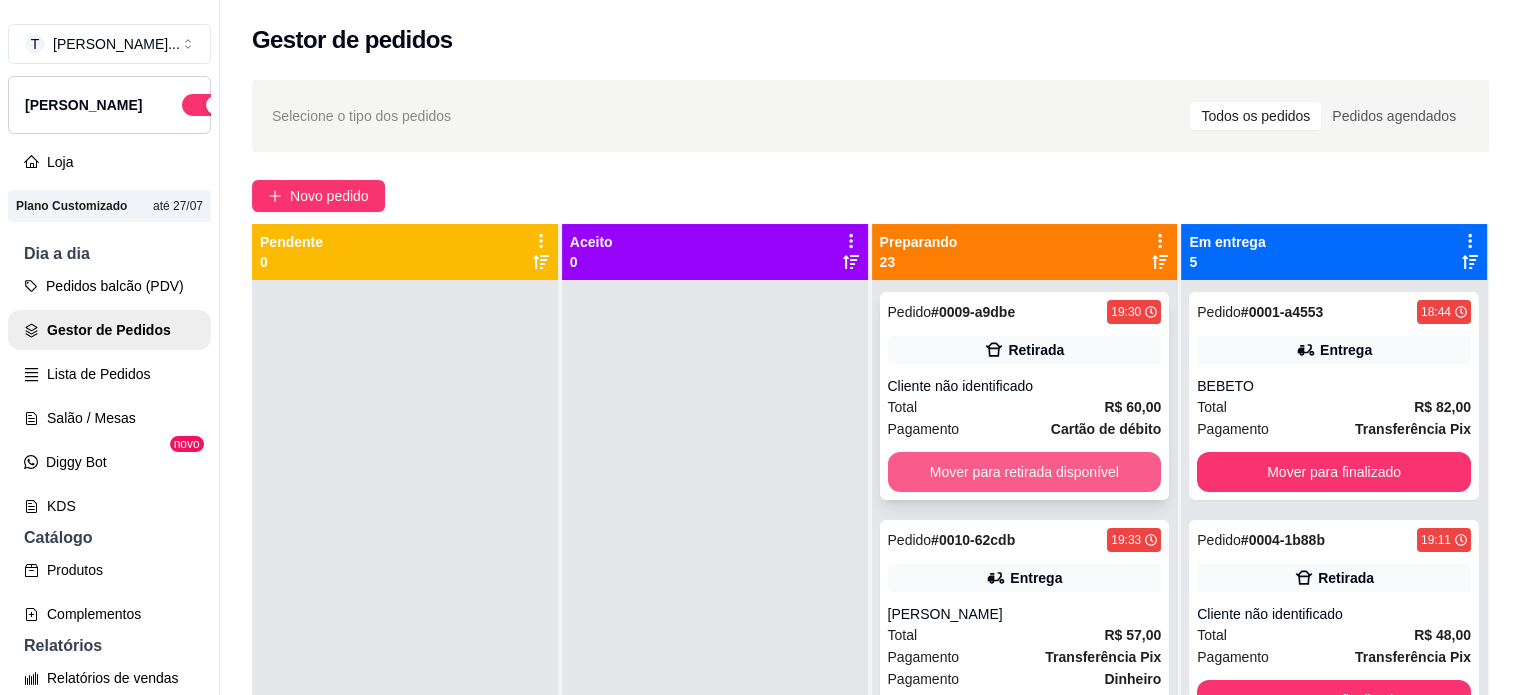 click on "Mover para retirada disponível" at bounding box center [1025, 472] 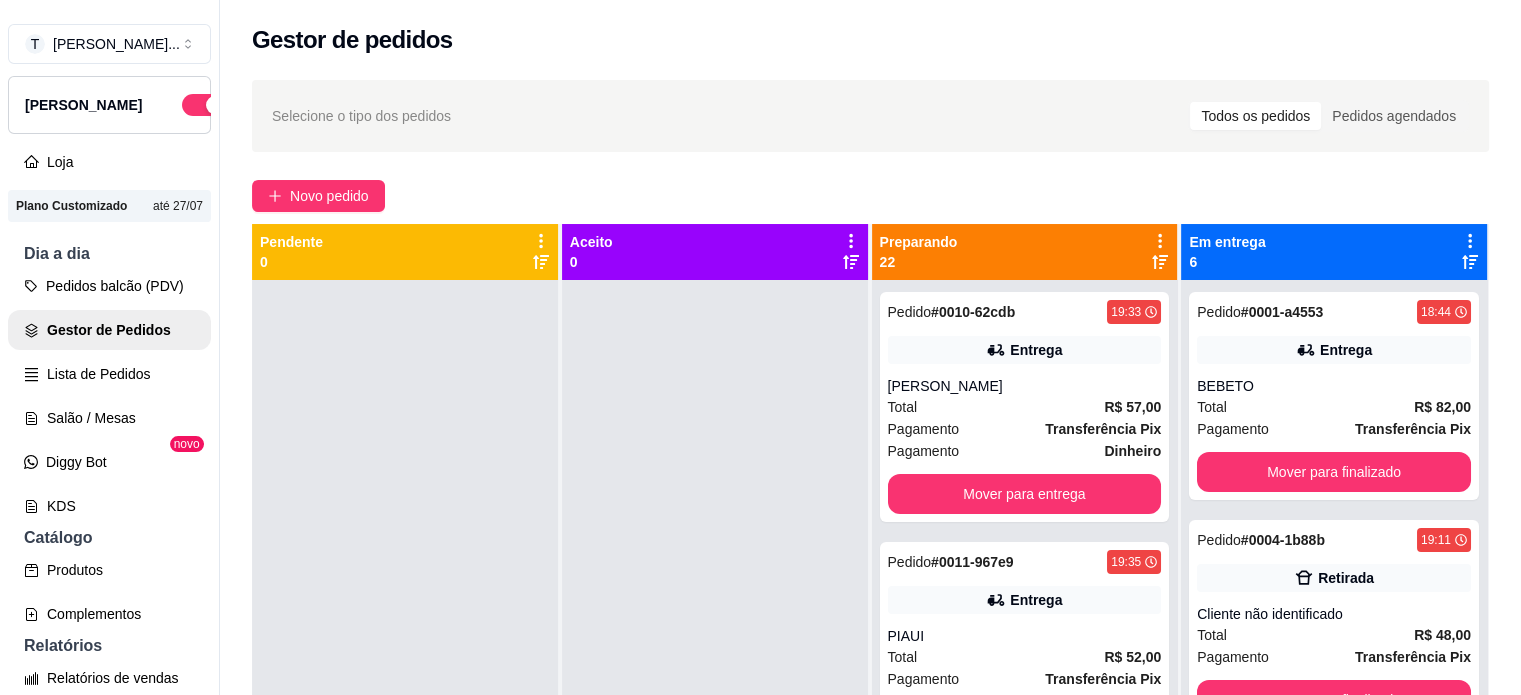 click on "Pedido  # 0010-62cdb 19:33 Entrega MARIA Total R$ 57,00 Pagamento Transferência Pix Pagamento Dinheiro Mover para entrega" at bounding box center (1025, 407) 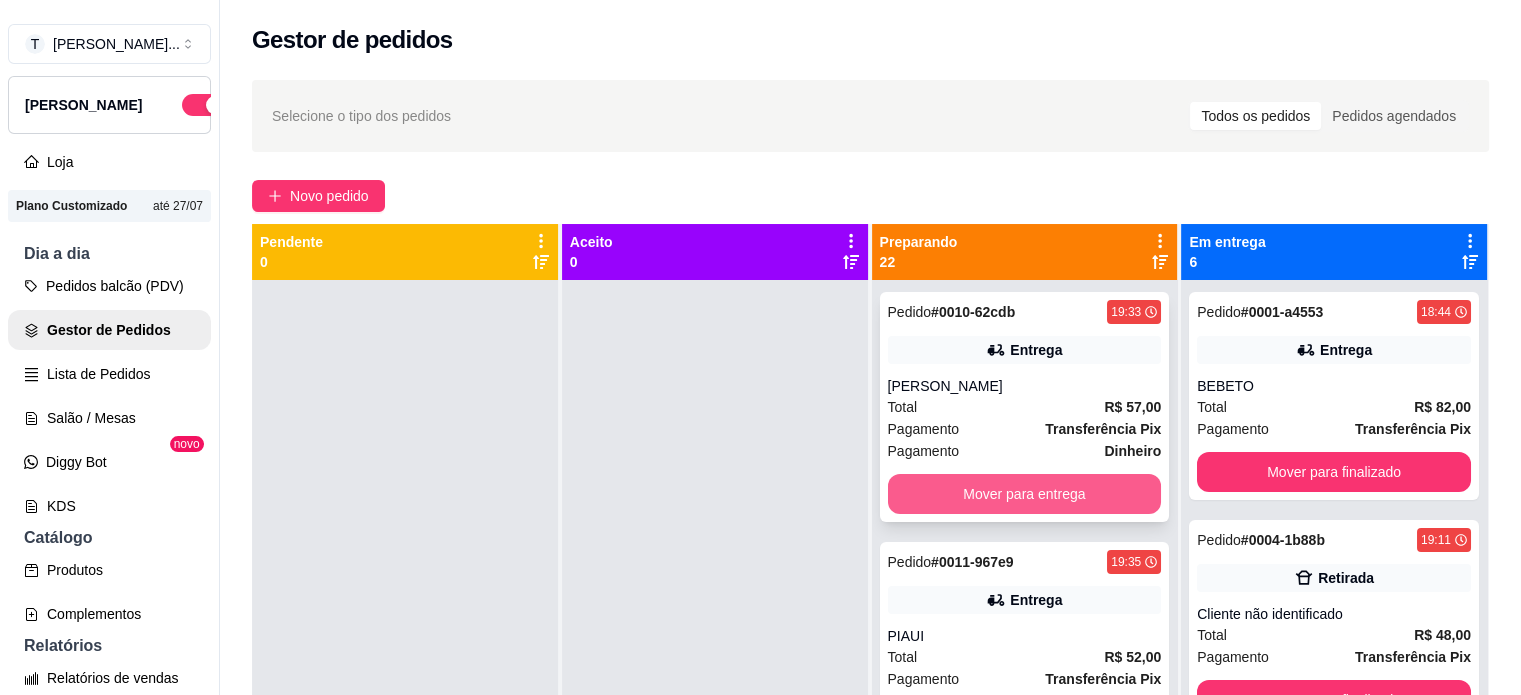 click on "Mover para entrega" at bounding box center (1025, 494) 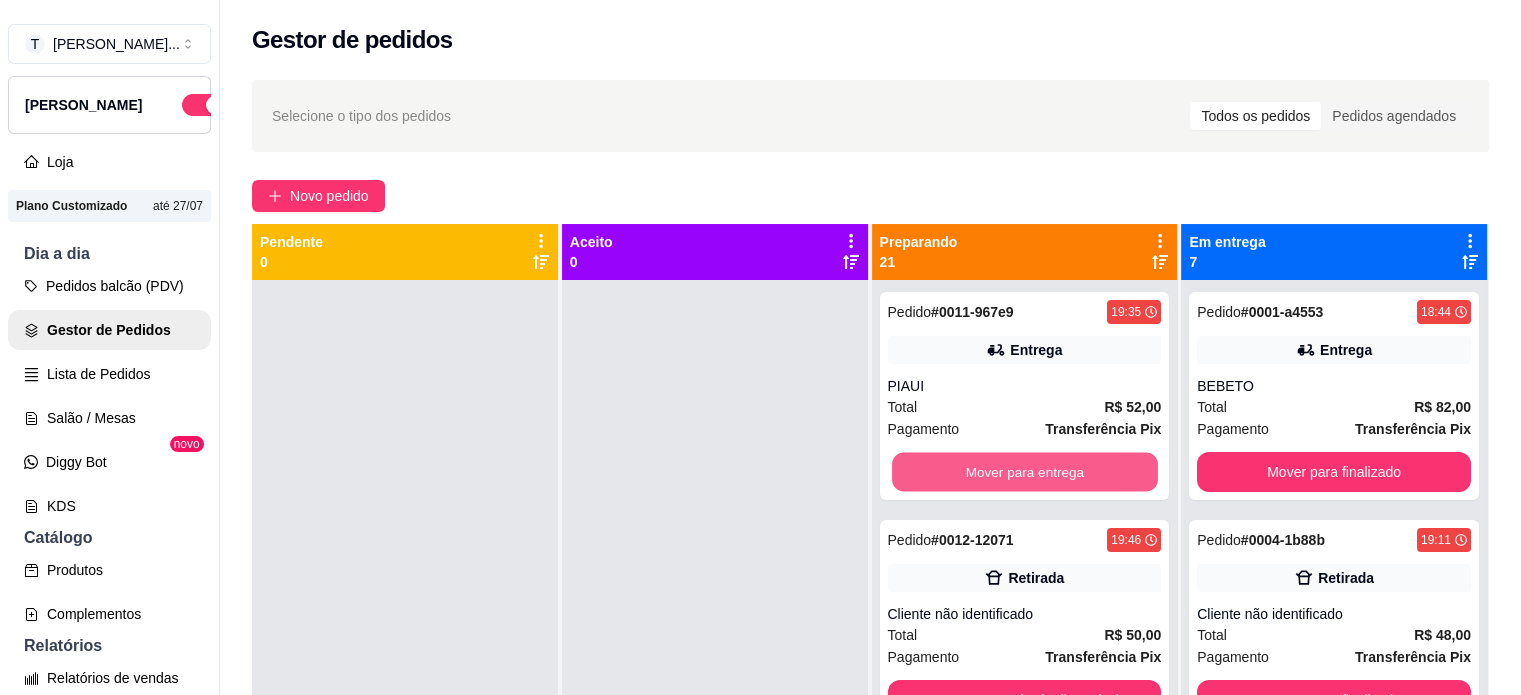 click on "Mover para entrega" at bounding box center [1025, 472] 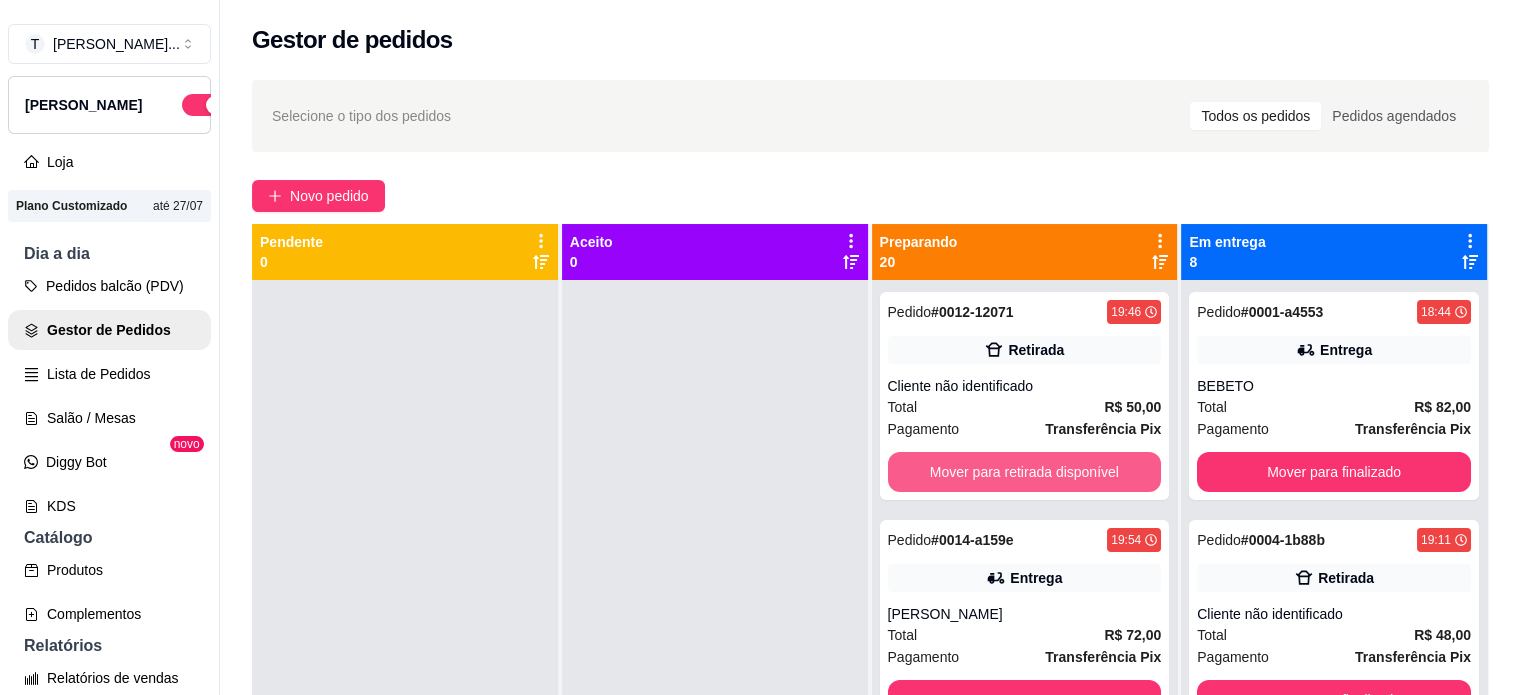 click on "Mover para retirada disponível" at bounding box center (1025, 472) 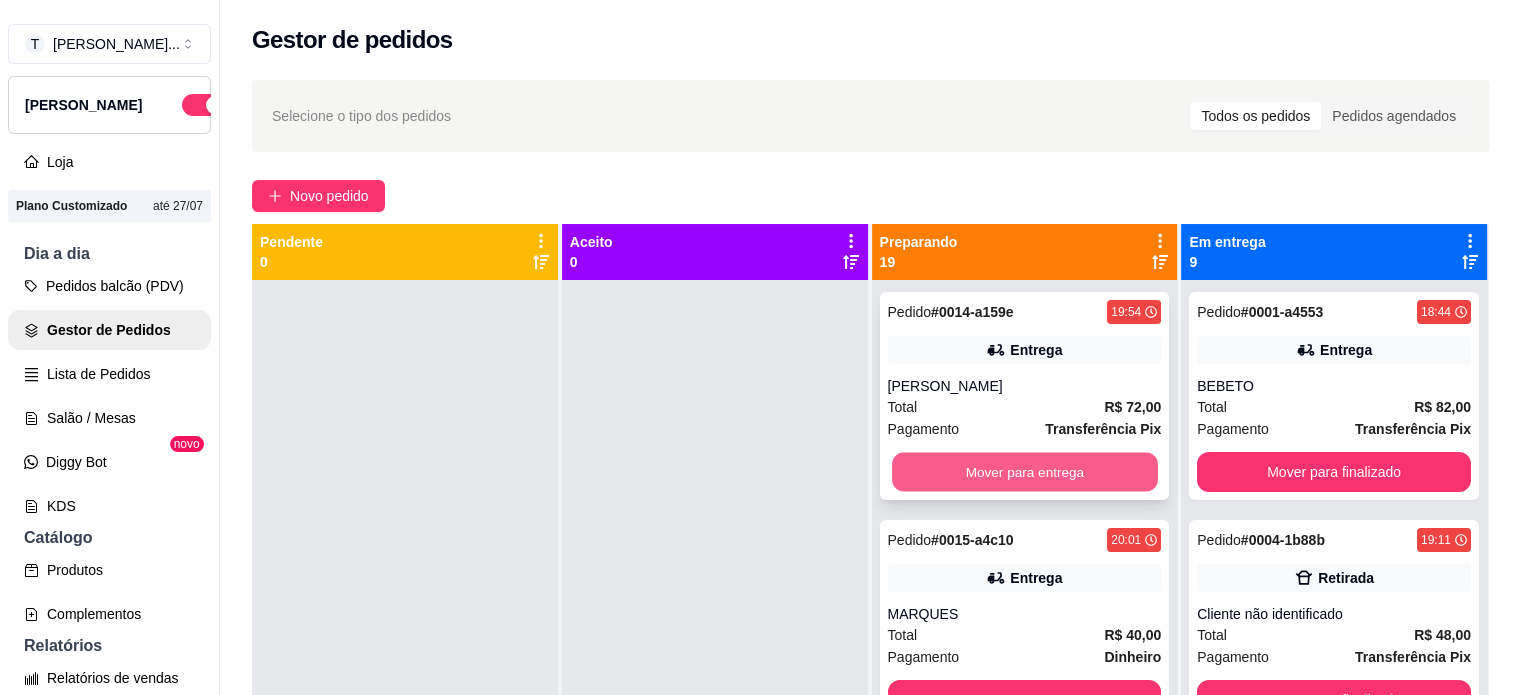 click on "Mover para entrega" at bounding box center (1025, 472) 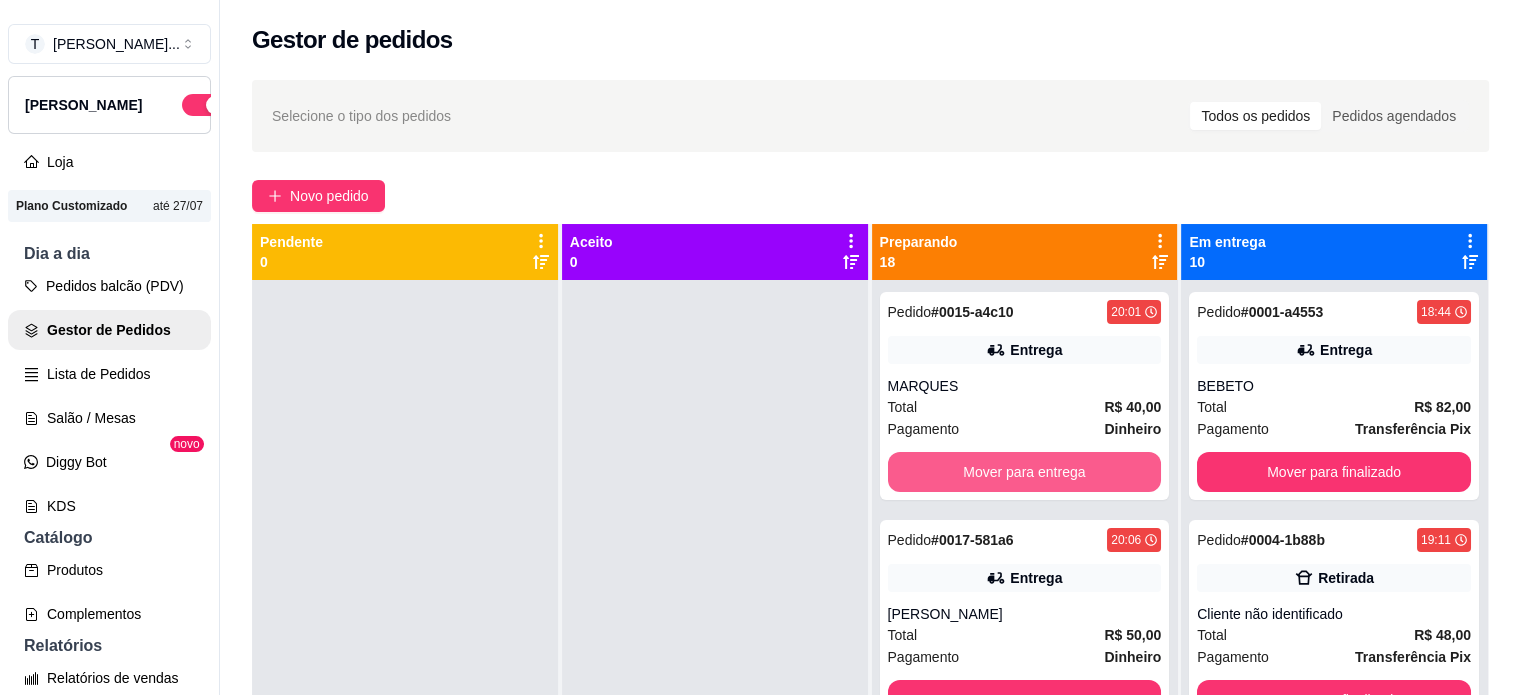 click on "Mover para entrega" at bounding box center (1025, 472) 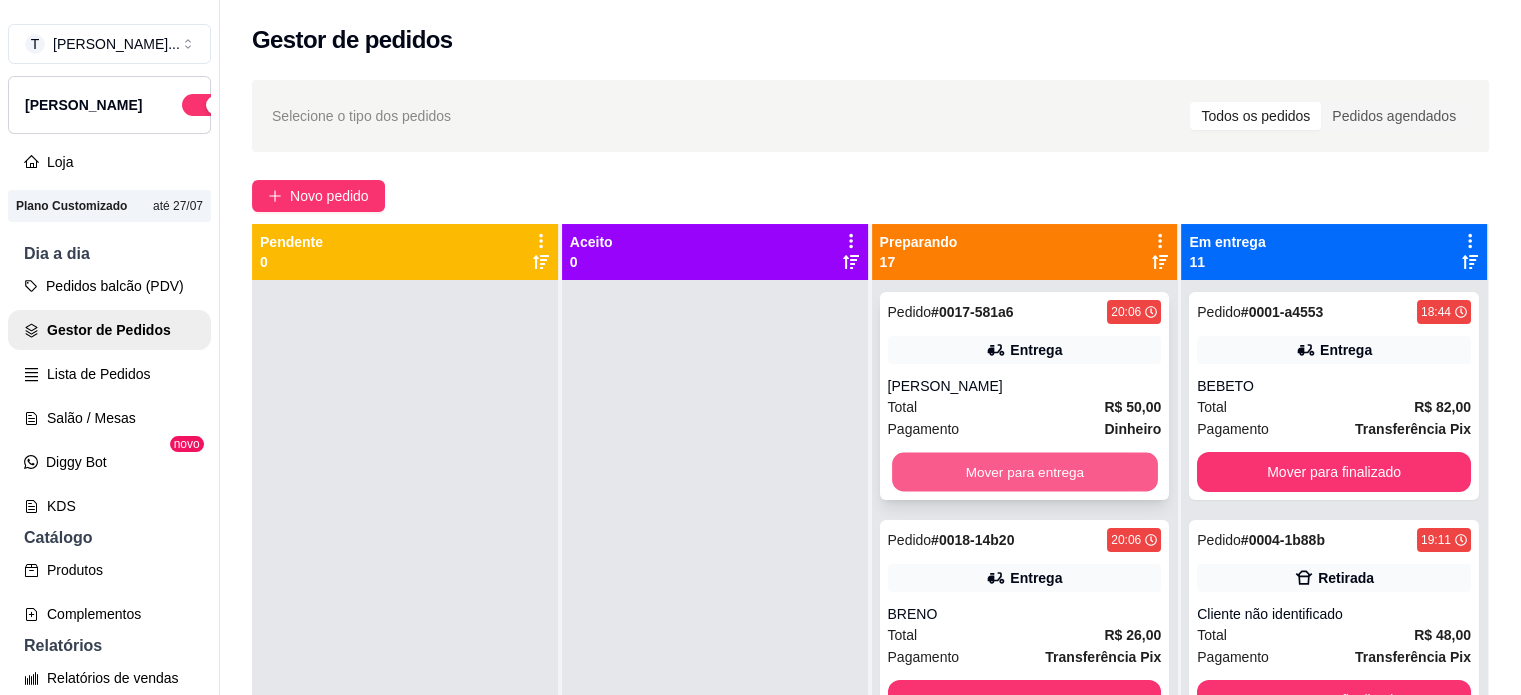 click on "Mover para entrega" at bounding box center [1025, 472] 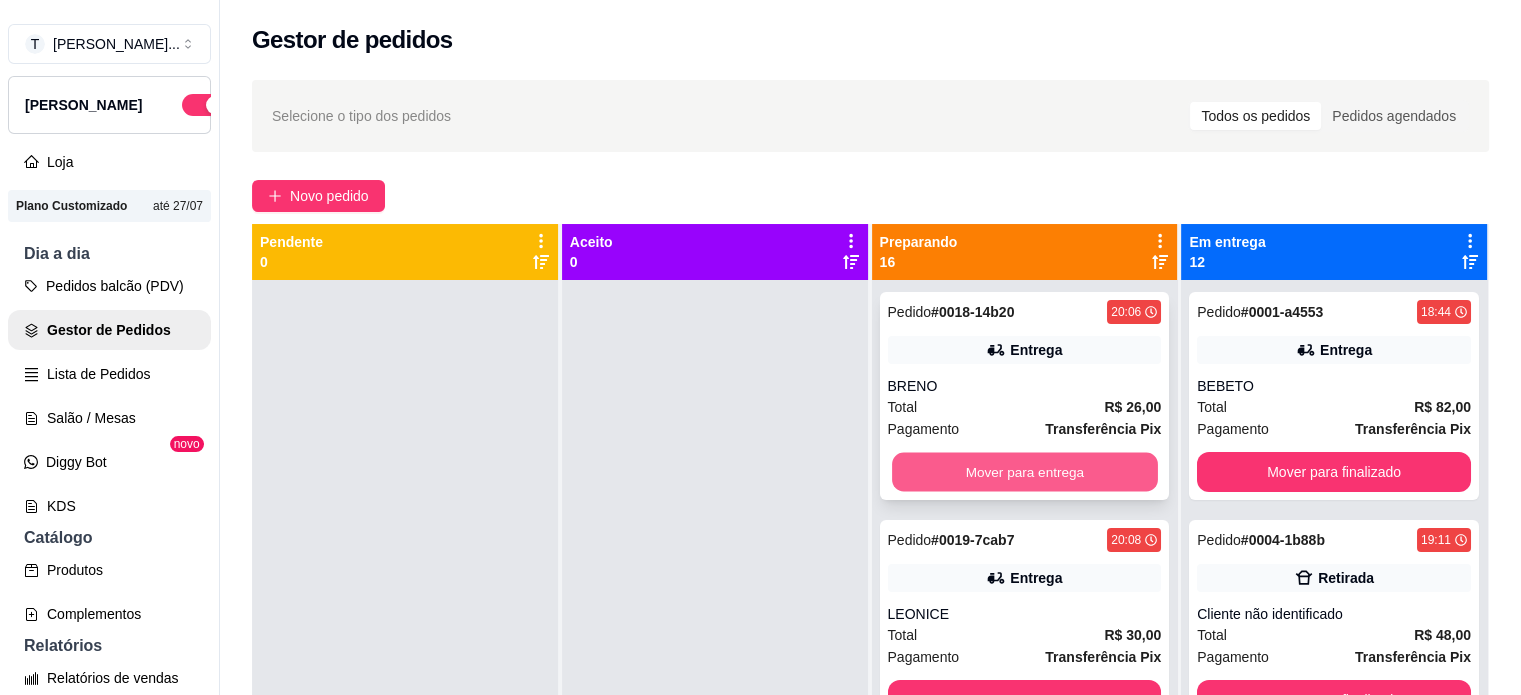 click on "Mover para entrega" at bounding box center [1025, 472] 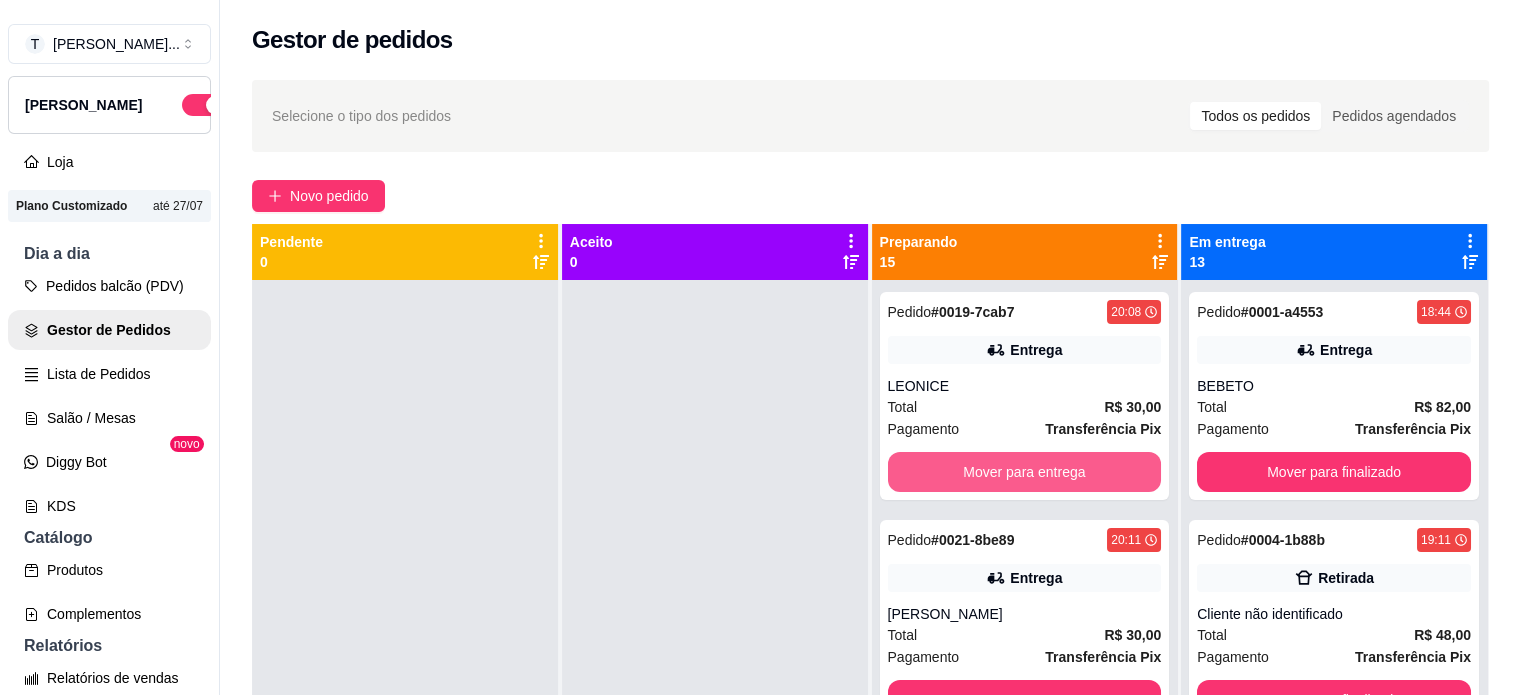 click on "Mover para entrega" at bounding box center [1025, 472] 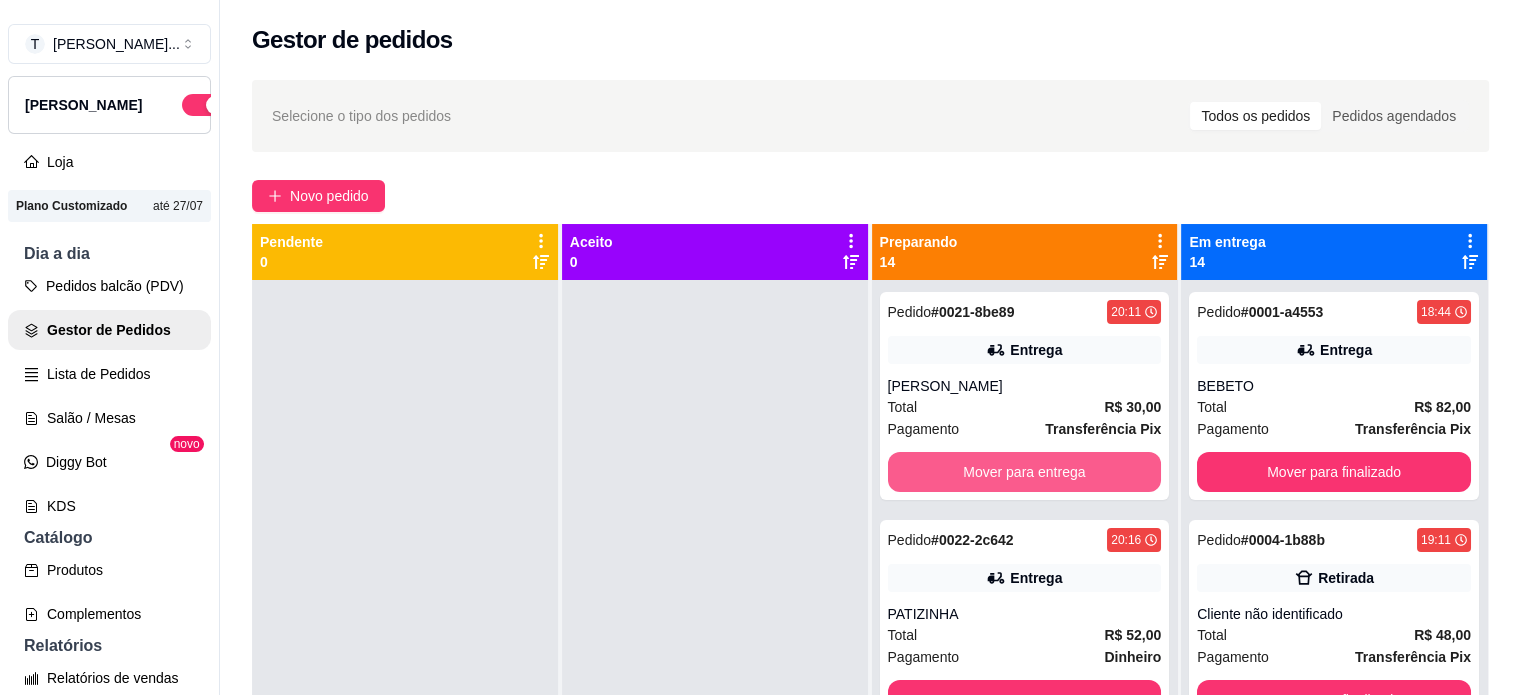 click on "Mover para entrega" at bounding box center [1025, 472] 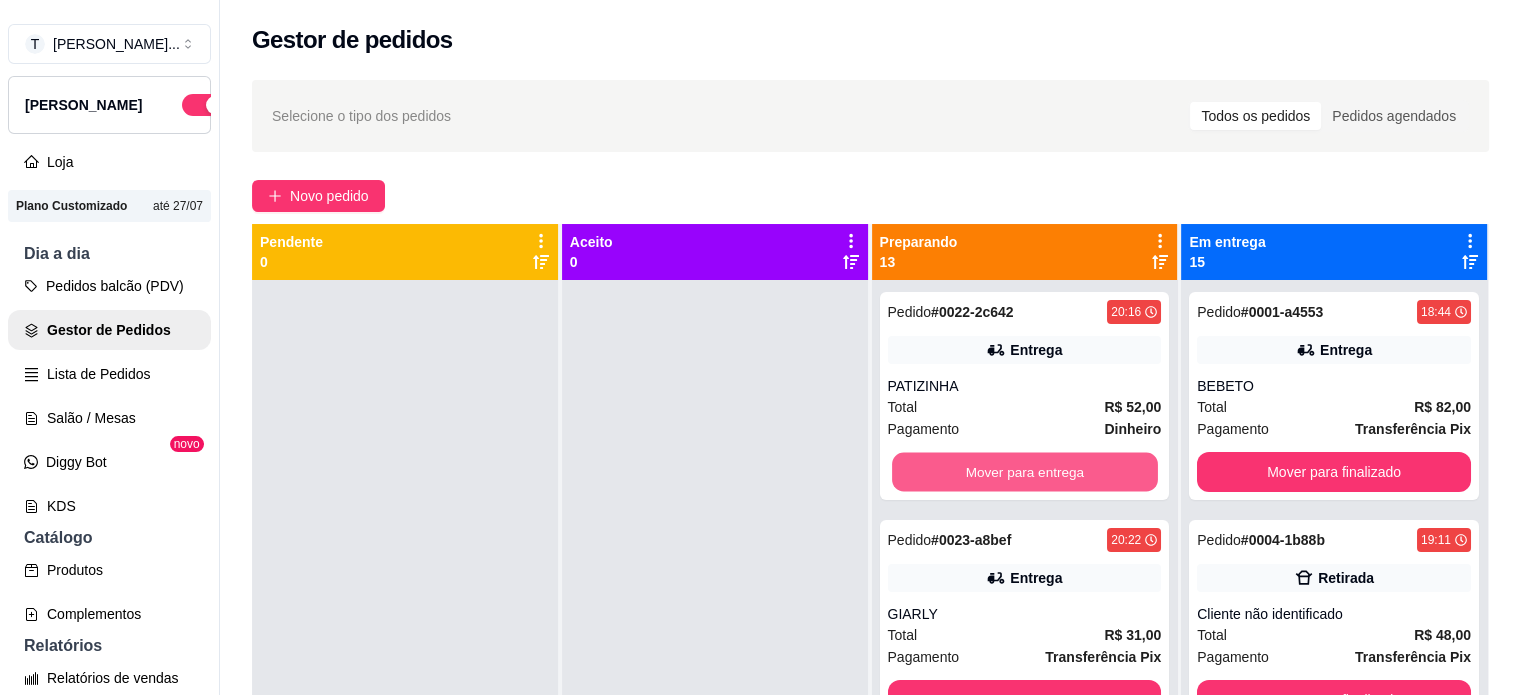 click on "Mover para entrega" at bounding box center (1025, 472) 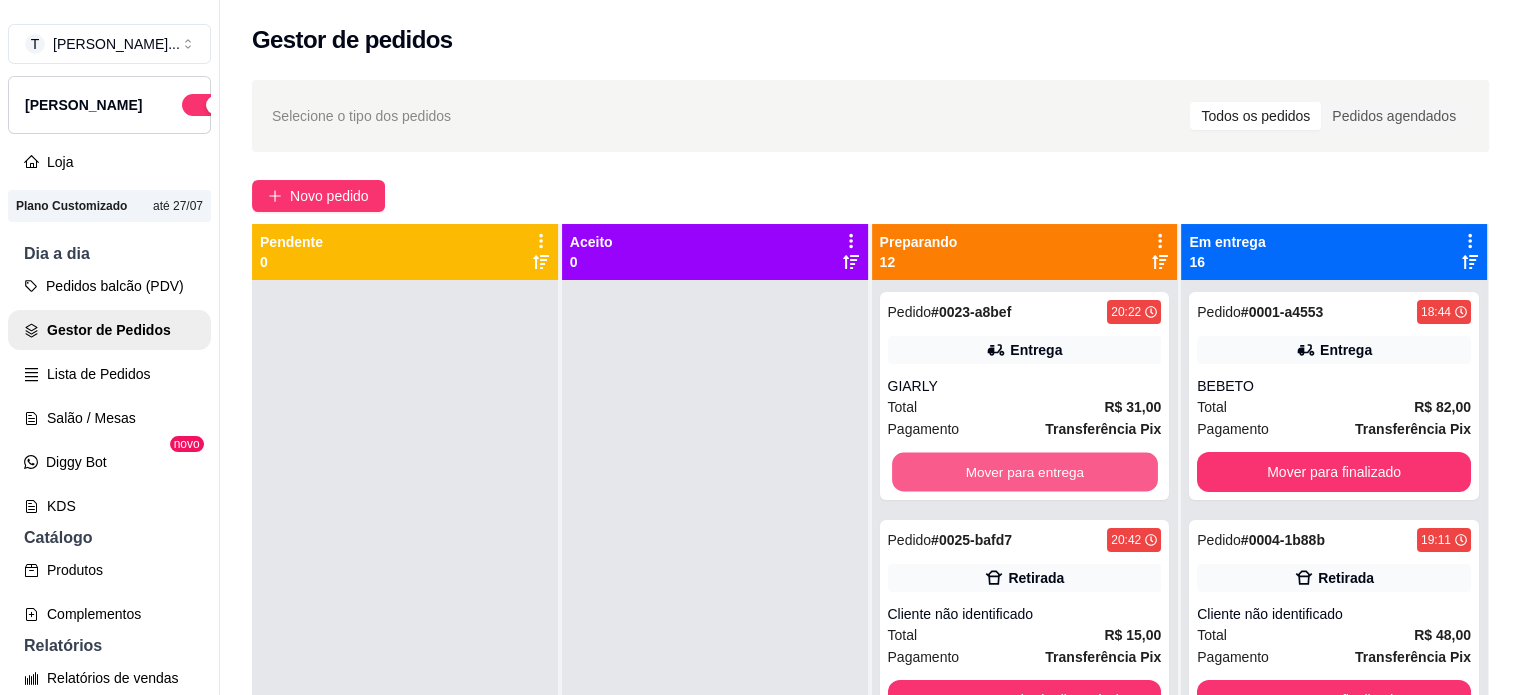 click on "Mover para entrega" at bounding box center [1025, 472] 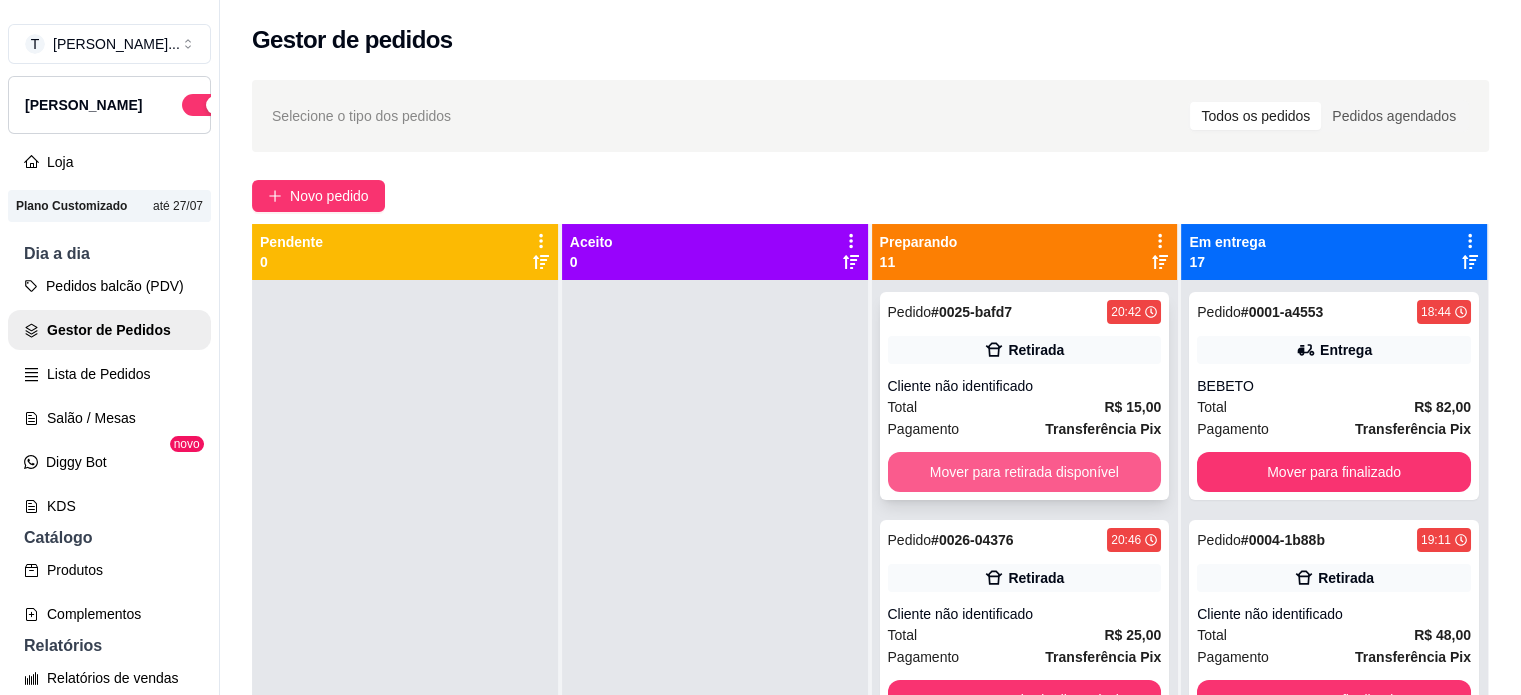 click on "Mover para retirada disponível" at bounding box center (1025, 472) 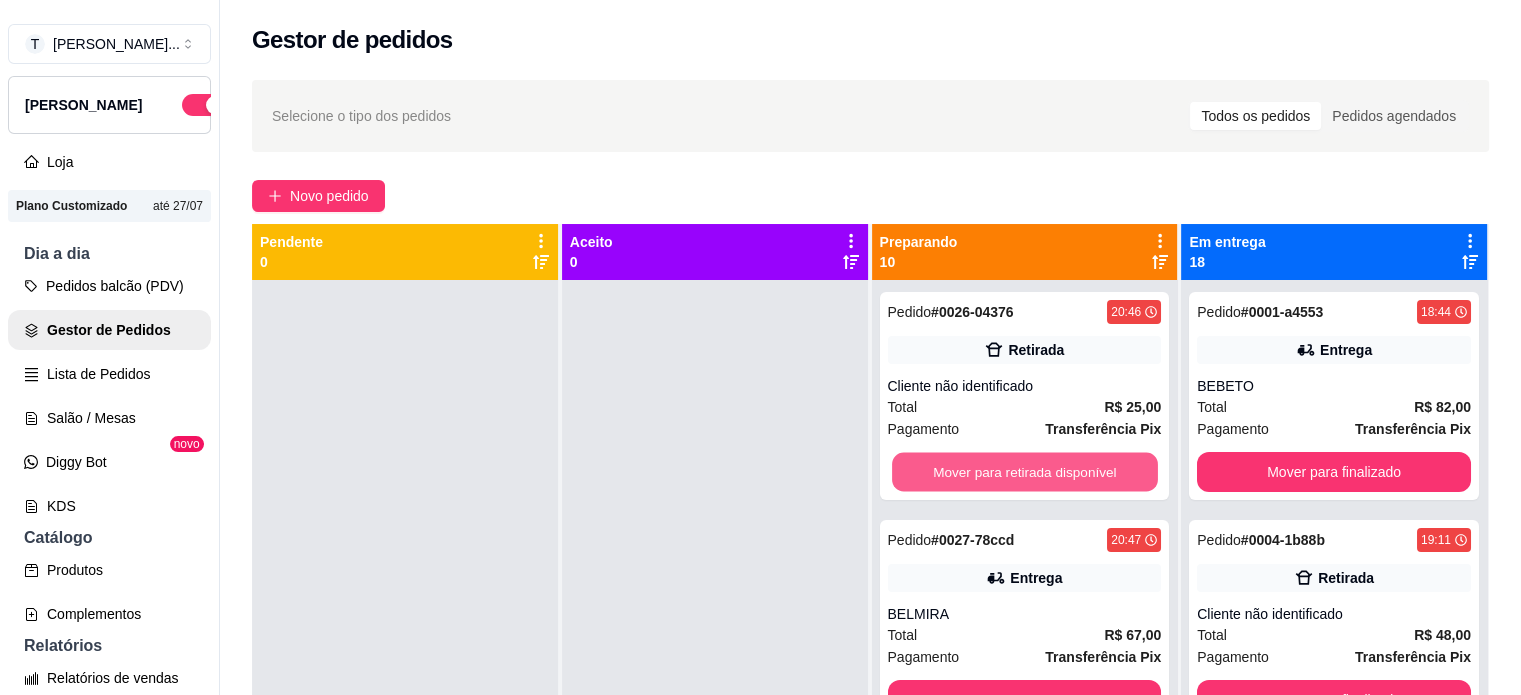click on "Mover para retirada disponível" at bounding box center [1025, 472] 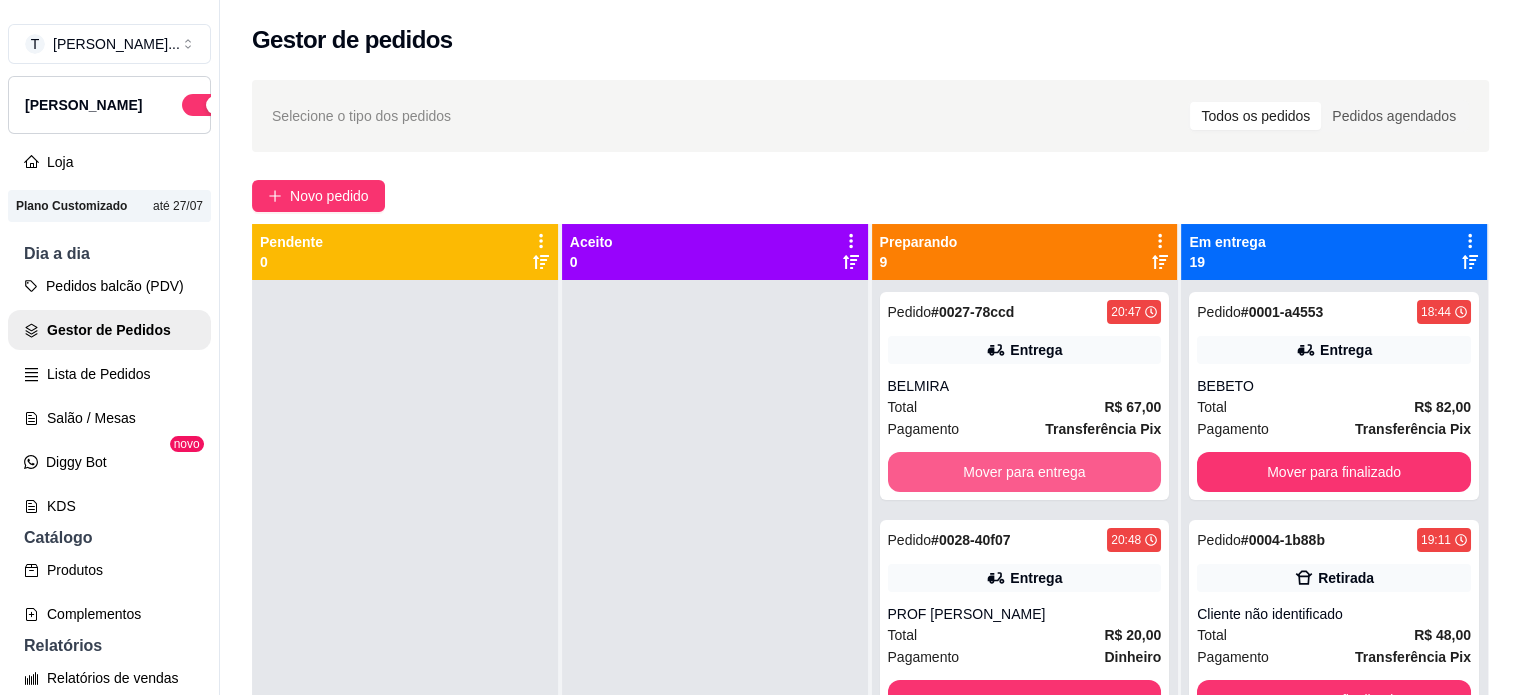 click on "Mover para entrega" at bounding box center [1025, 472] 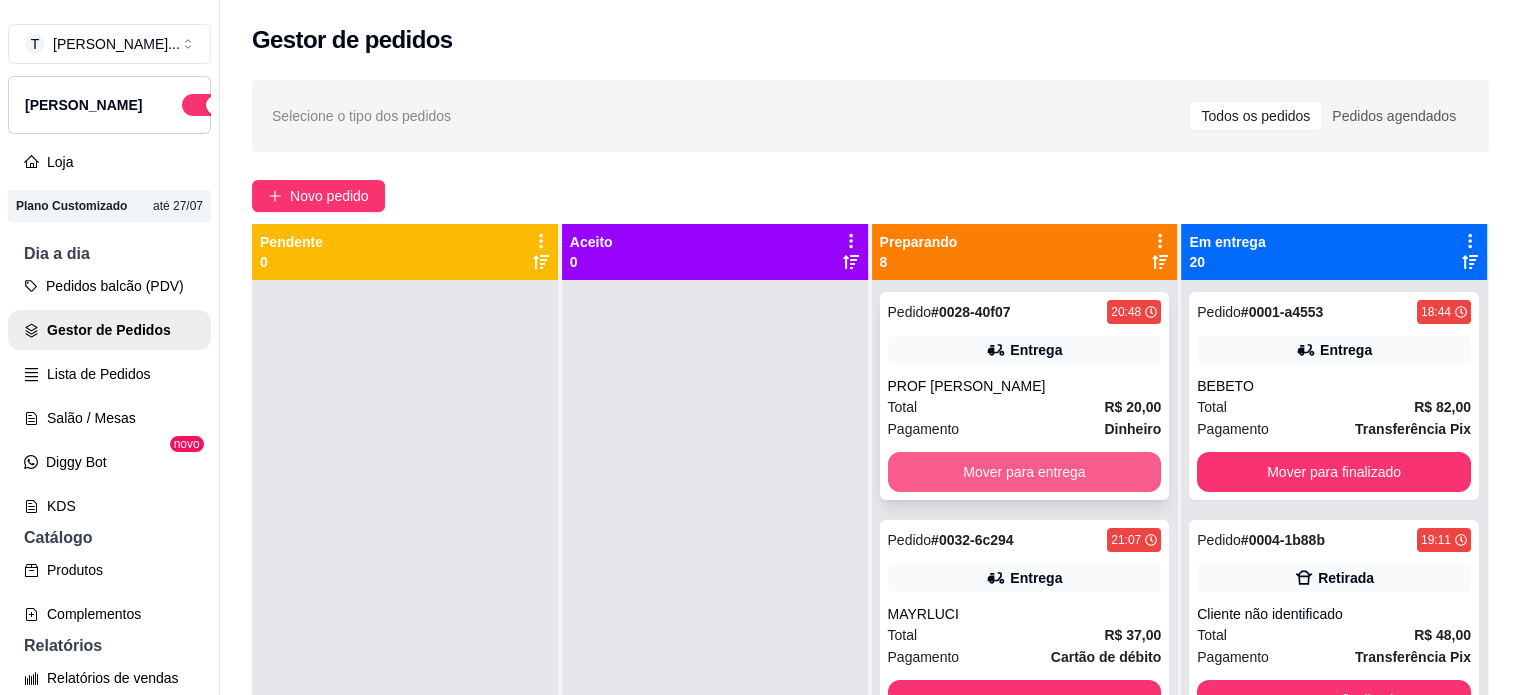 click on "Mover para entrega" at bounding box center [1025, 472] 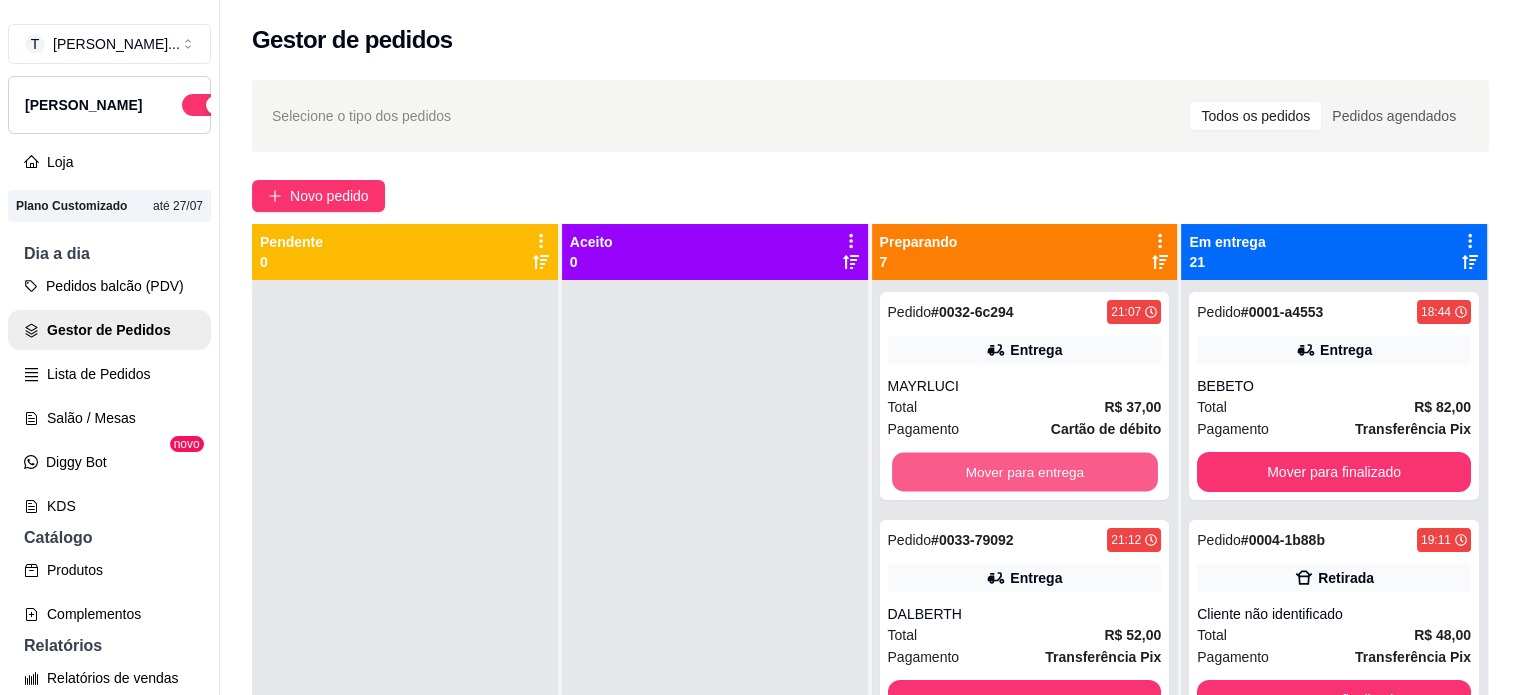 click on "Mover para entrega" at bounding box center [1025, 472] 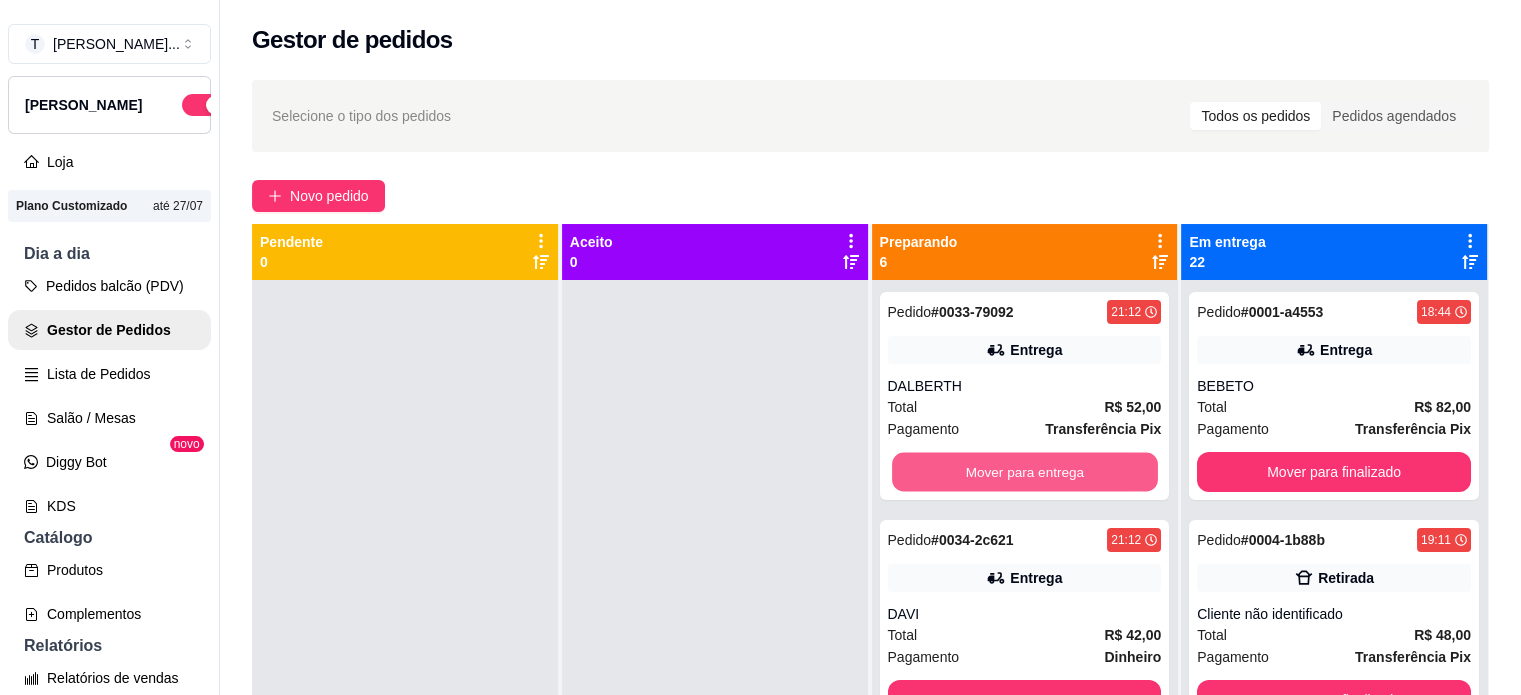 click on "Mover para entrega" at bounding box center (1025, 472) 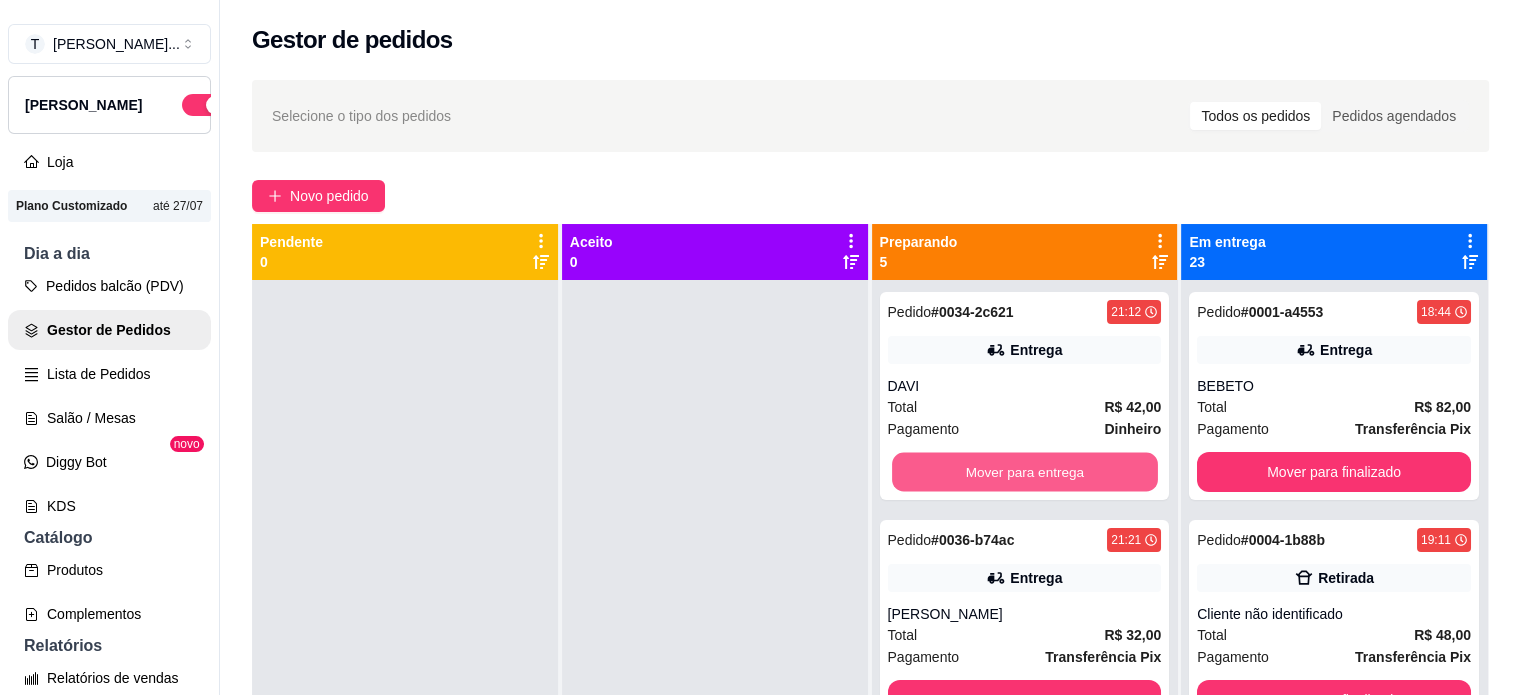 click on "Mover para entrega" at bounding box center [1025, 472] 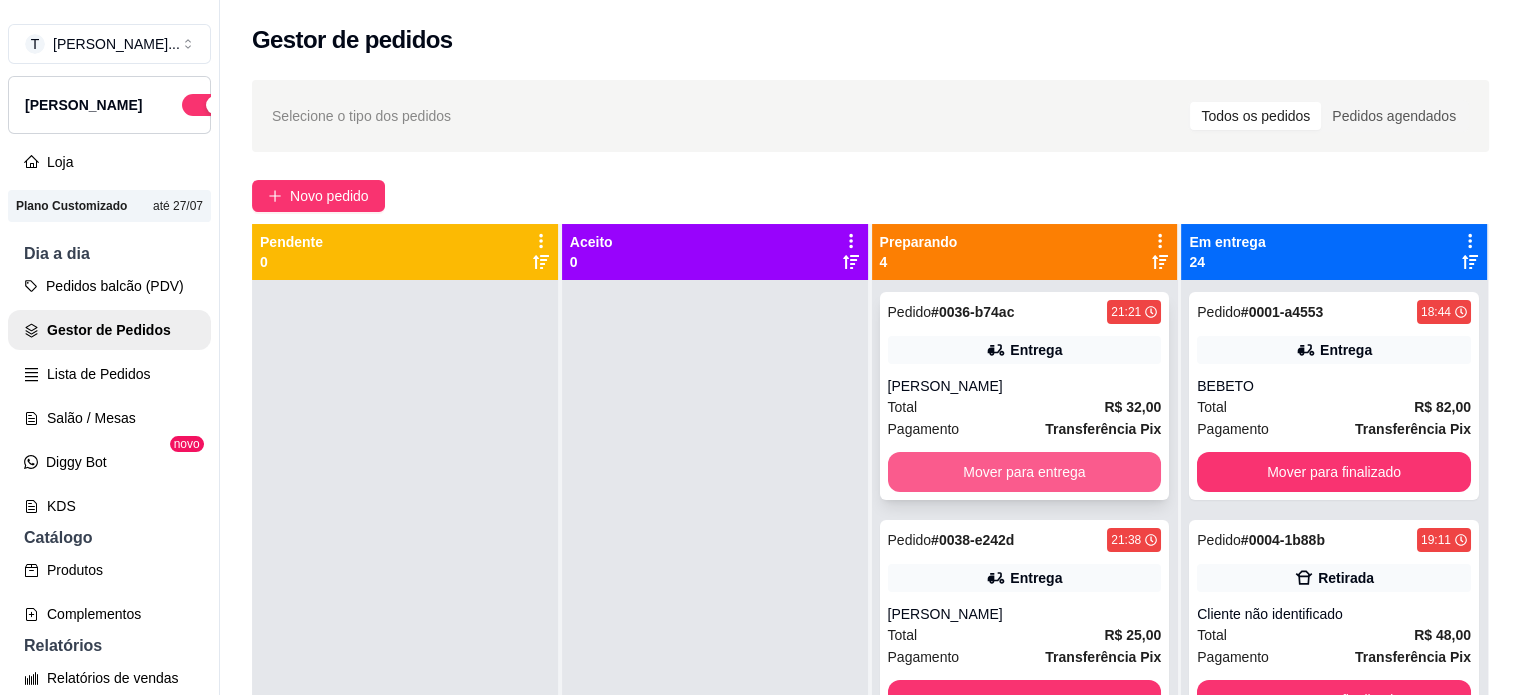 click on "Mover para entrega" at bounding box center [1025, 472] 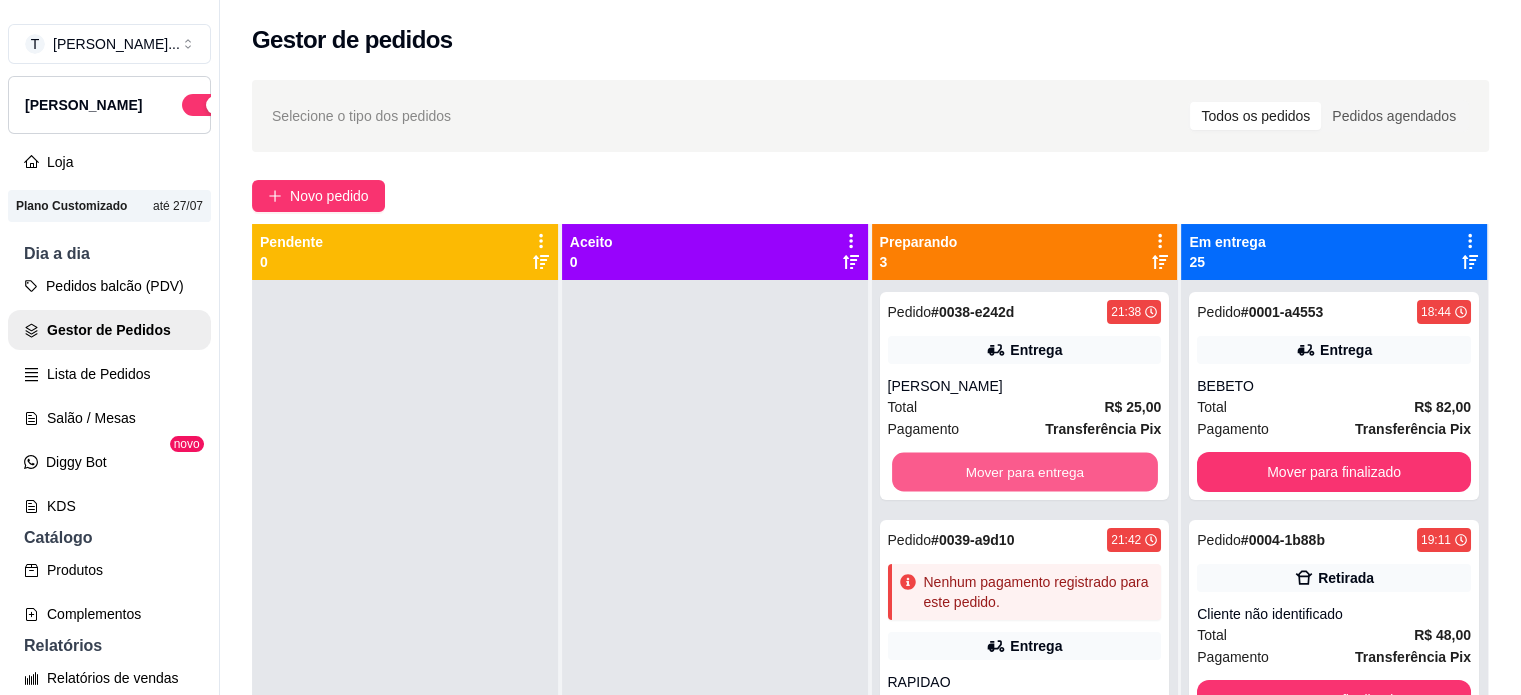 click on "Mover para entrega" at bounding box center (1025, 472) 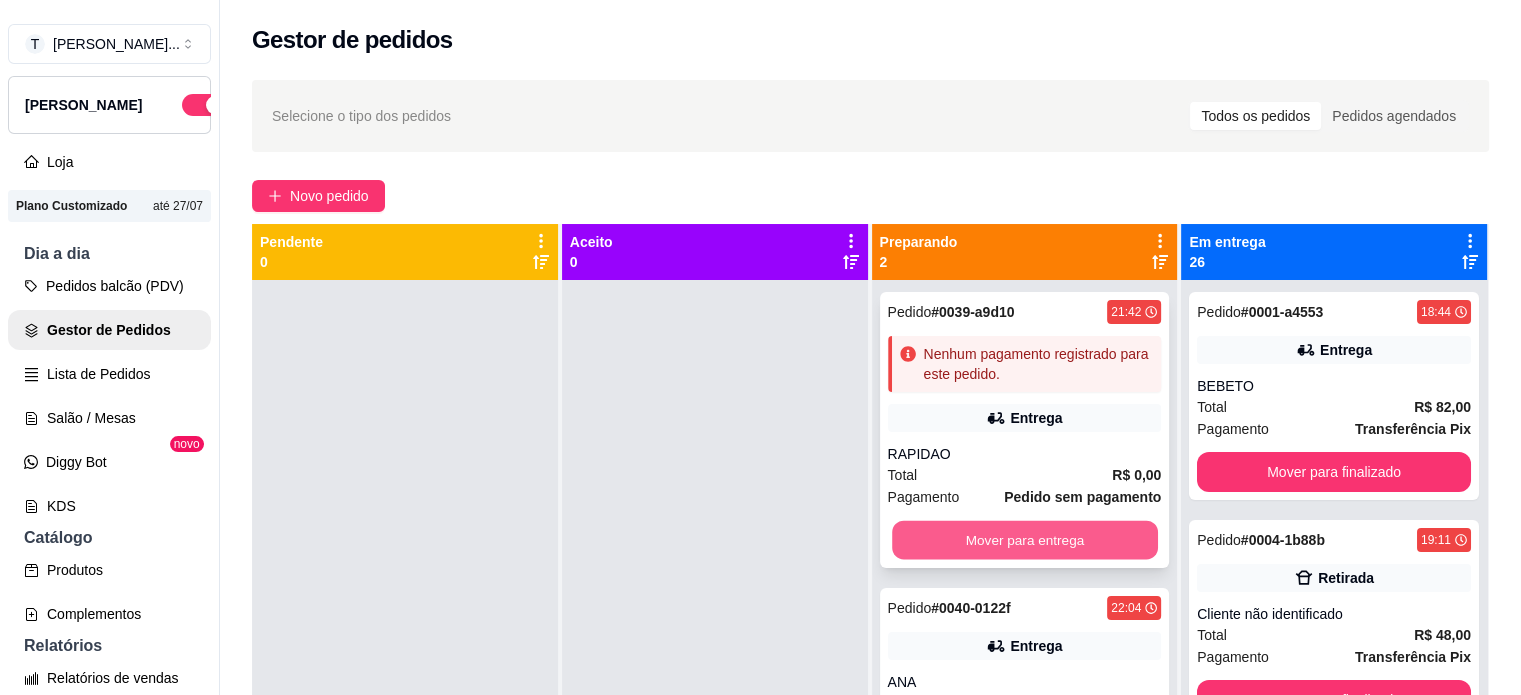 click on "Mover para entrega" at bounding box center [1025, 540] 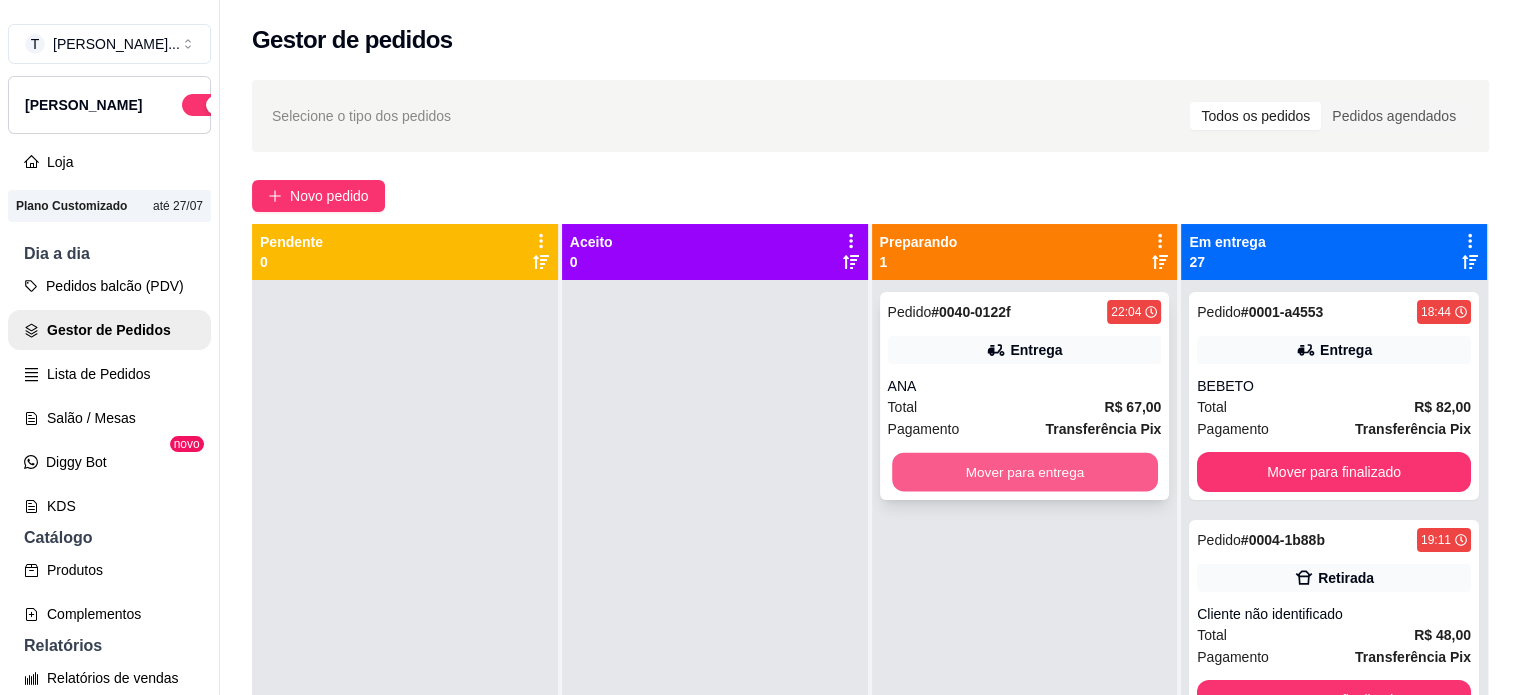 click on "Mover para entrega" at bounding box center (1025, 472) 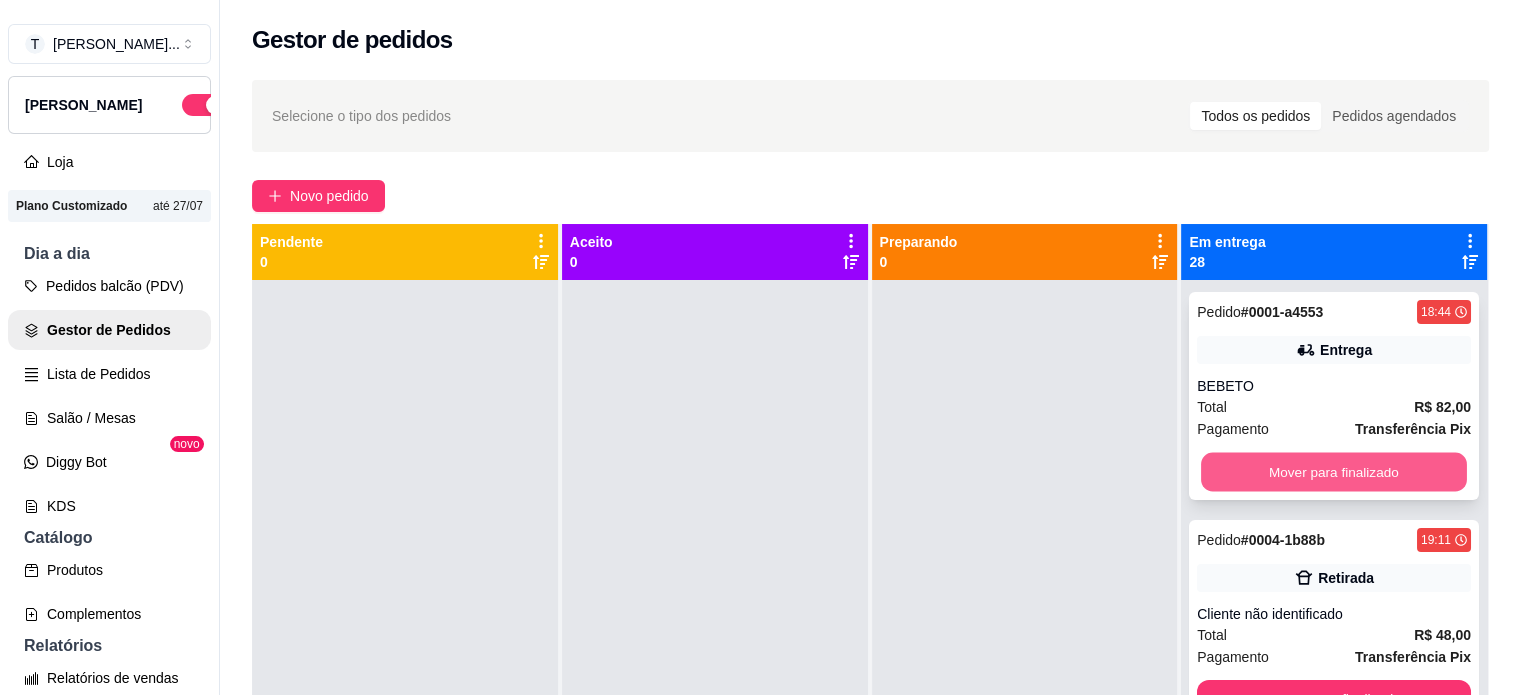 click on "Mover para finalizado" at bounding box center (1334, 472) 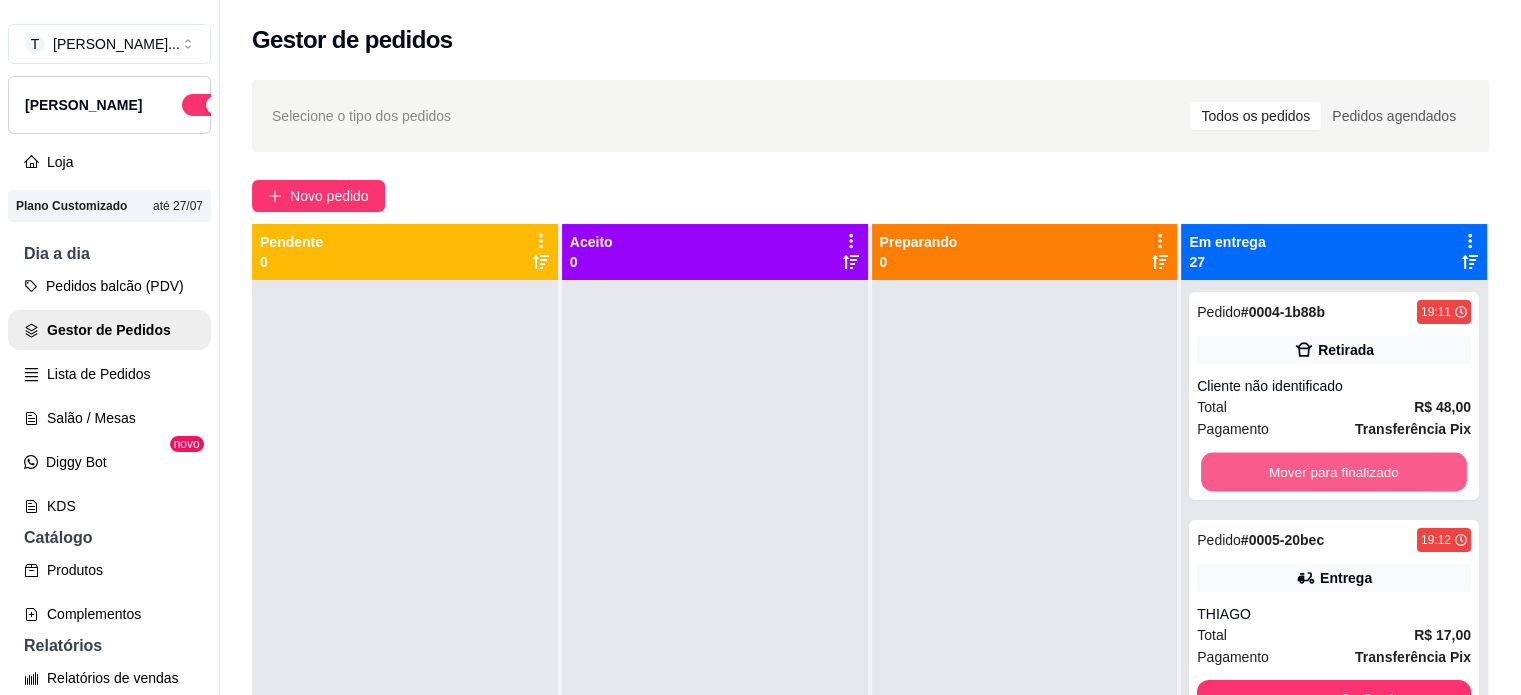 click on "Mover para finalizado" at bounding box center (1334, 472) 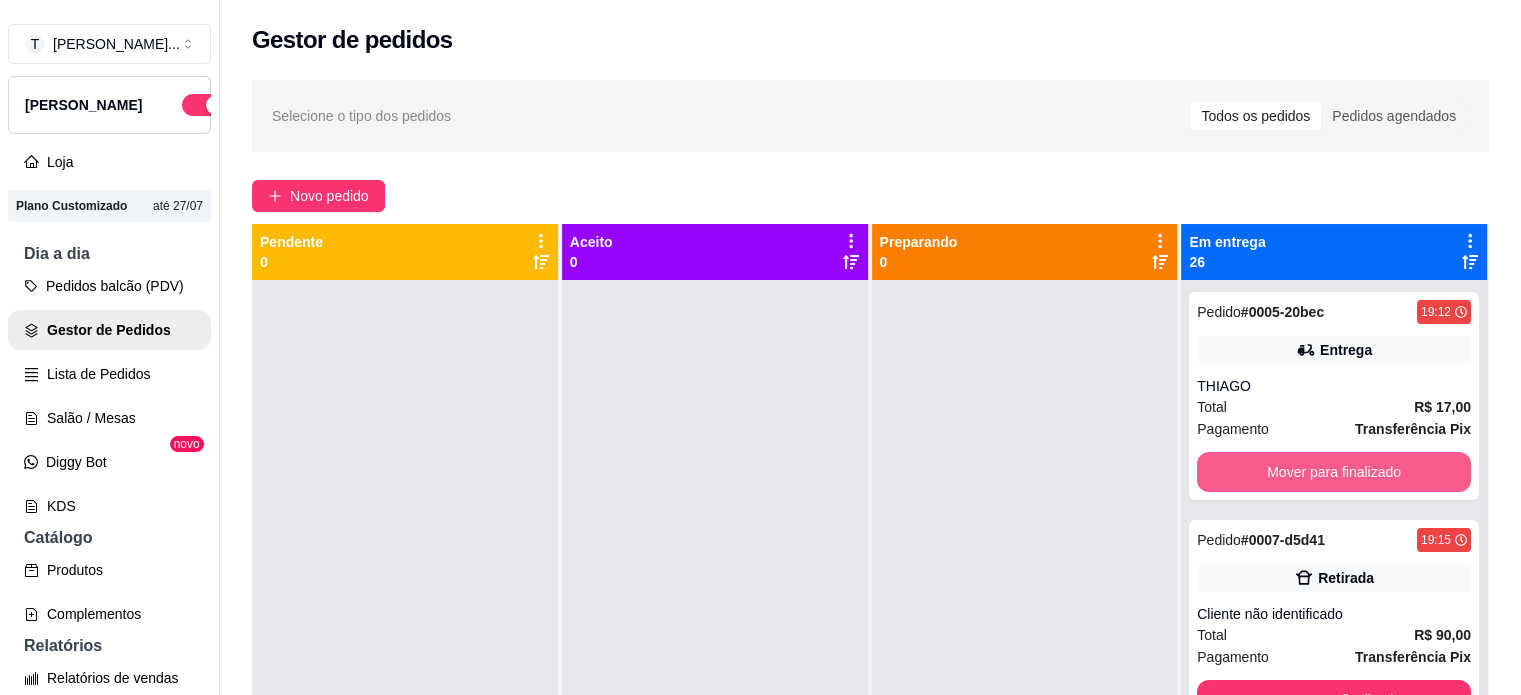 click on "Mover para finalizado" at bounding box center (1334, 472) 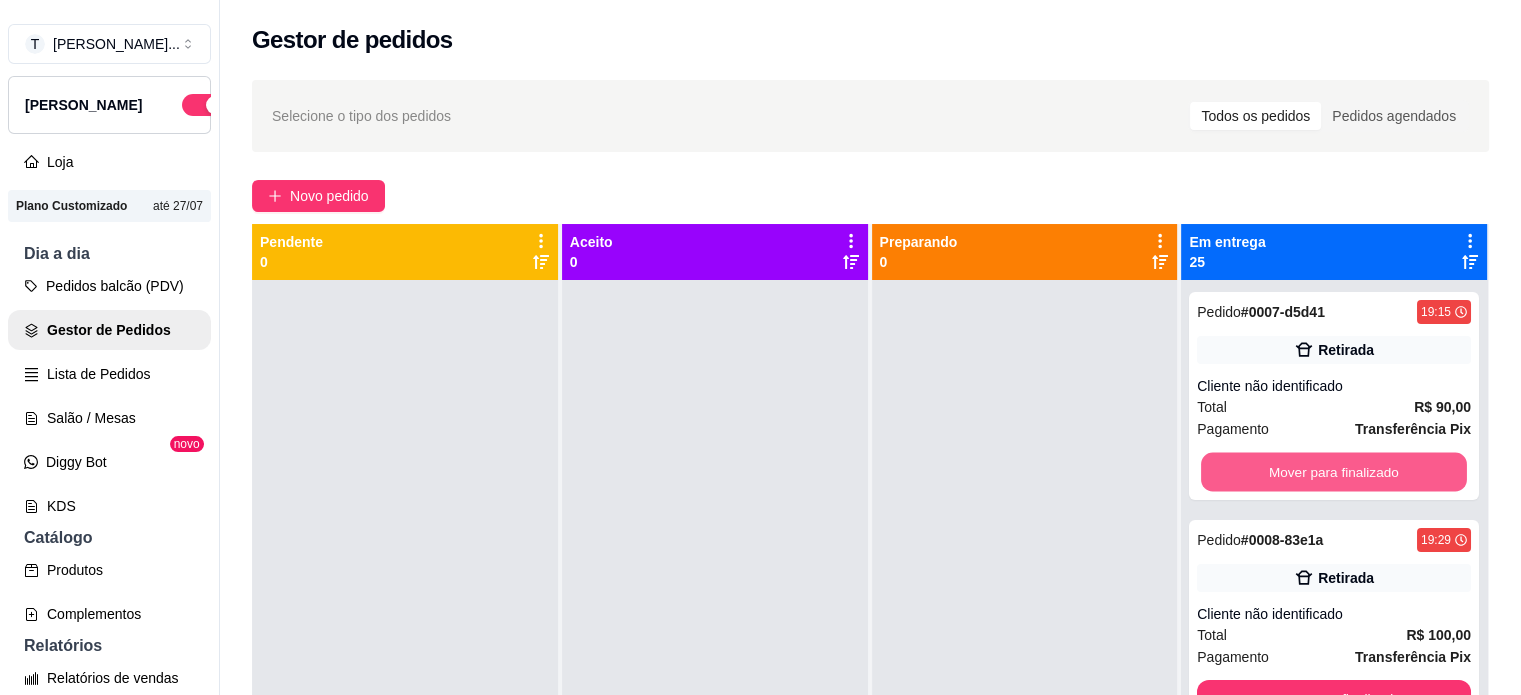 click on "Mover para finalizado" at bounding box center (1334, 472) 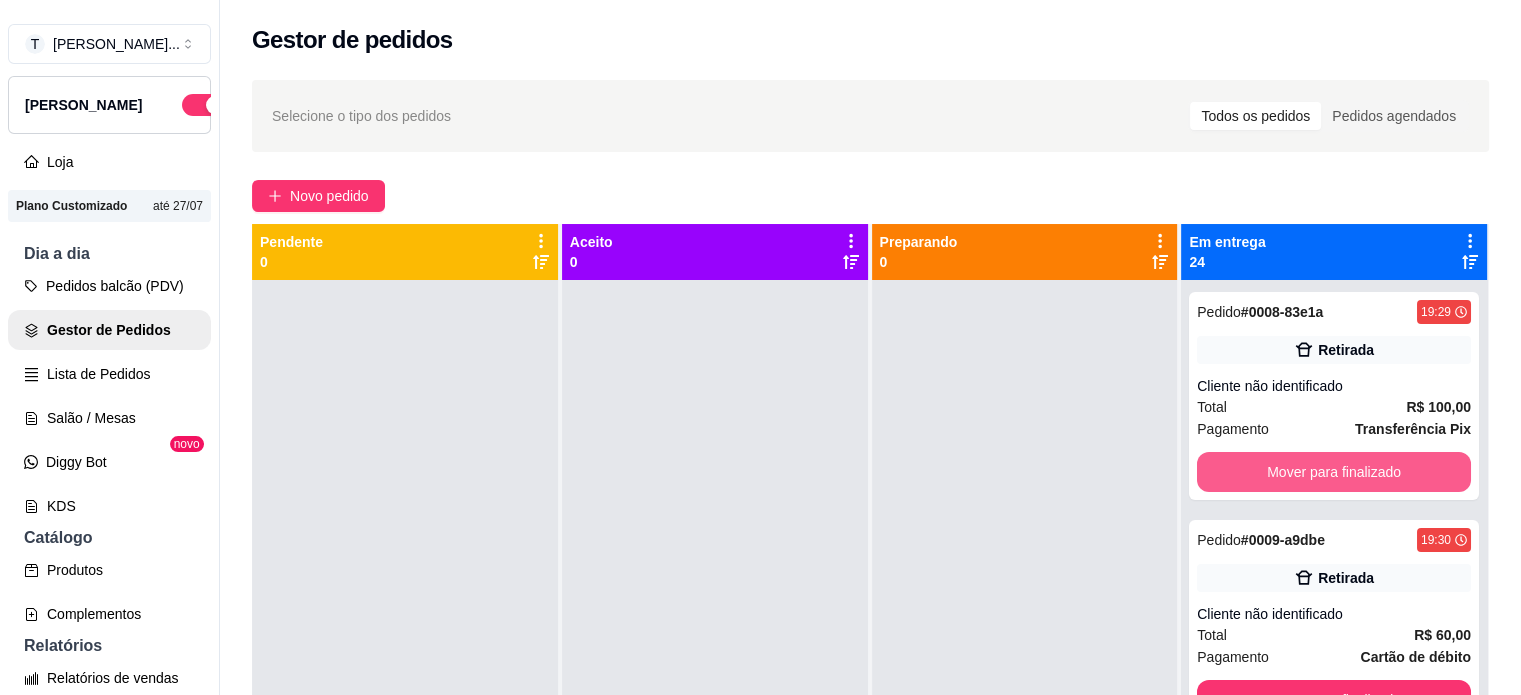 click on "Mover para finalizado" at bounding box center (1334, 472) 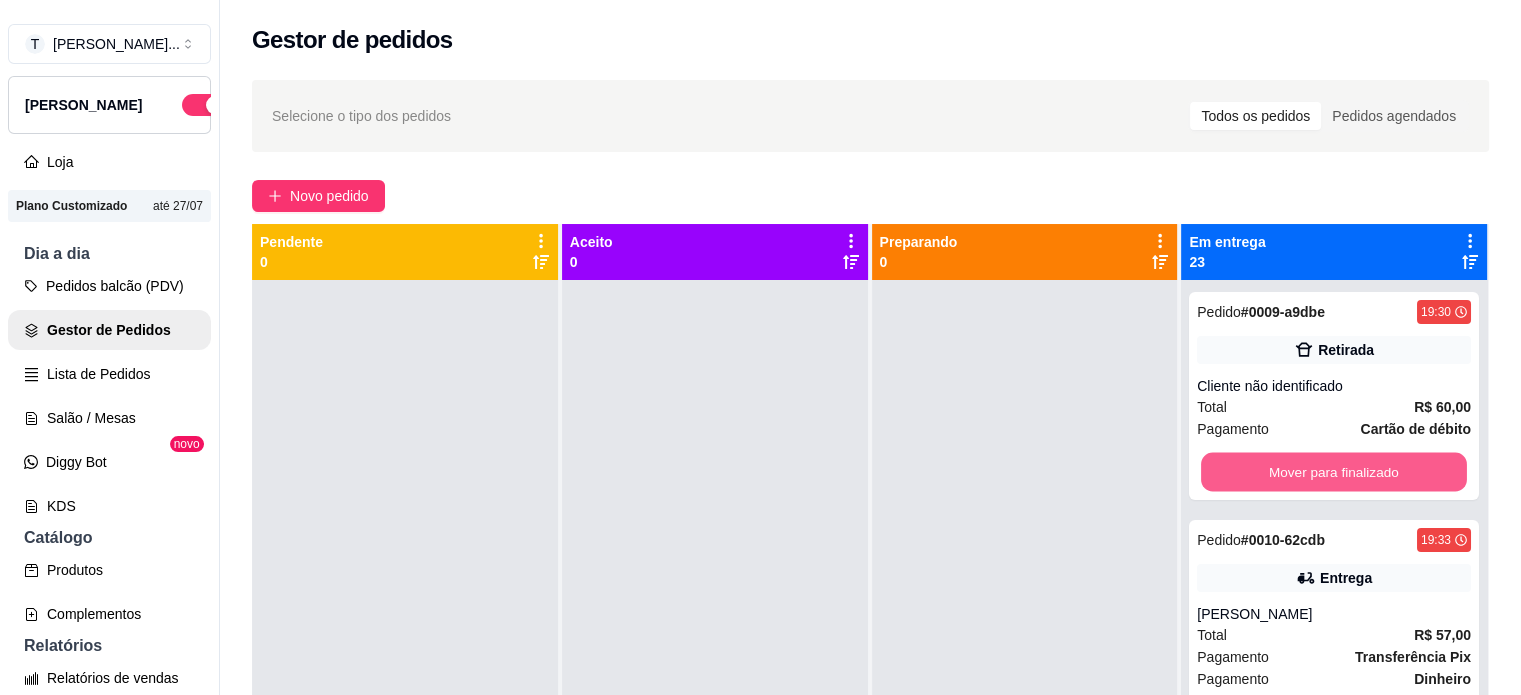 click on "Mover para finalizado" at bounding box center [1334, 472] 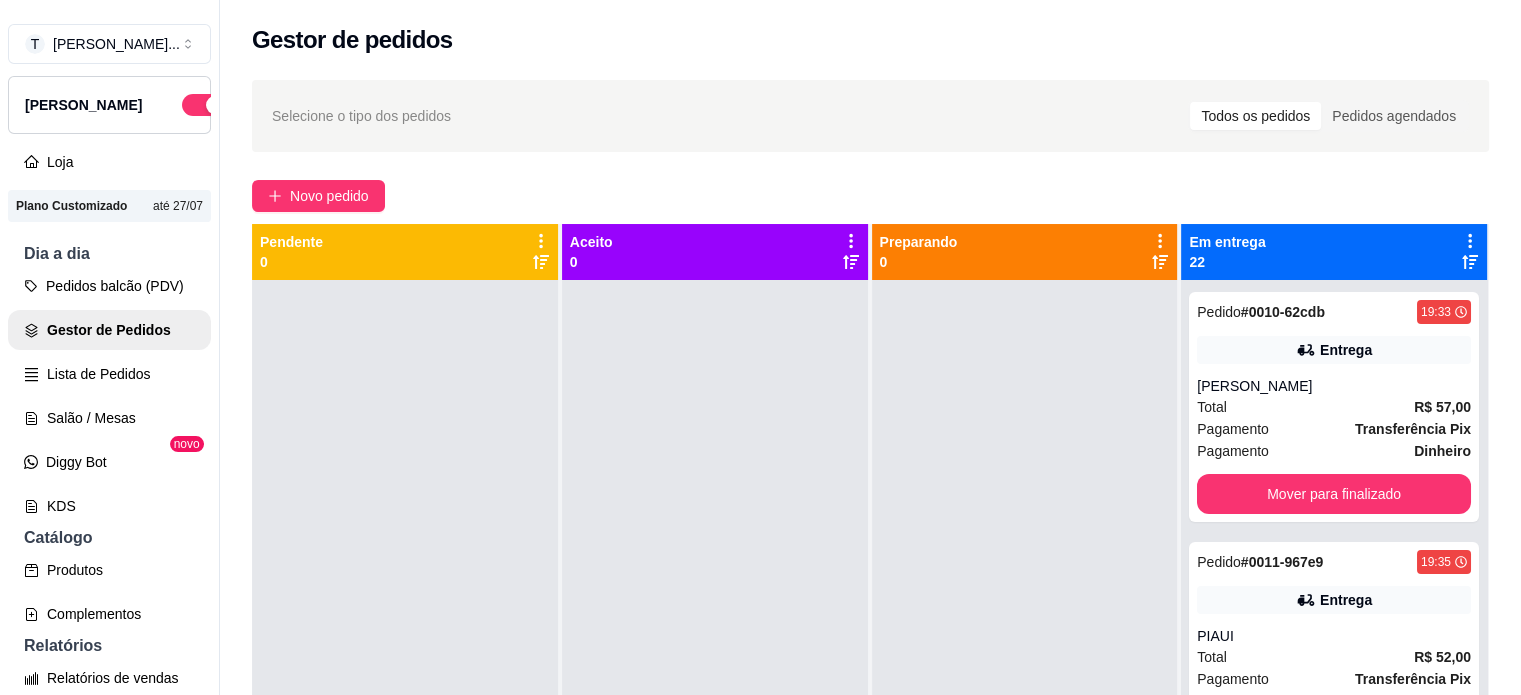 click on "Pedido  # 0010-62cdb 19:33 Entrega MARIA Total R$ 57,00 Pagamento Transferência Pix Pagamento Dinheiro Mover para finalizado" at bounding box center (1334, 407) 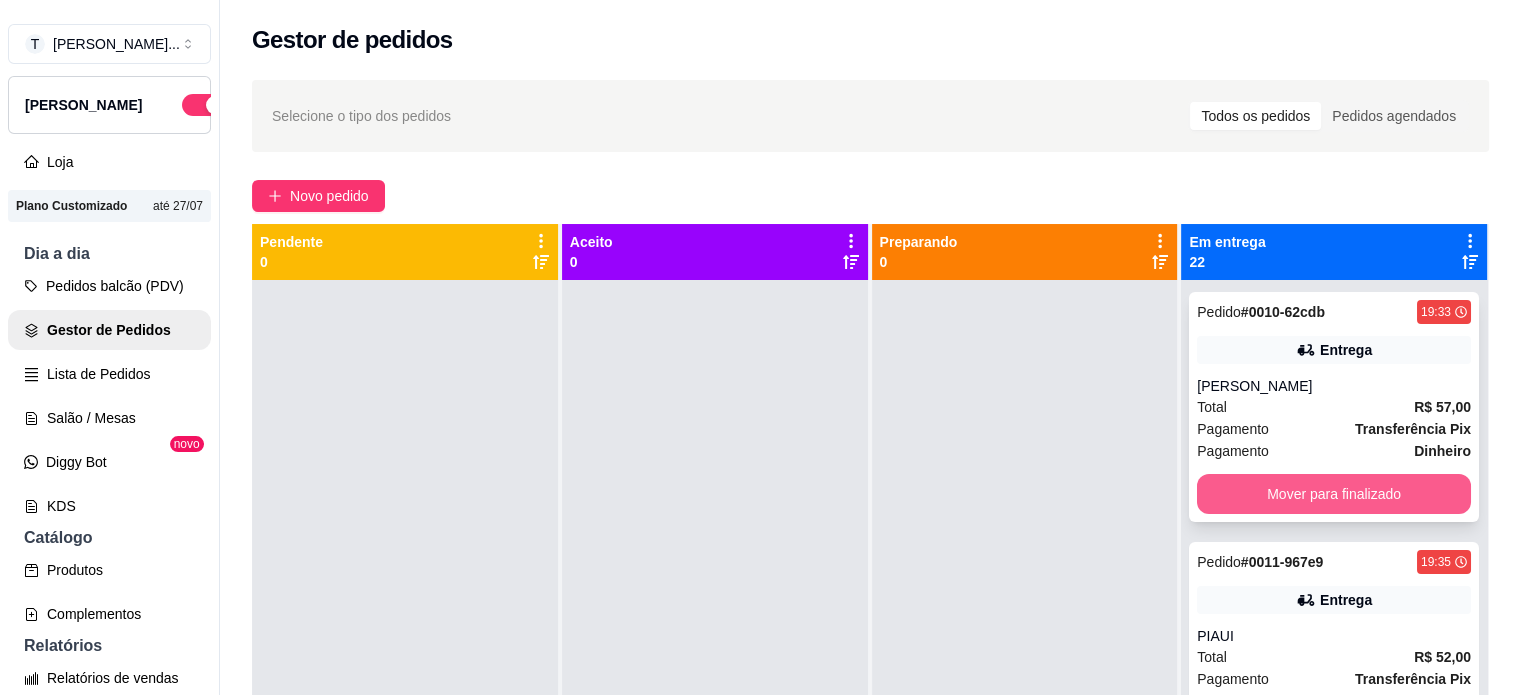 click on "Mover para finalizado" at bounding box center (1334, 494) 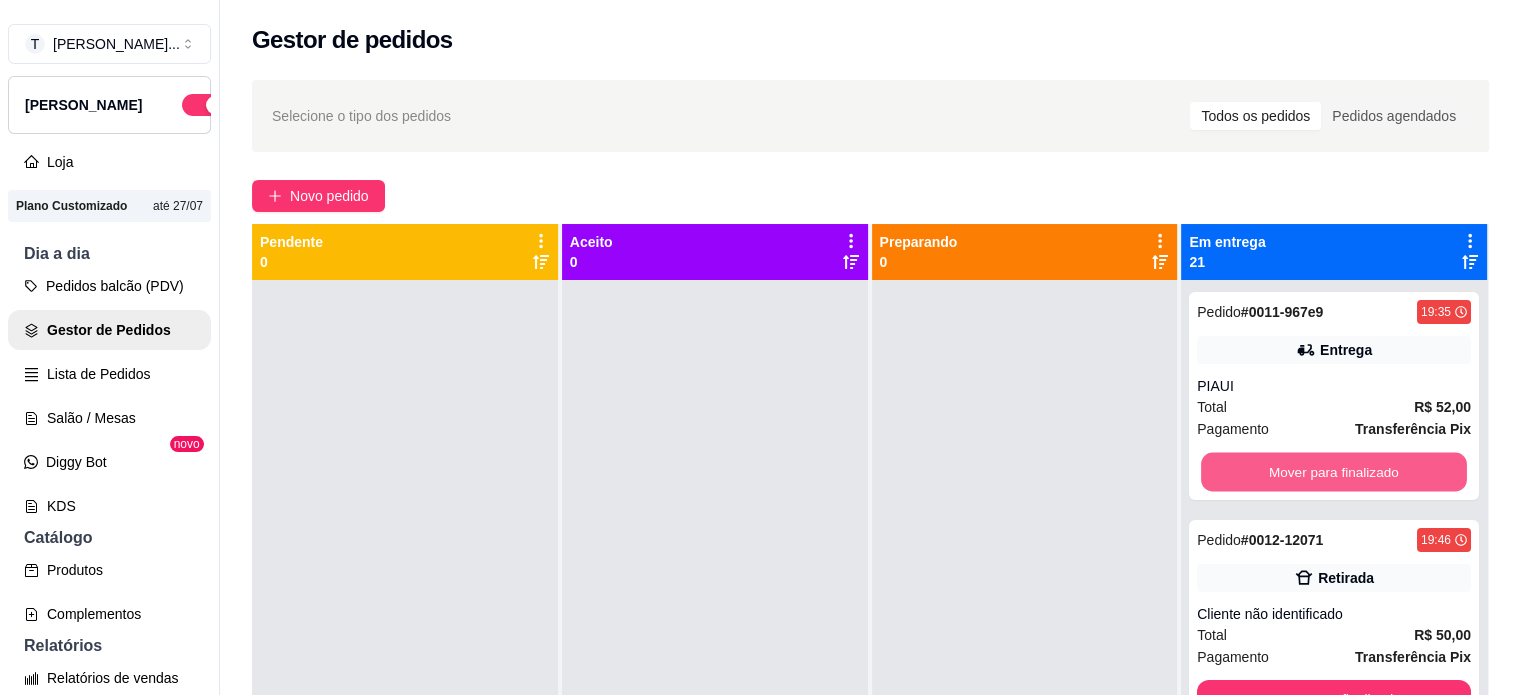 click on "Mover para finalizado" at bounding box center [1334, 472] 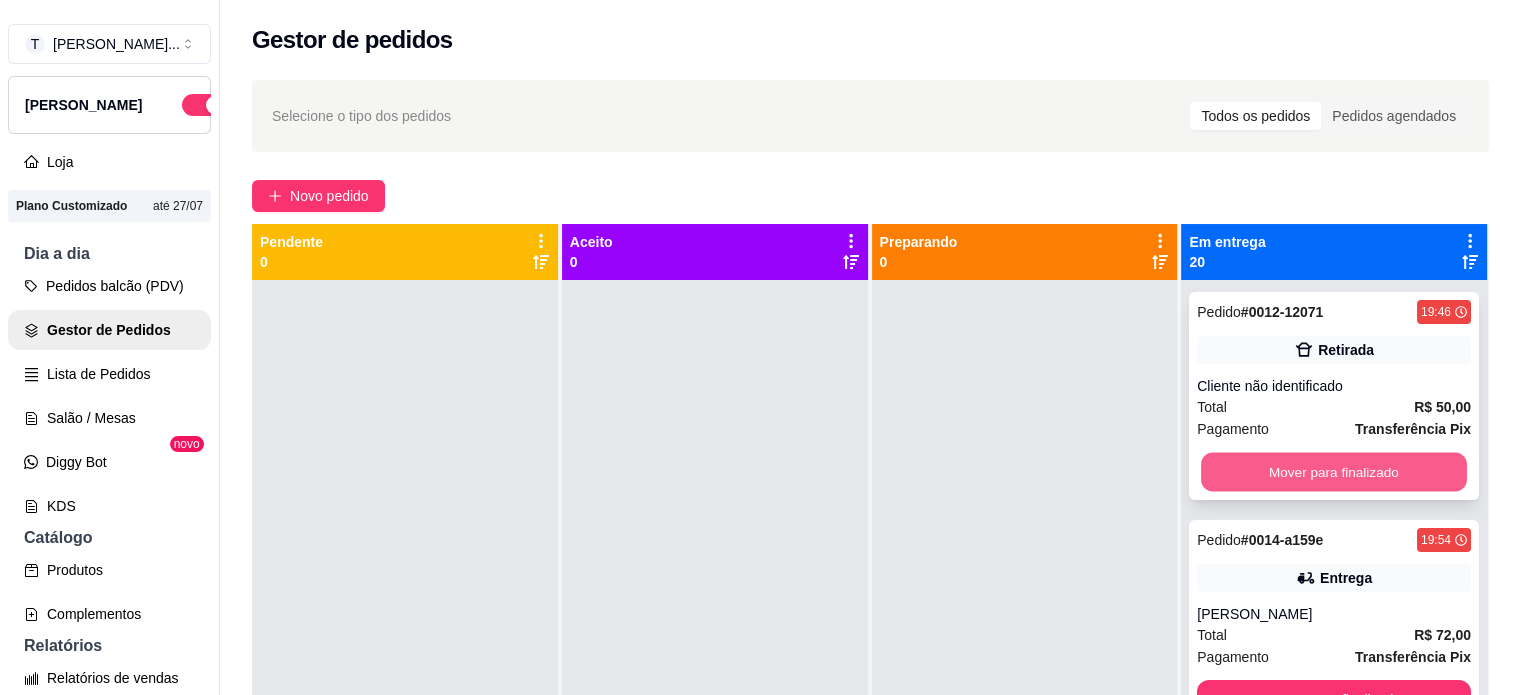 click on "Mover para finalizado" at bounding box center [1334, 472] 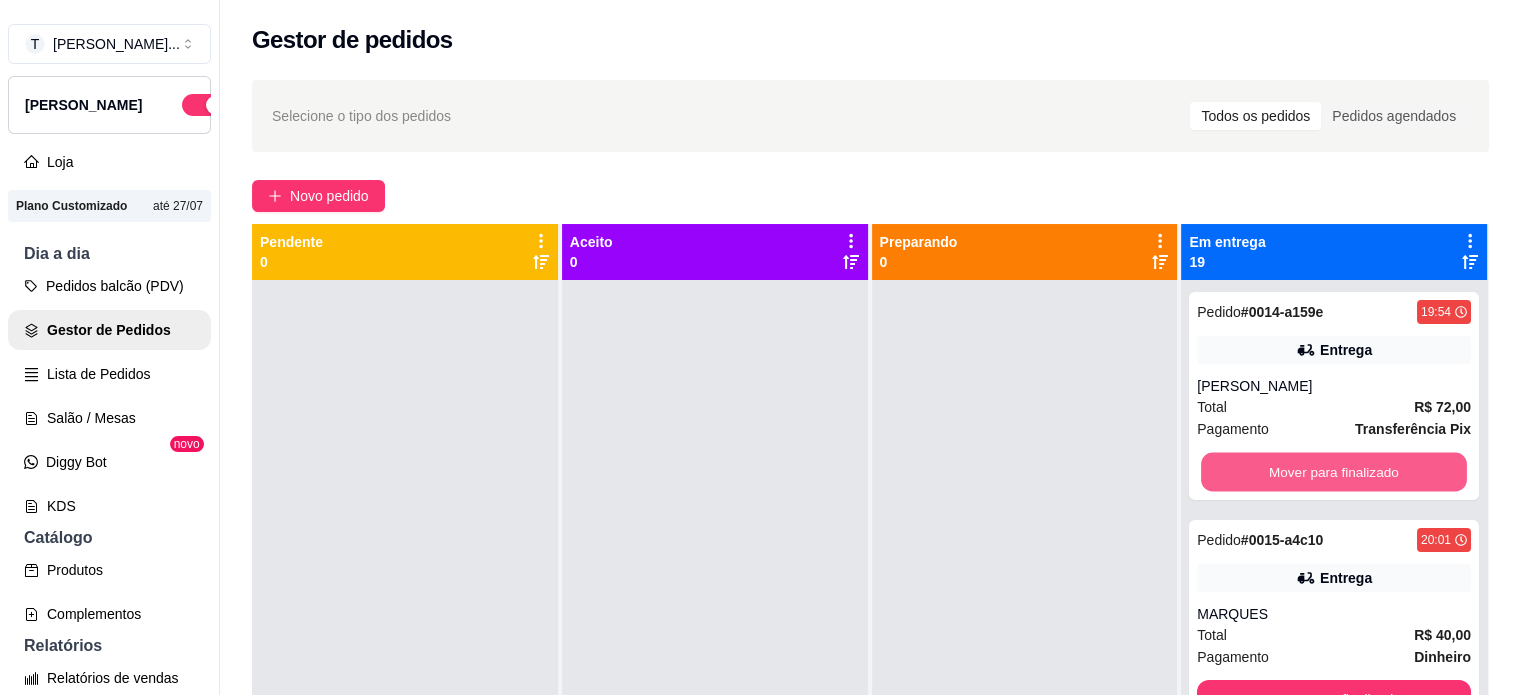 click on "Mover para finalizado" at bounding box center [1334, 472] 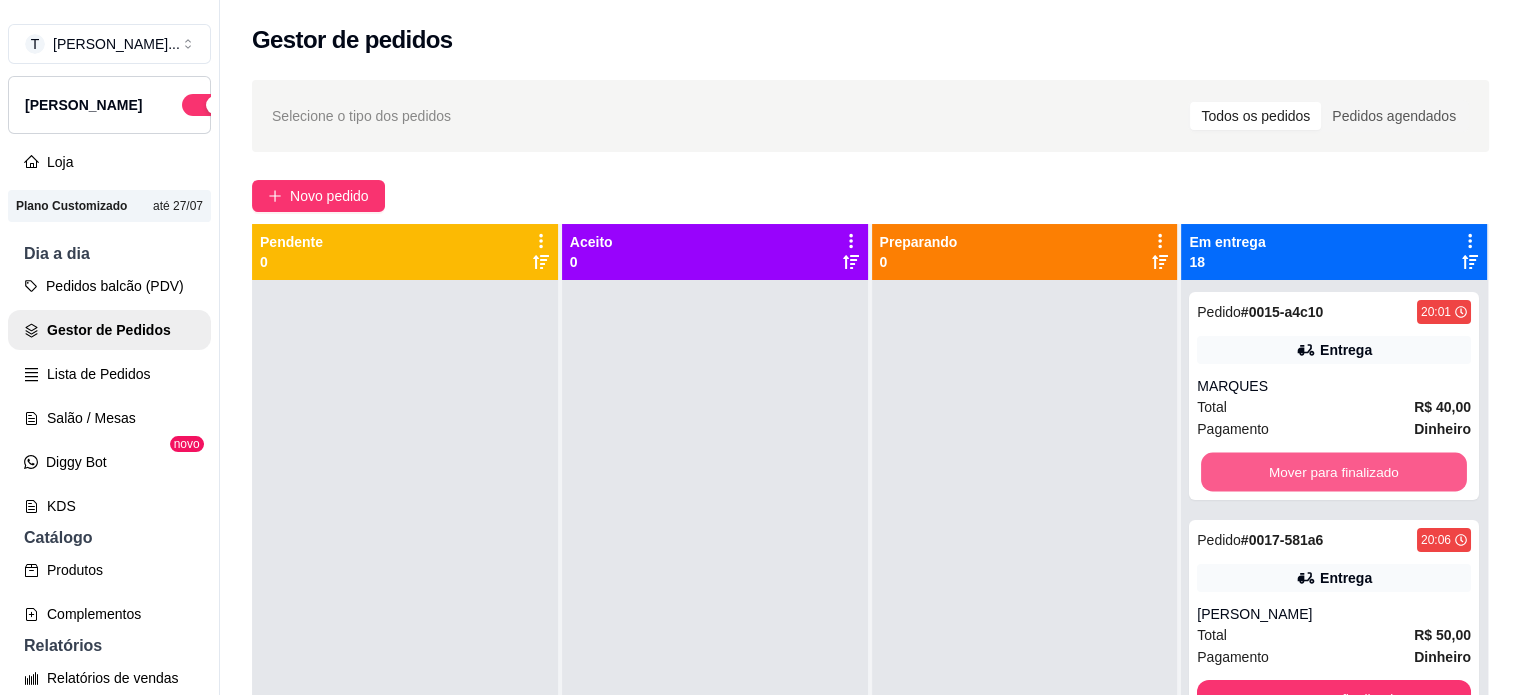 click on "Mover para finalizado" at bounding box center (1334, 472) 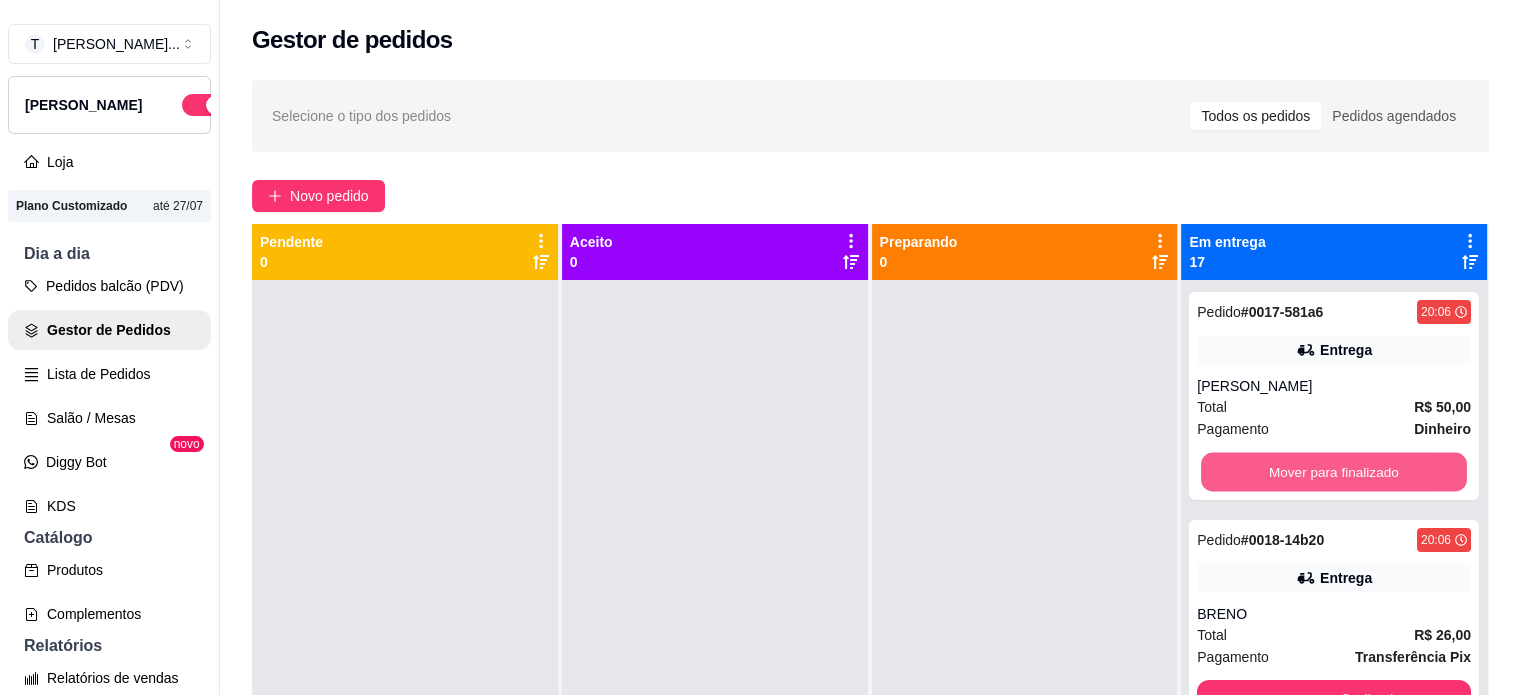 click on "Mover para finalizado" at bounding box center [1334, 472] 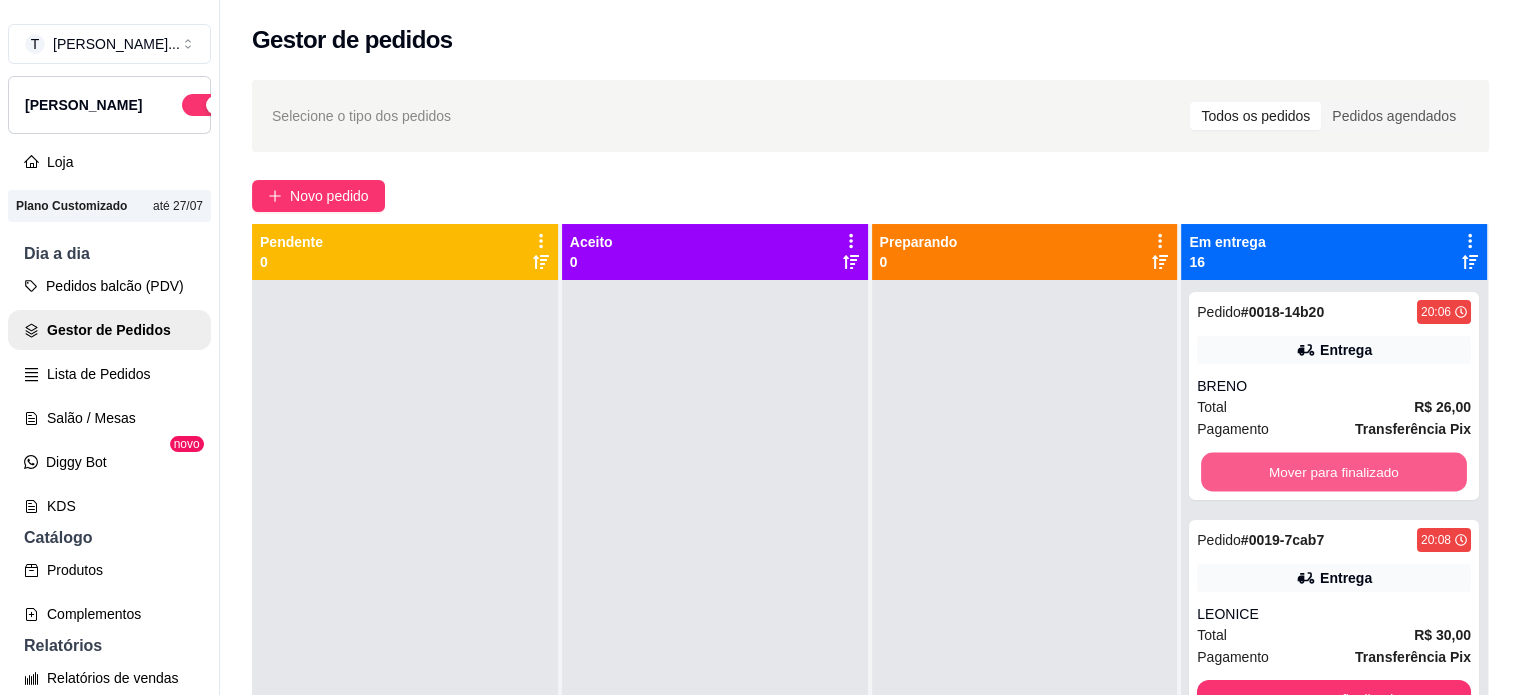 click on "Mover para finalizado" at bounding box center (1334, 472) 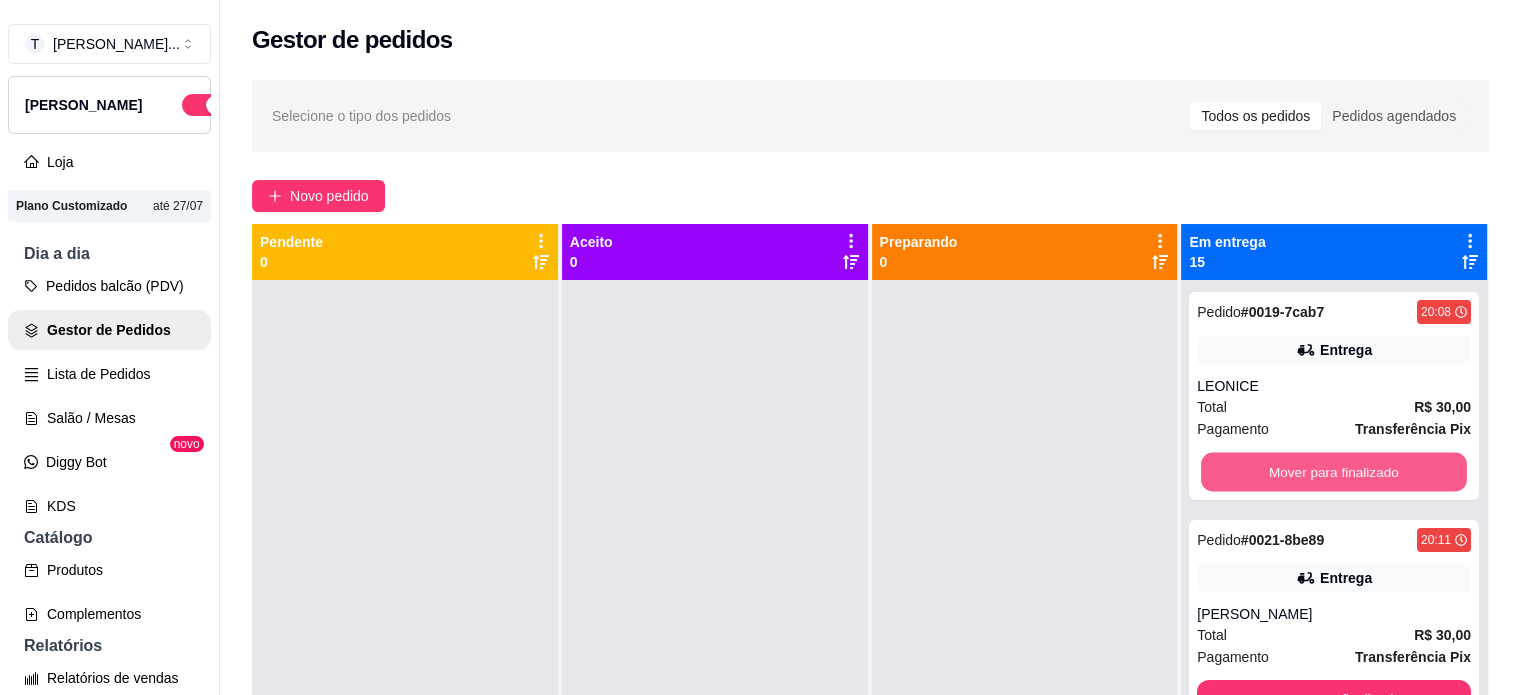 click on "Mover para finalizado" at bounding box center [1334, 472] 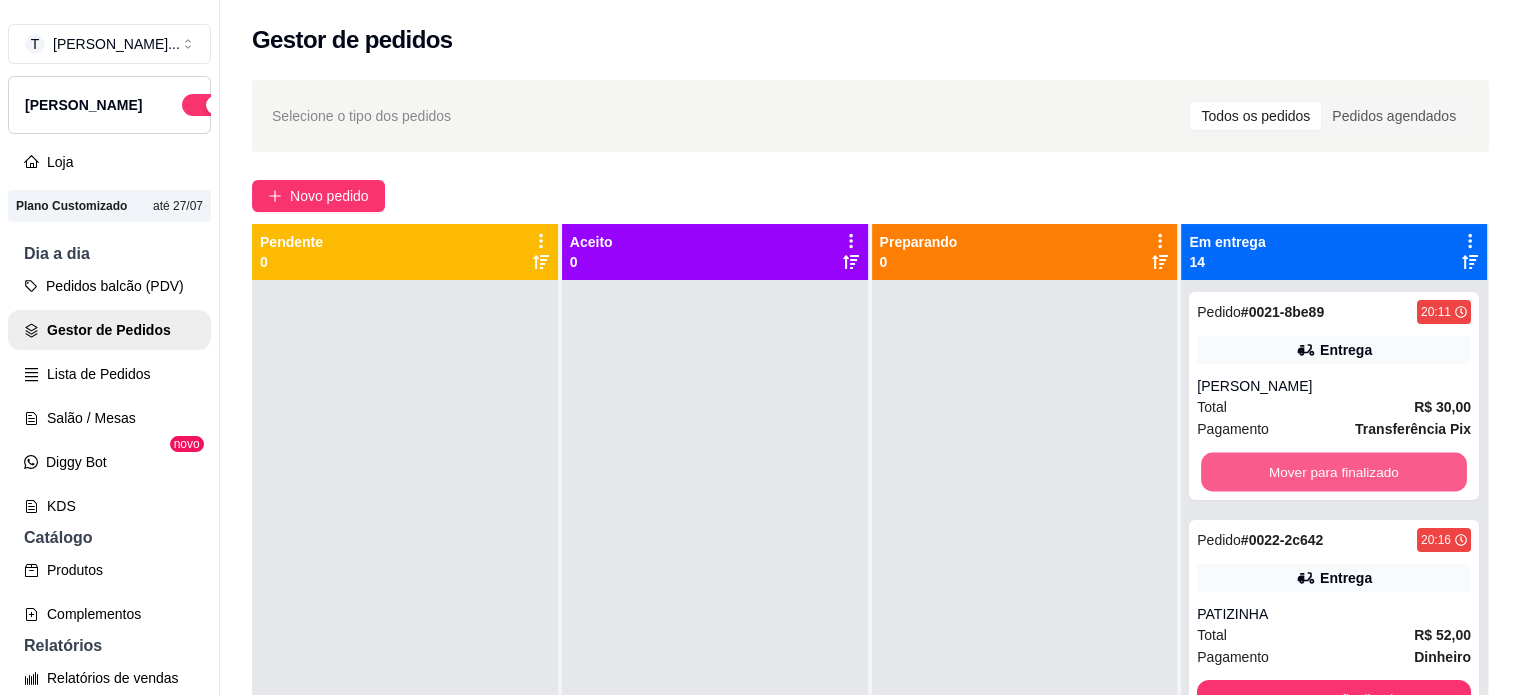 click on "Mover para finalizado" at bounding box center [1334, 472] 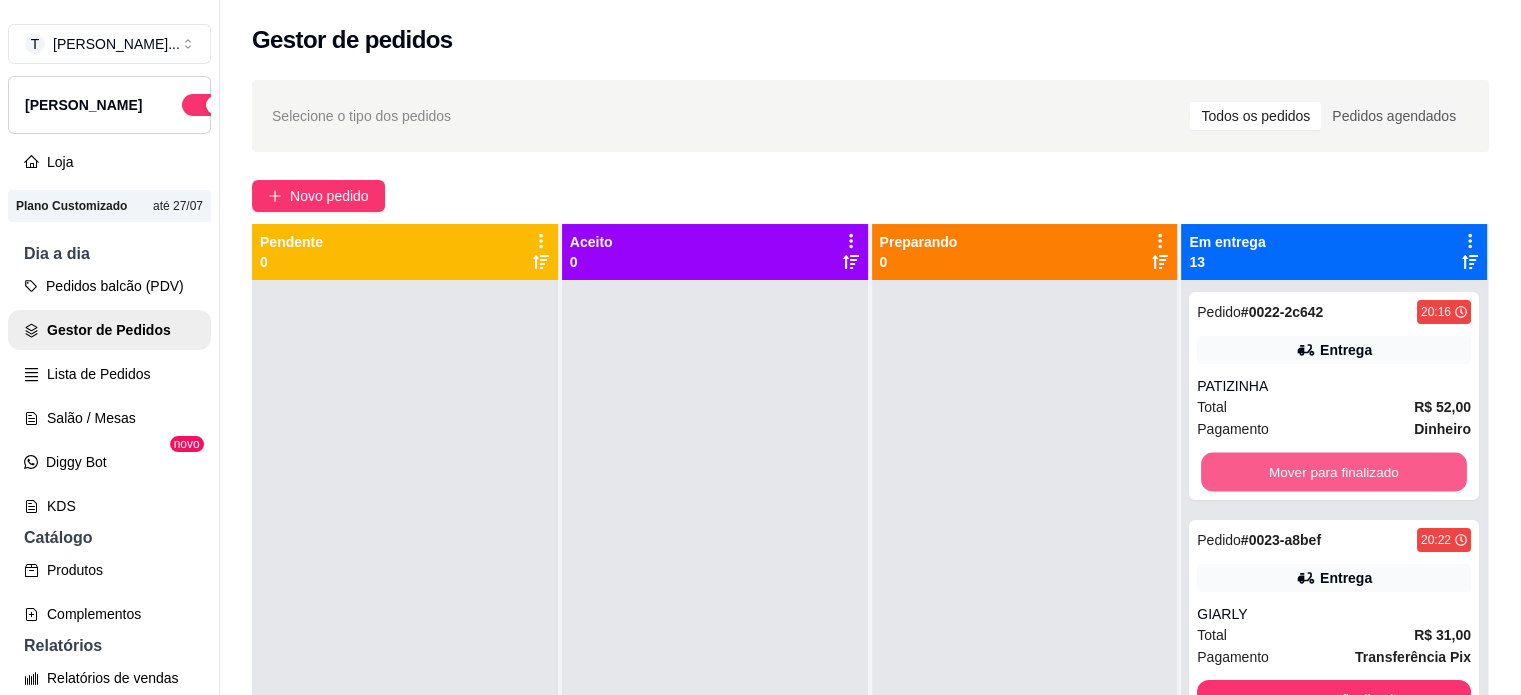click on "Mover para finalizado" at bounding box center [1334, 472] 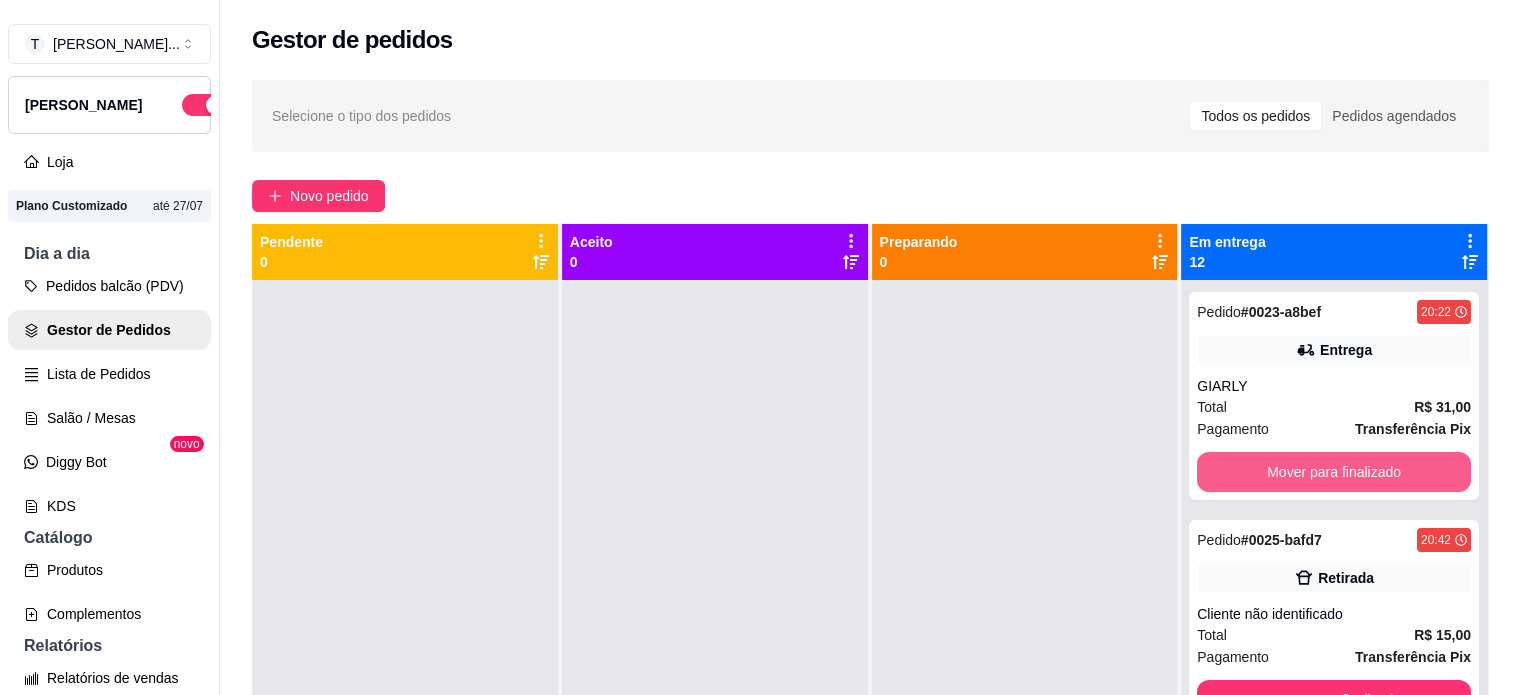 click on "Mover para finalizado" at bounding box center (1334, 472) 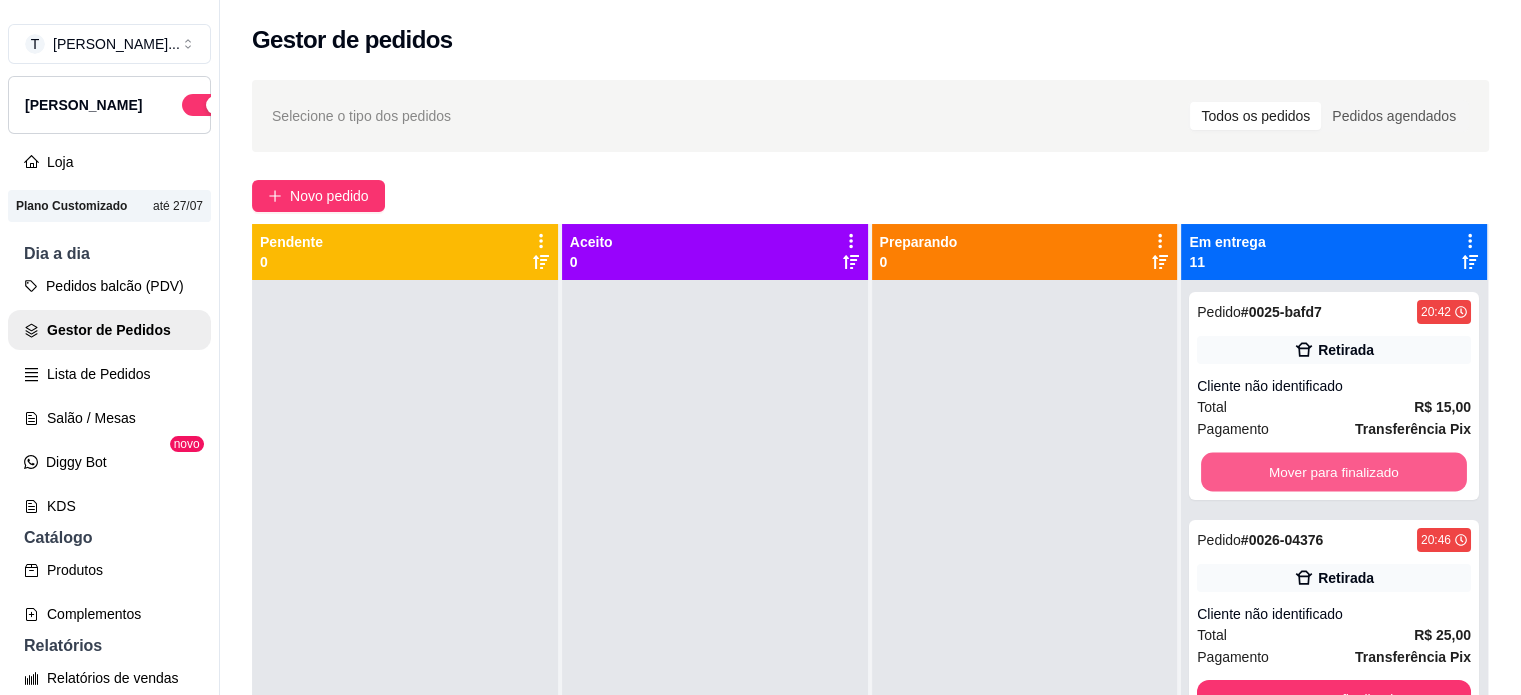 click on "Mover para finalizado" at bounding box center (1334, 472) 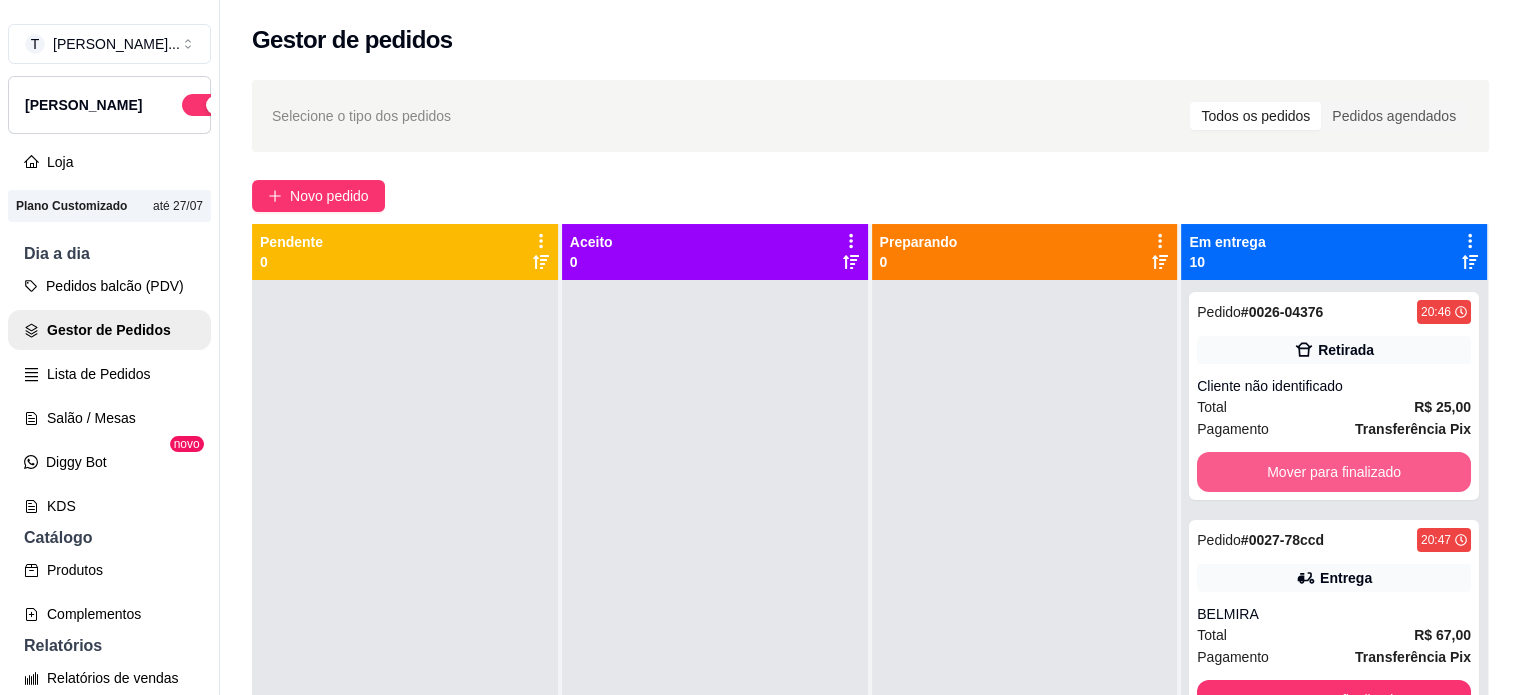 click on "Mover para finalizado" at bounding box center (1334, 472) 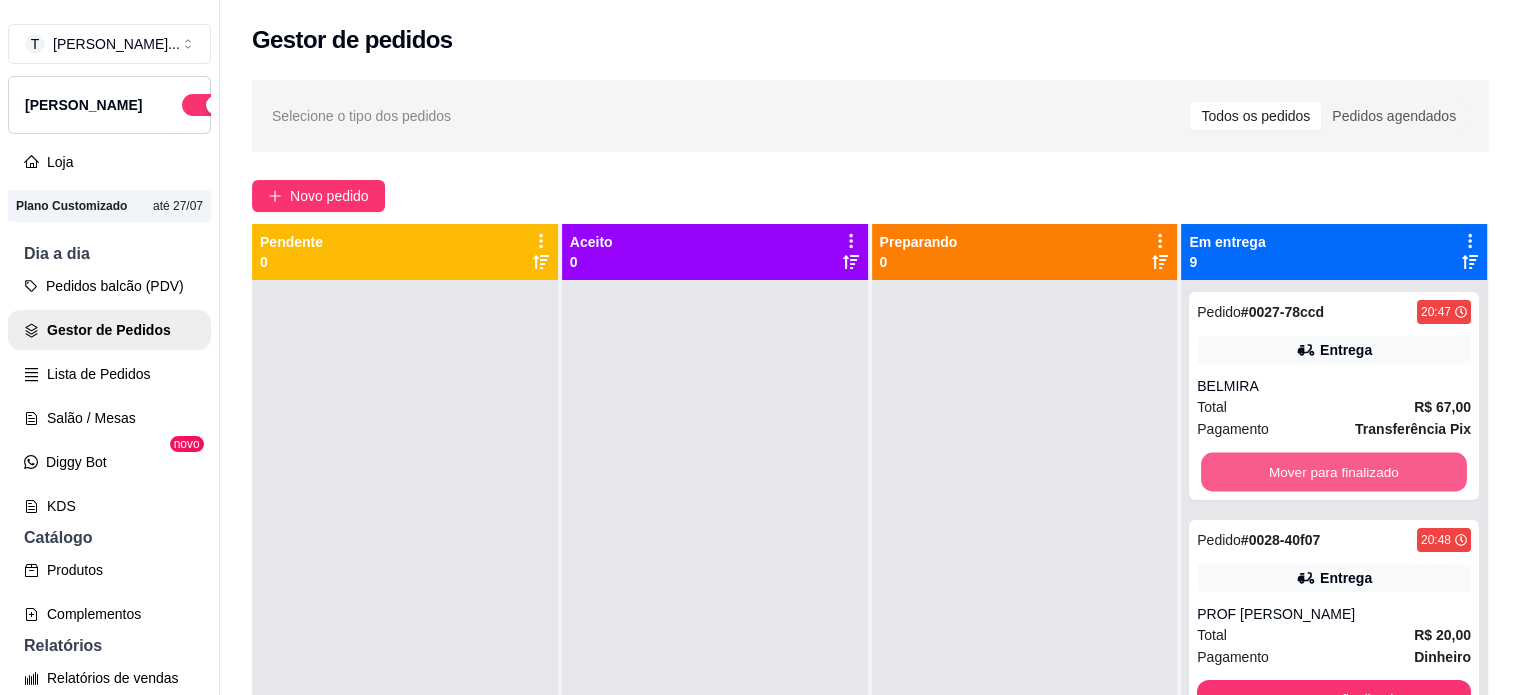 click on "Mover para finalizado" at bounding box center [1334, 472] 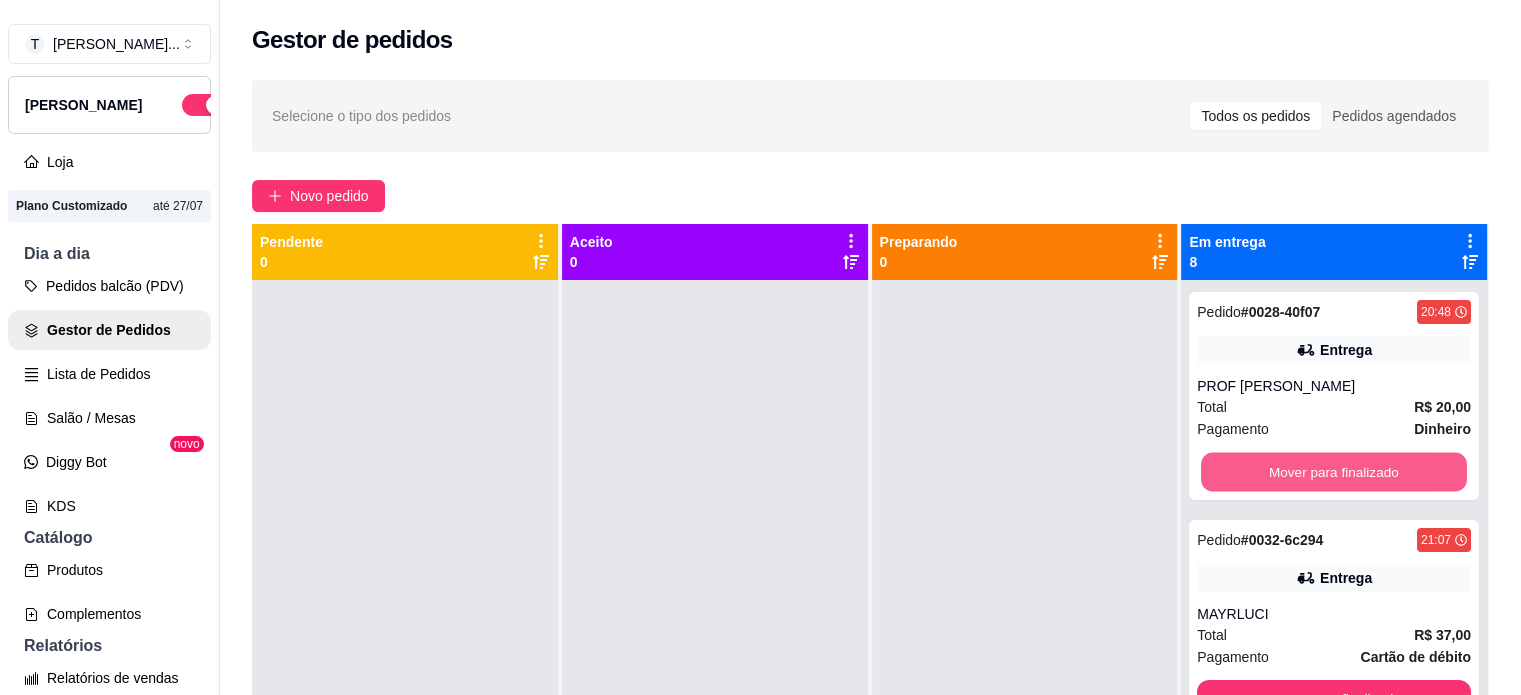click on "Mover para finalizado" at bounding box center (1334, 472) 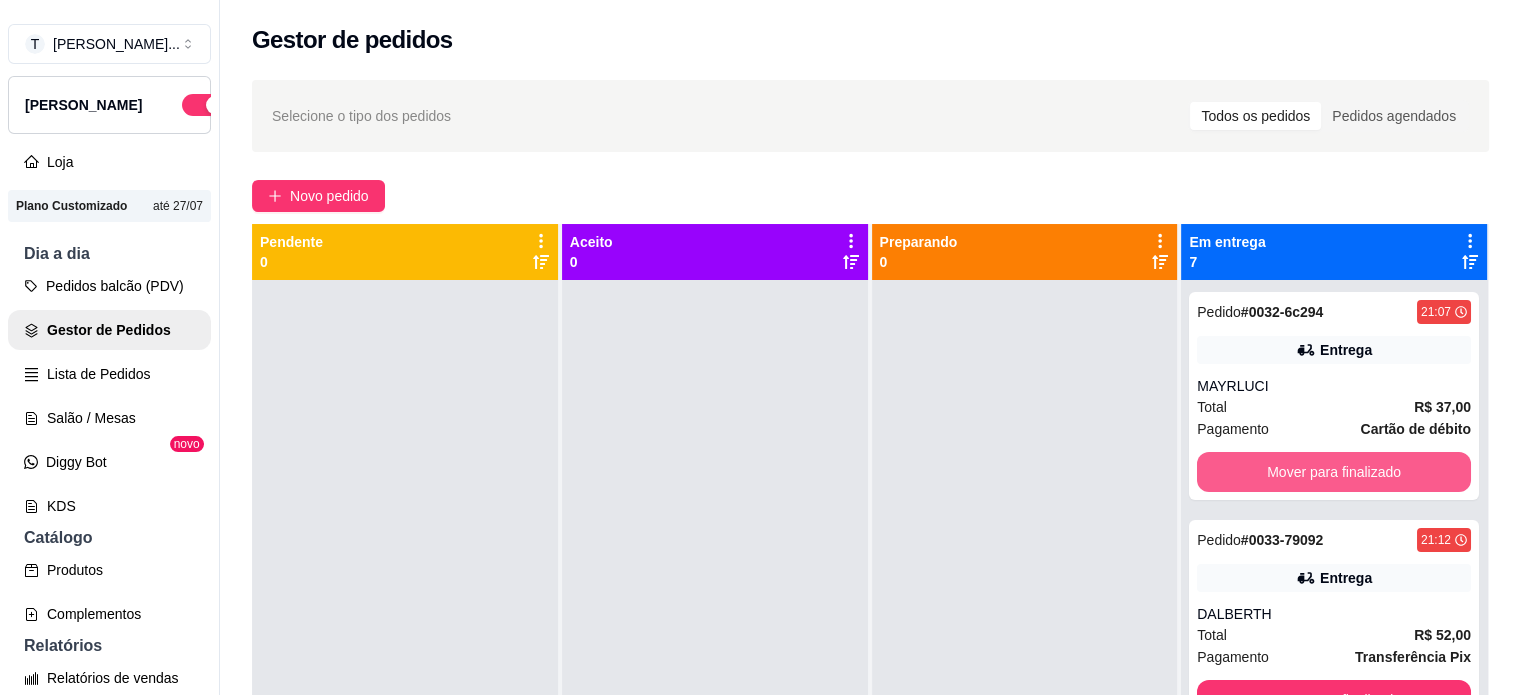 click on "Mover para finalizado" at bounding box center [1334, 472] 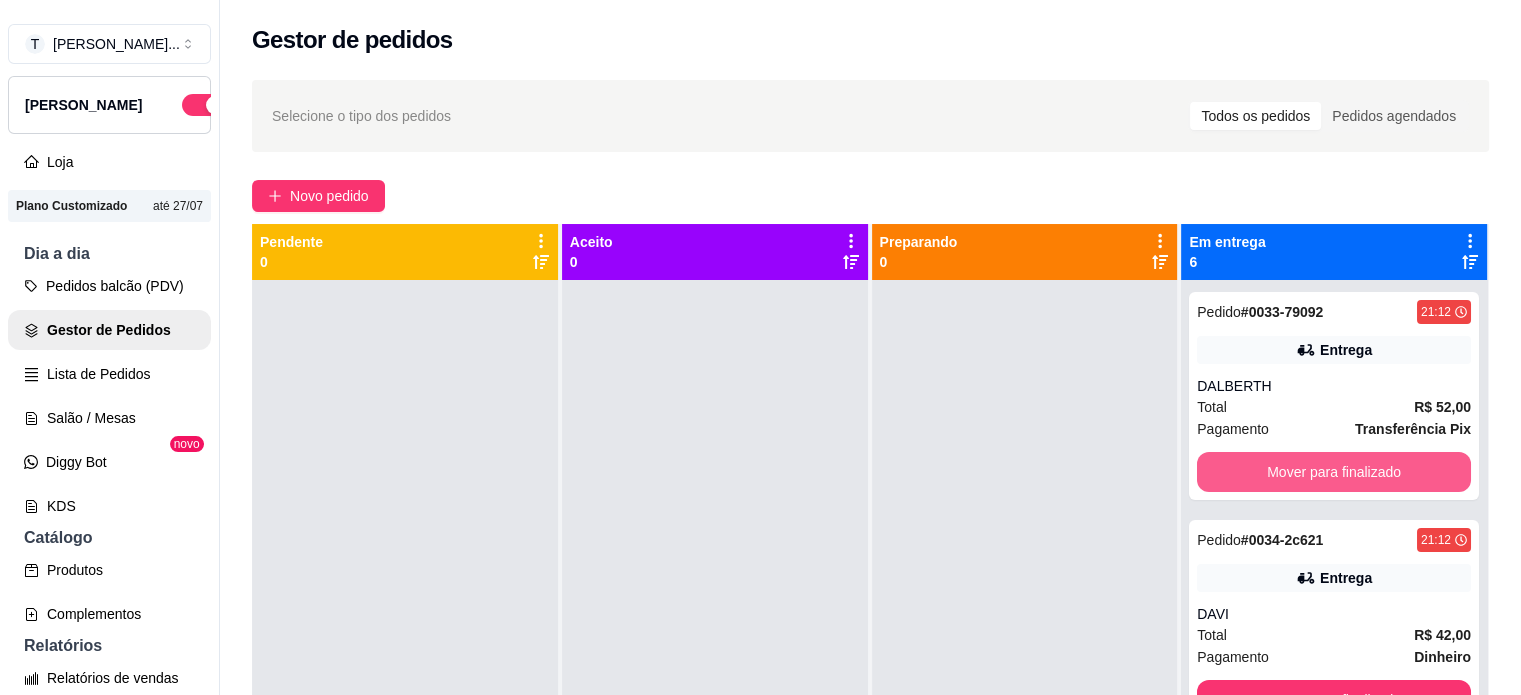 click on "Mover para finalizado" at bounding box center (1334, 472) 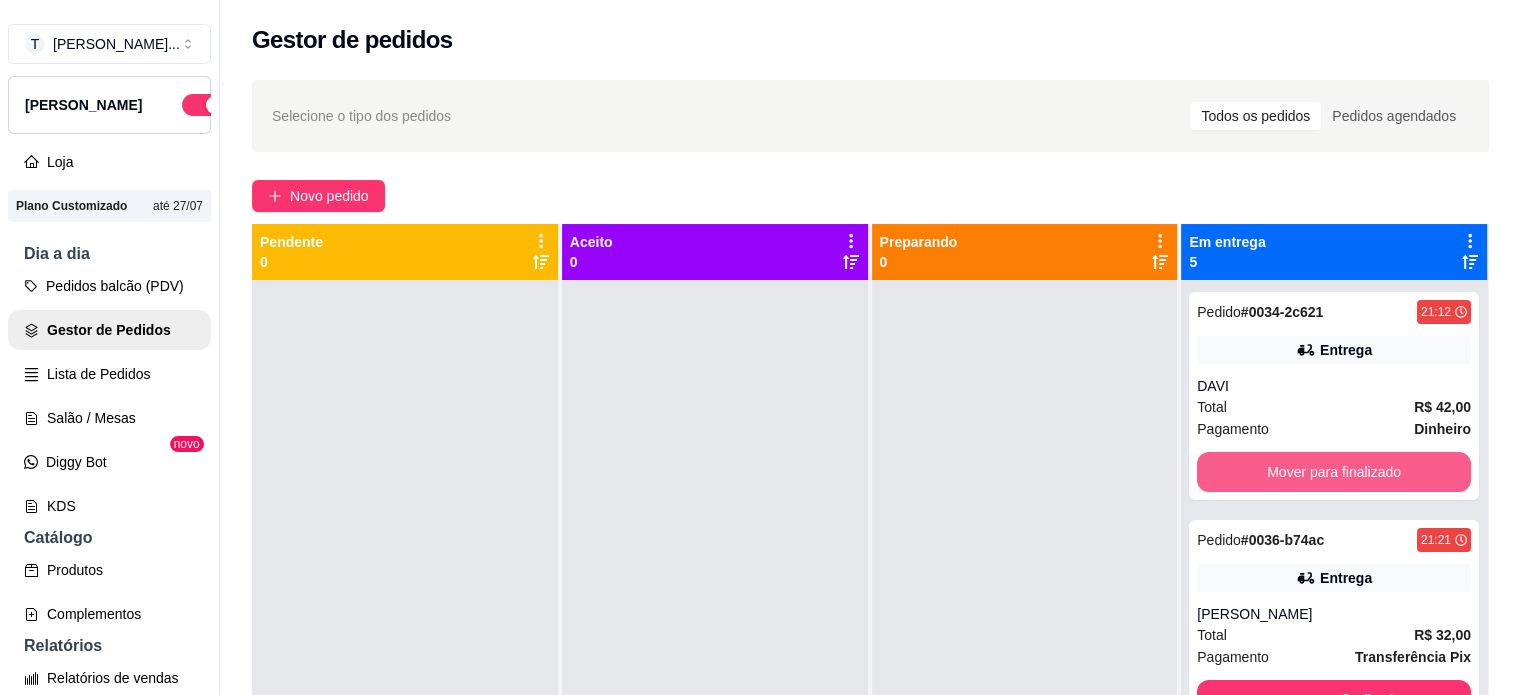click on "Mover para finalizado" at bounding box center (1334, 472) 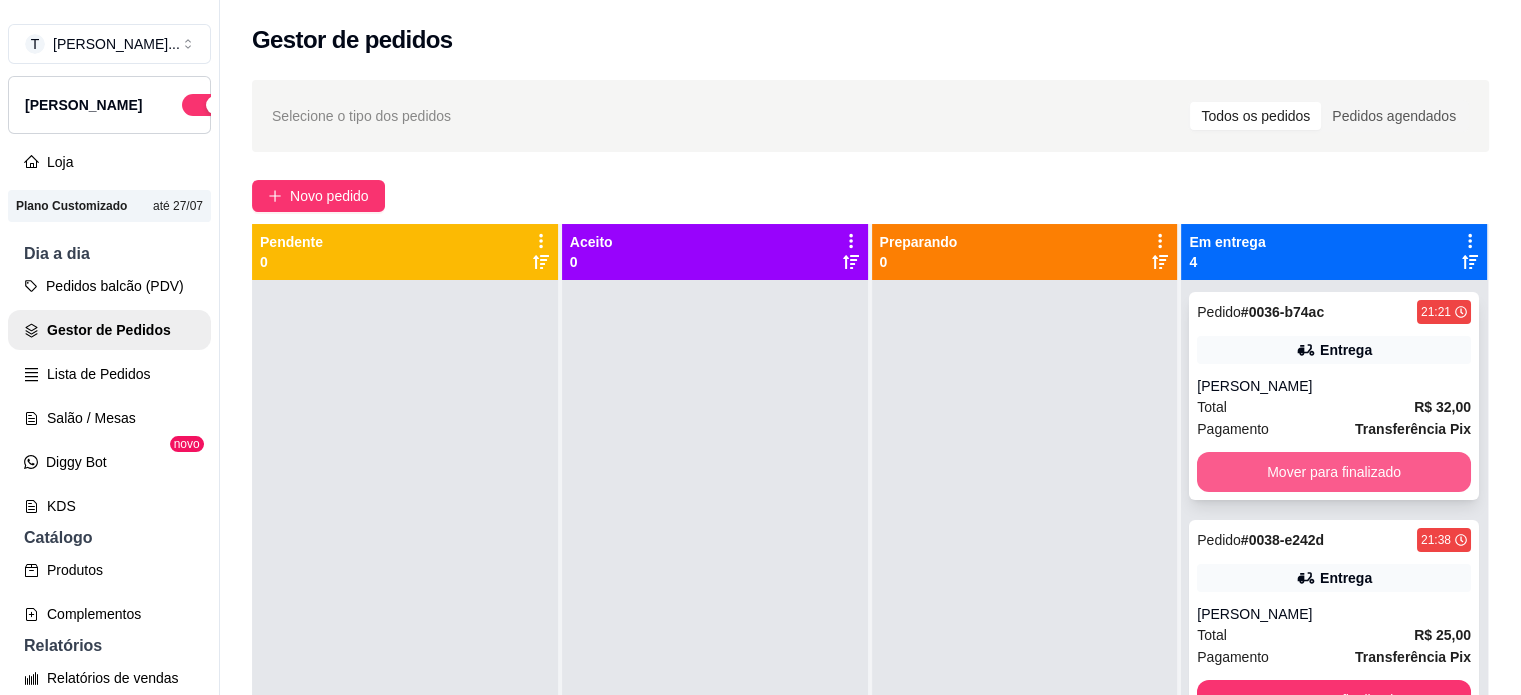 click on "Mover para finalizado" at bounding box center (1334, 472) 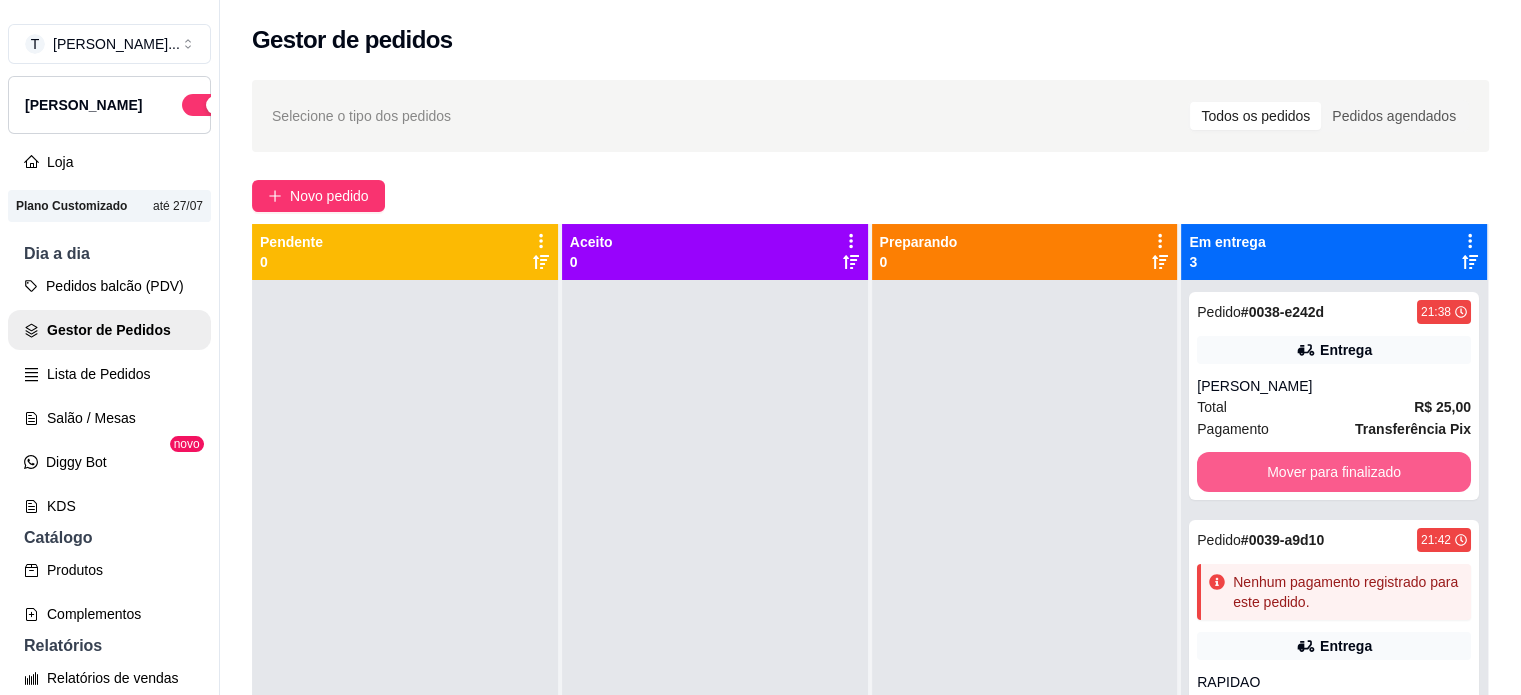click on "Mover para finalizado" at bounding box center [1334, 472] 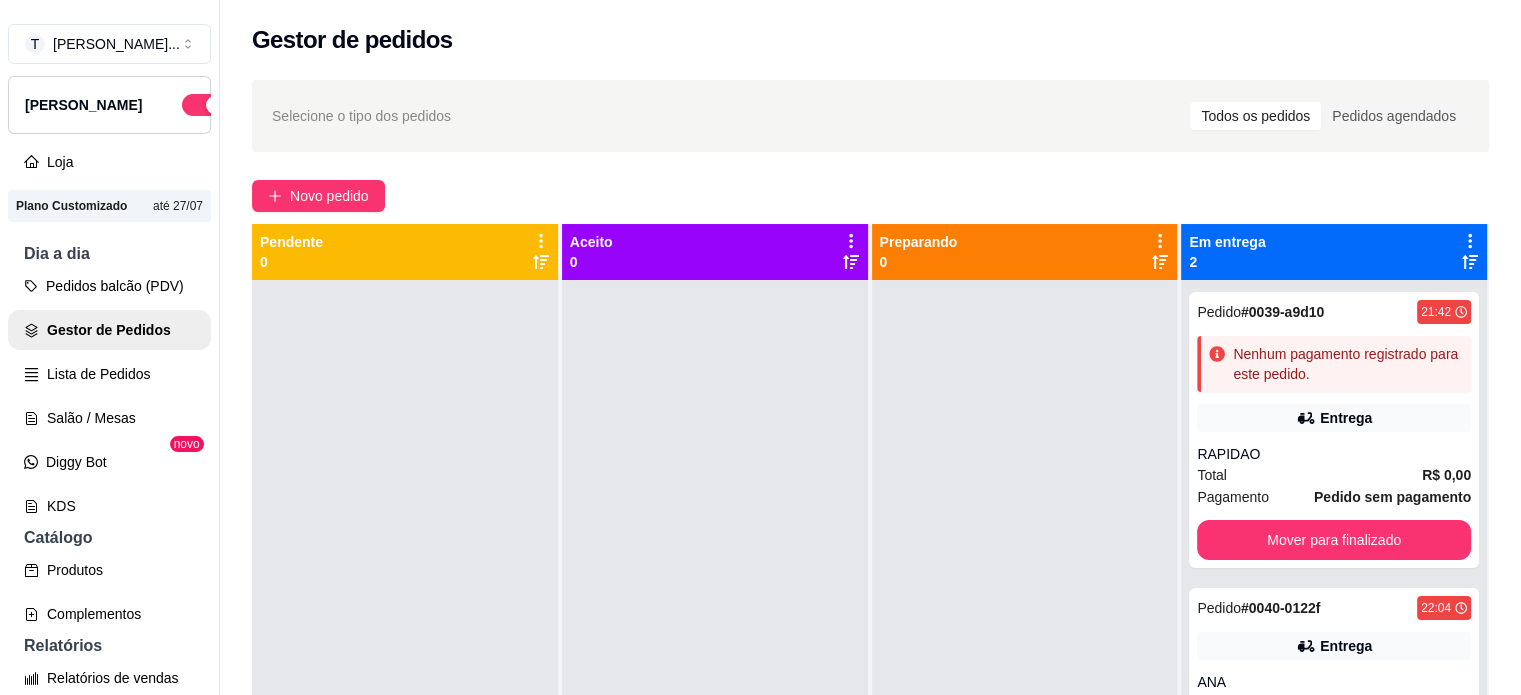 click on "Total R$ 0,00" at bounding box center [1334, 475] 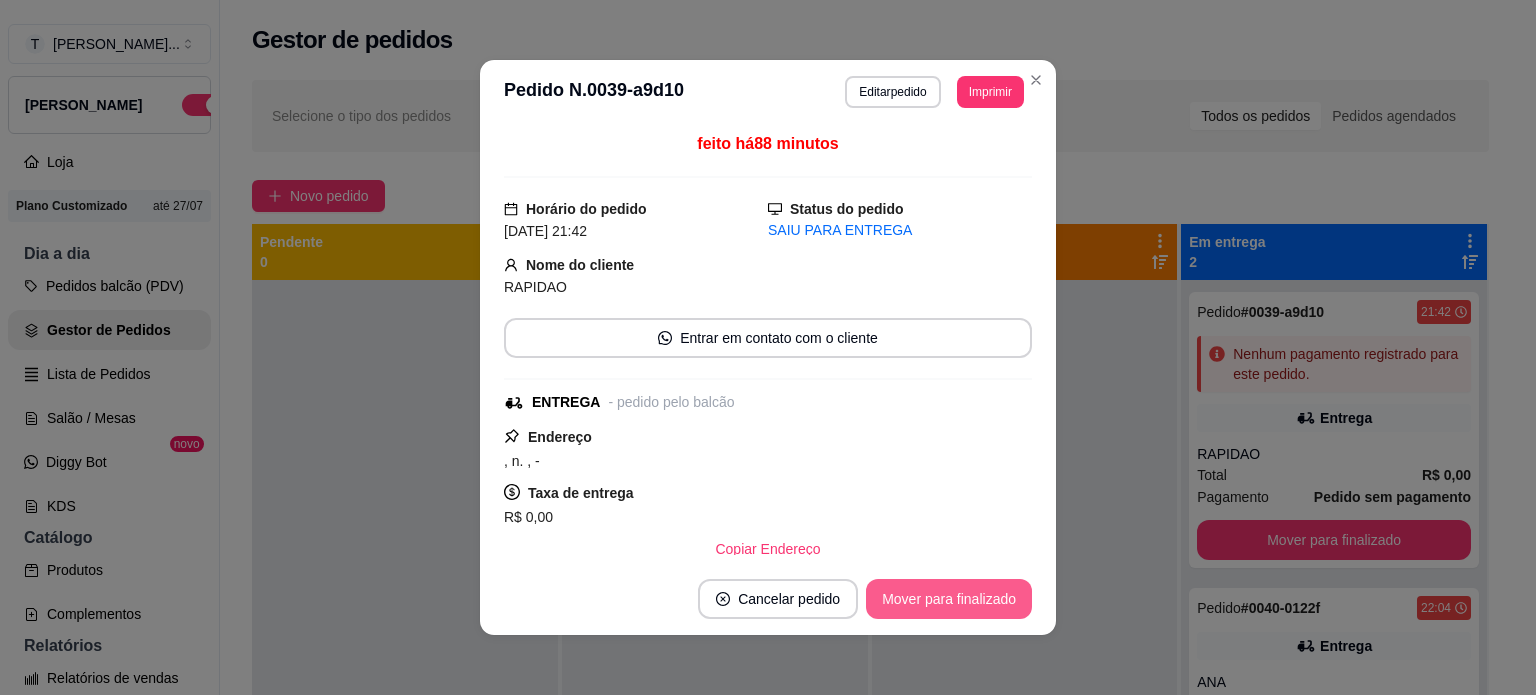 click on "Mover para finalizado" at bounding box center [949, 599] 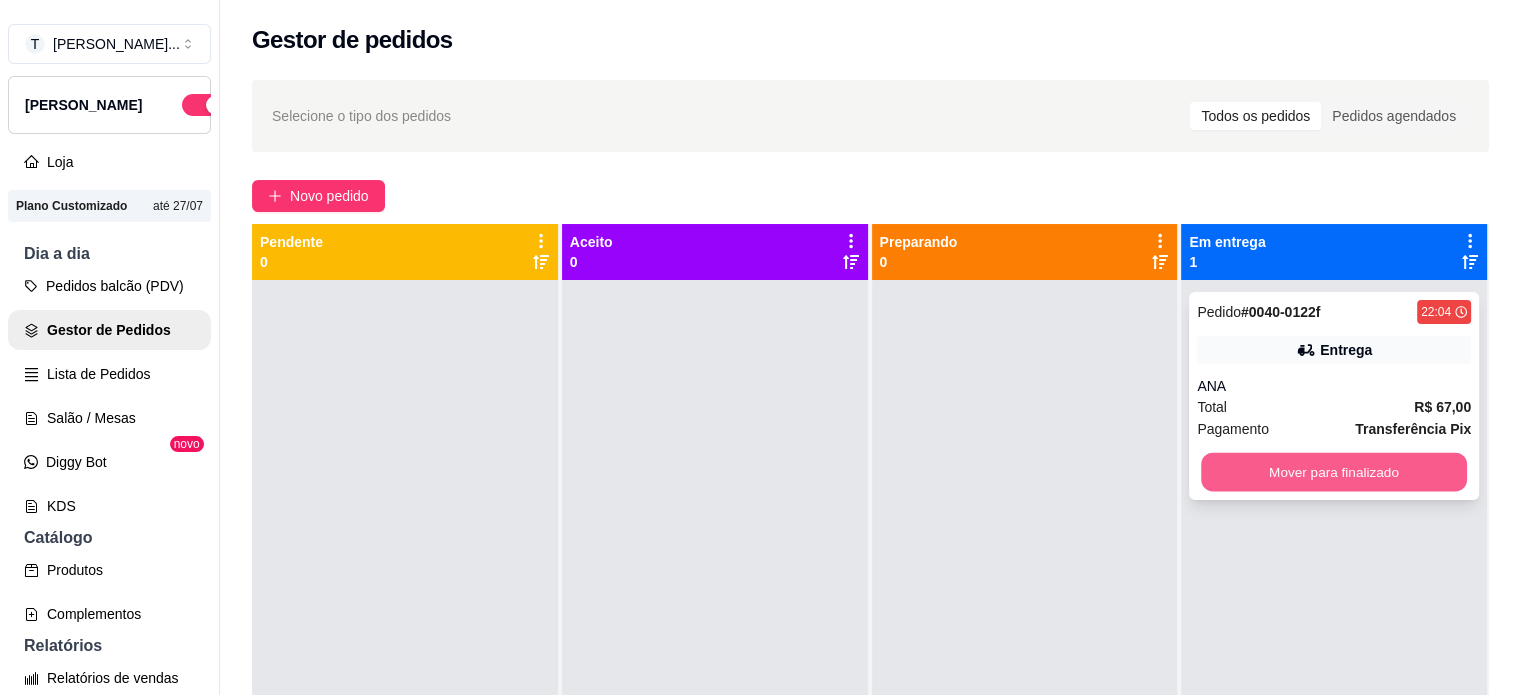 click on "Mover para finalizado" at bounding box center (1334, 472) 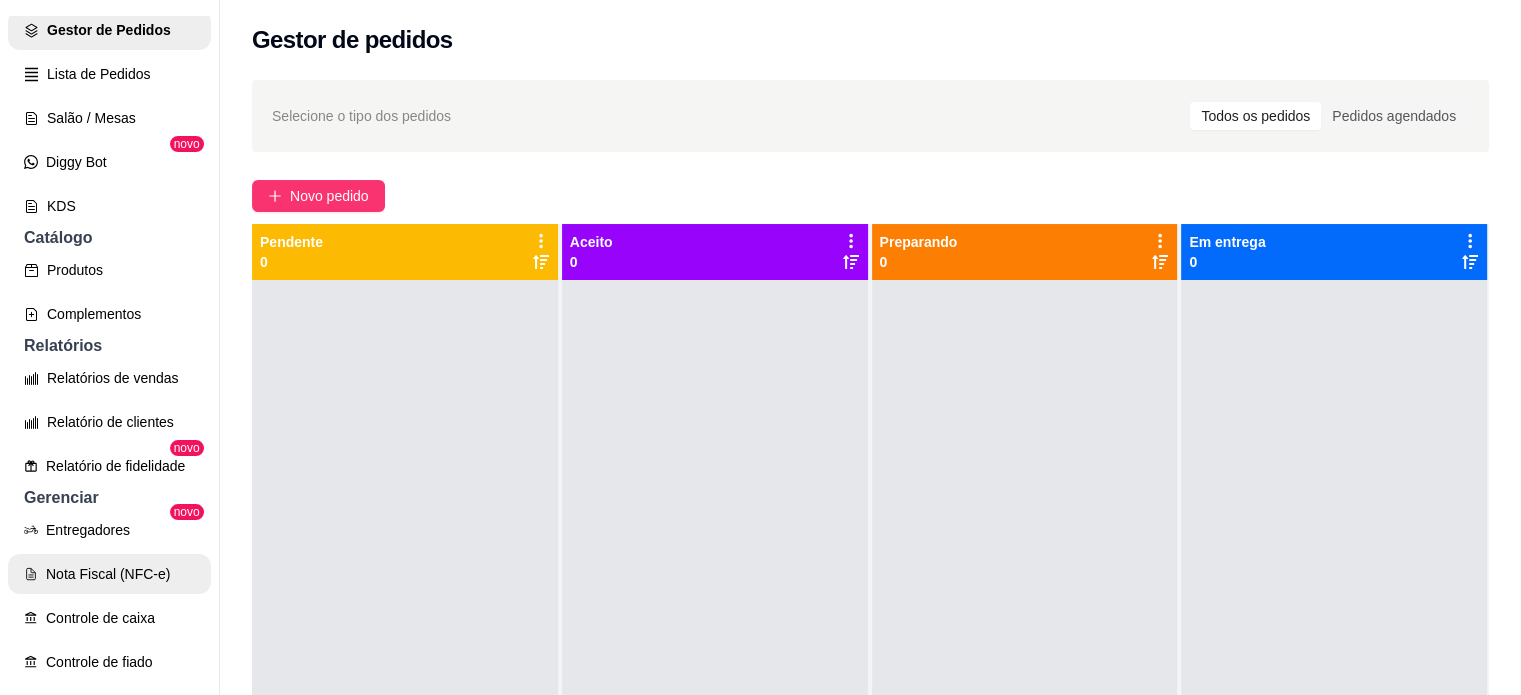 scroll, scrollTop: 400, scrollLeft: 0, axis: vertical 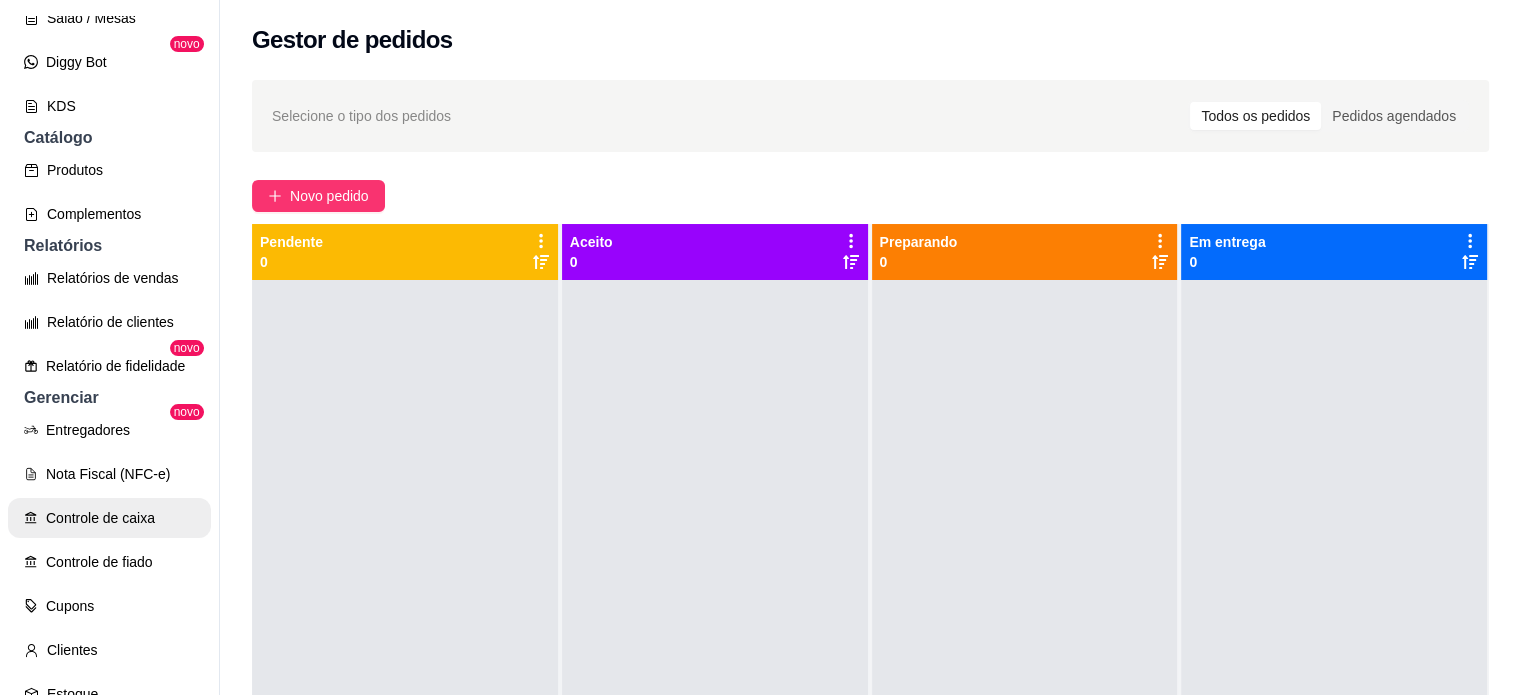 click on "Controle de caixa" at bounding box center [109, 518] 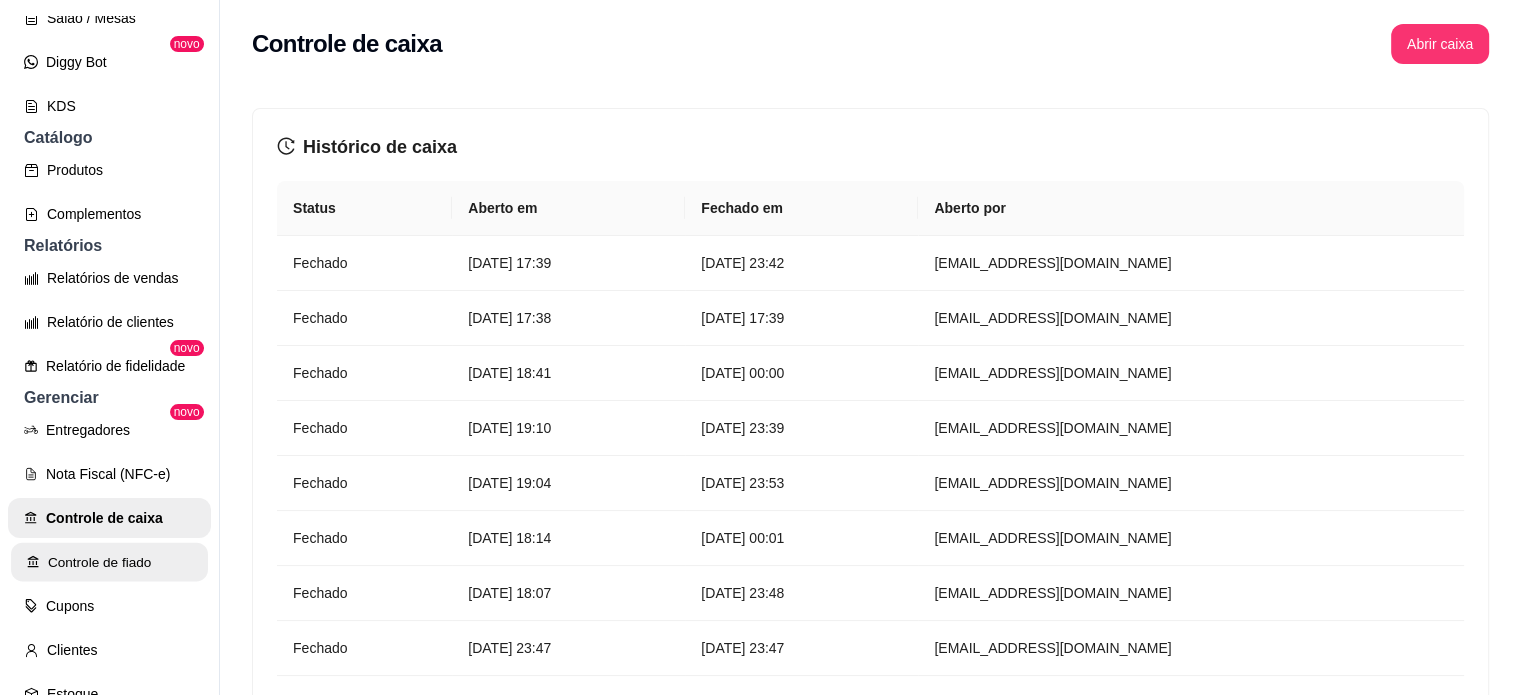 click on "Controle de fiado" at bounding box center (109, 562) 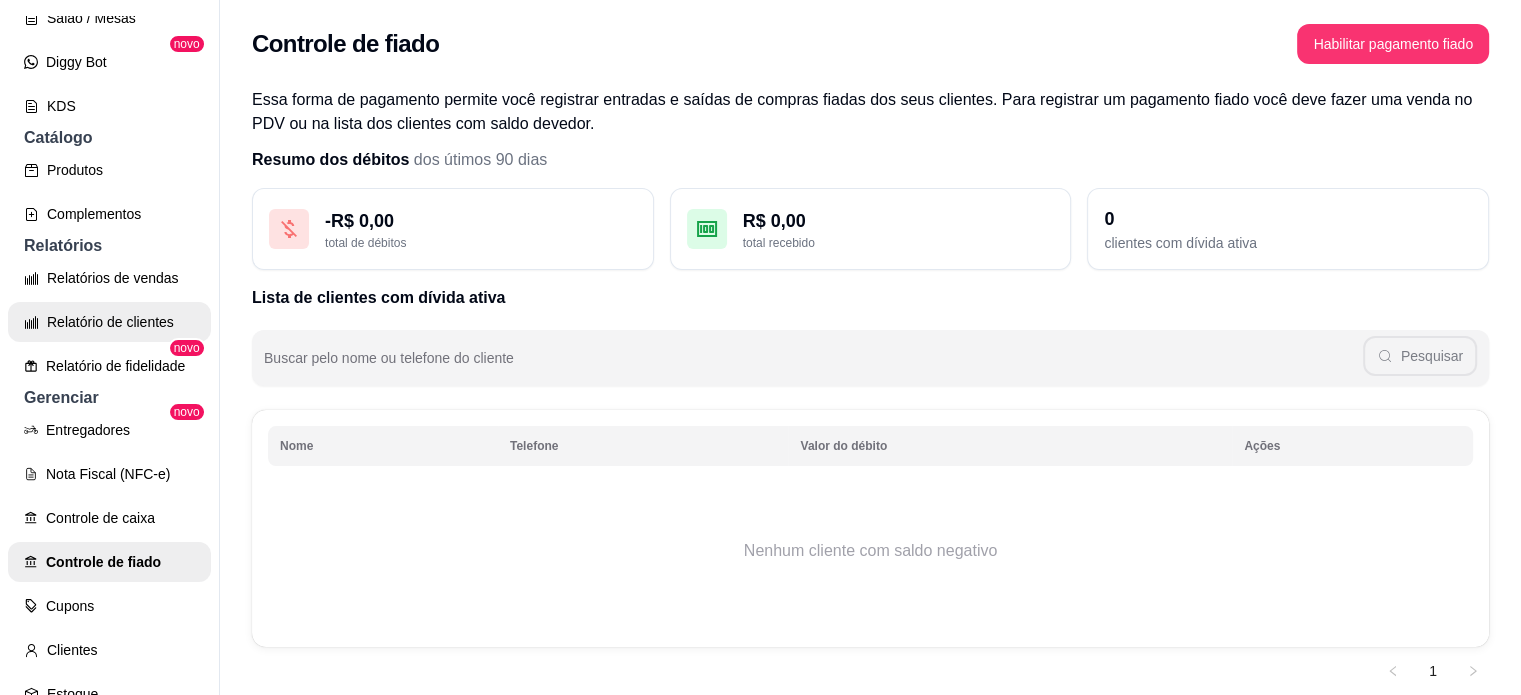 click on "Relatório de clientes" at bounding box center (109, 322) 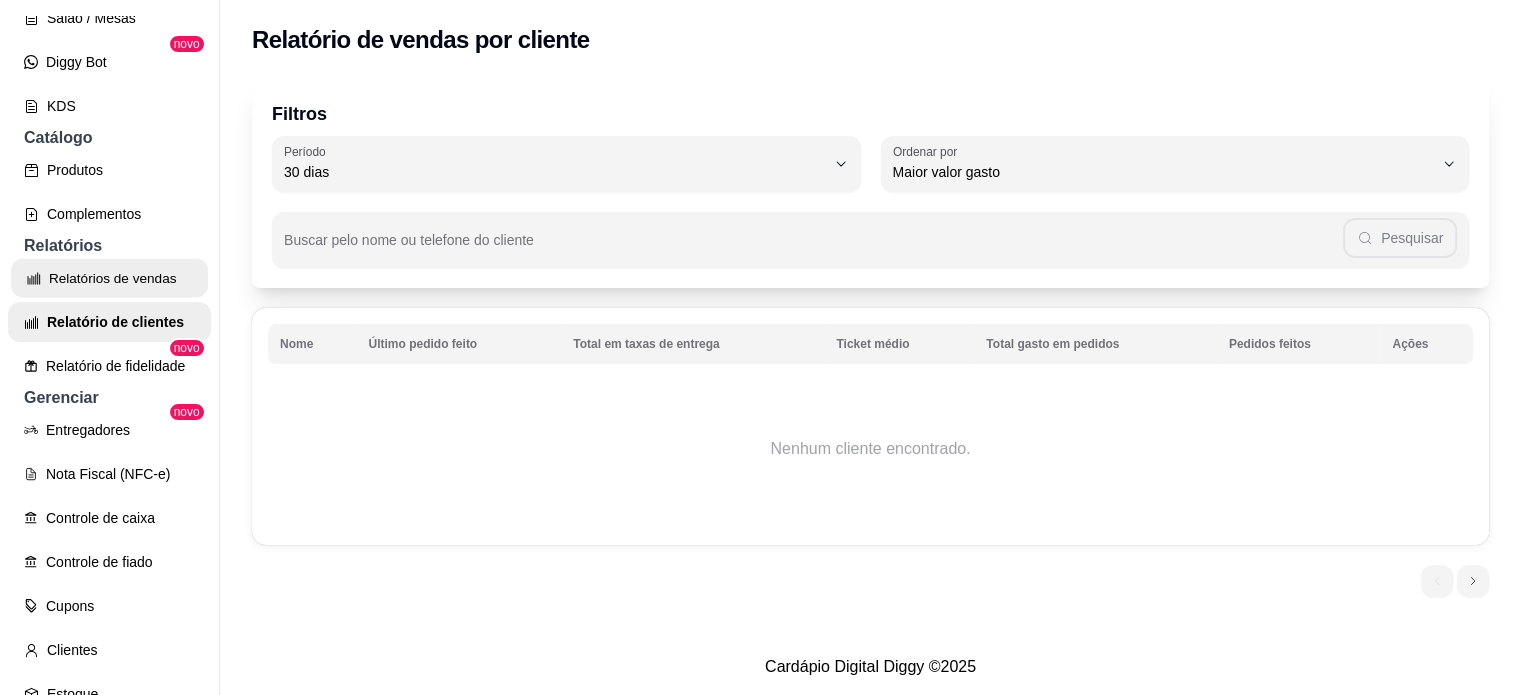 click on "Relatórios de vendas" at bounding box center (109, 278) 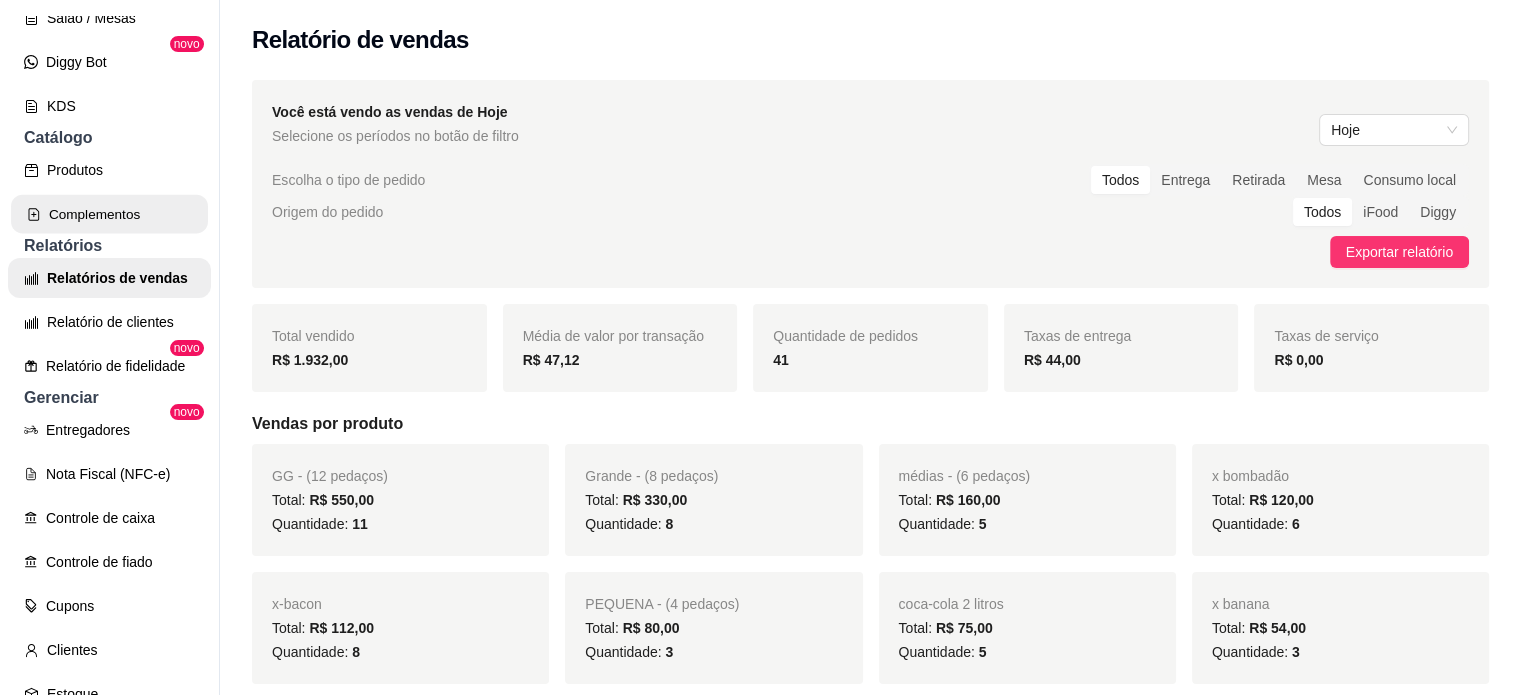 click on "Complementos" at bounding box center [109, 214] 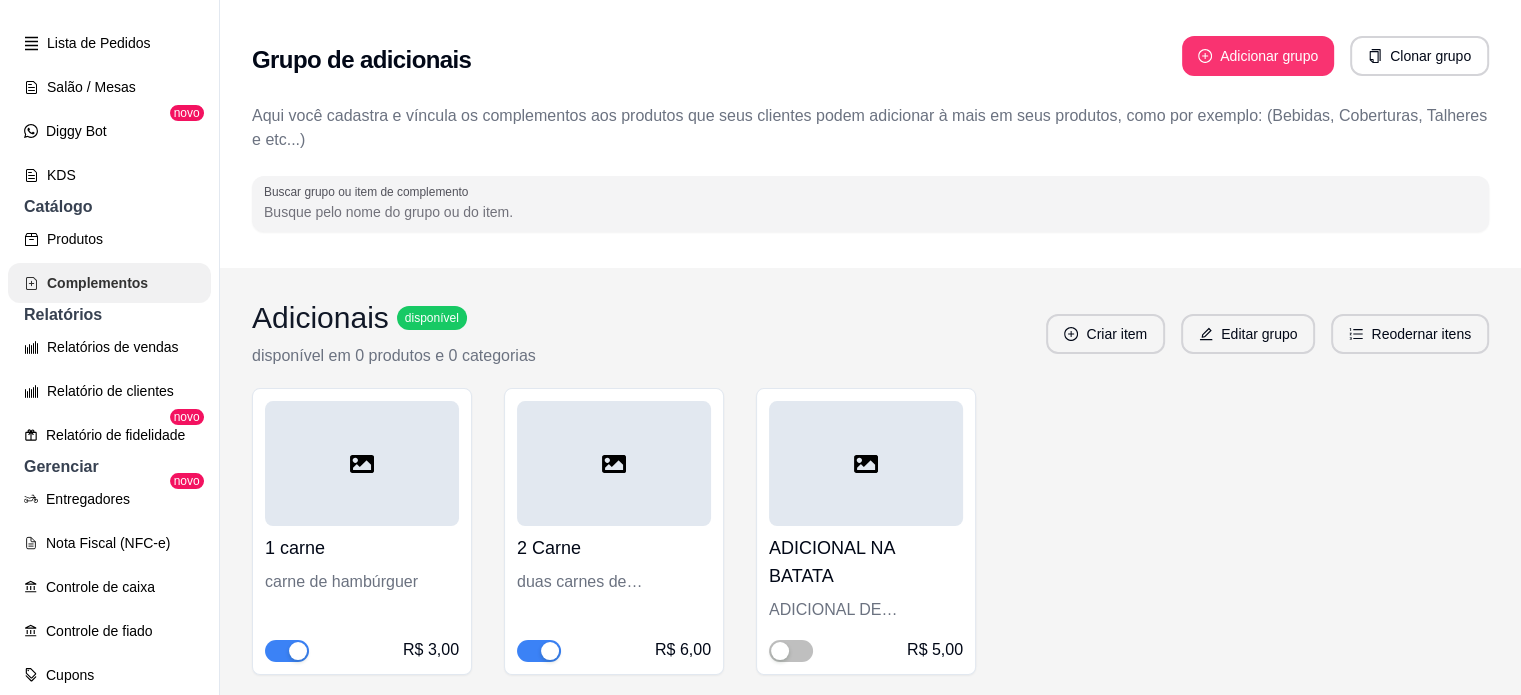 scroll, scrollTop: 300, scrollLeft: 0, axis: vertical 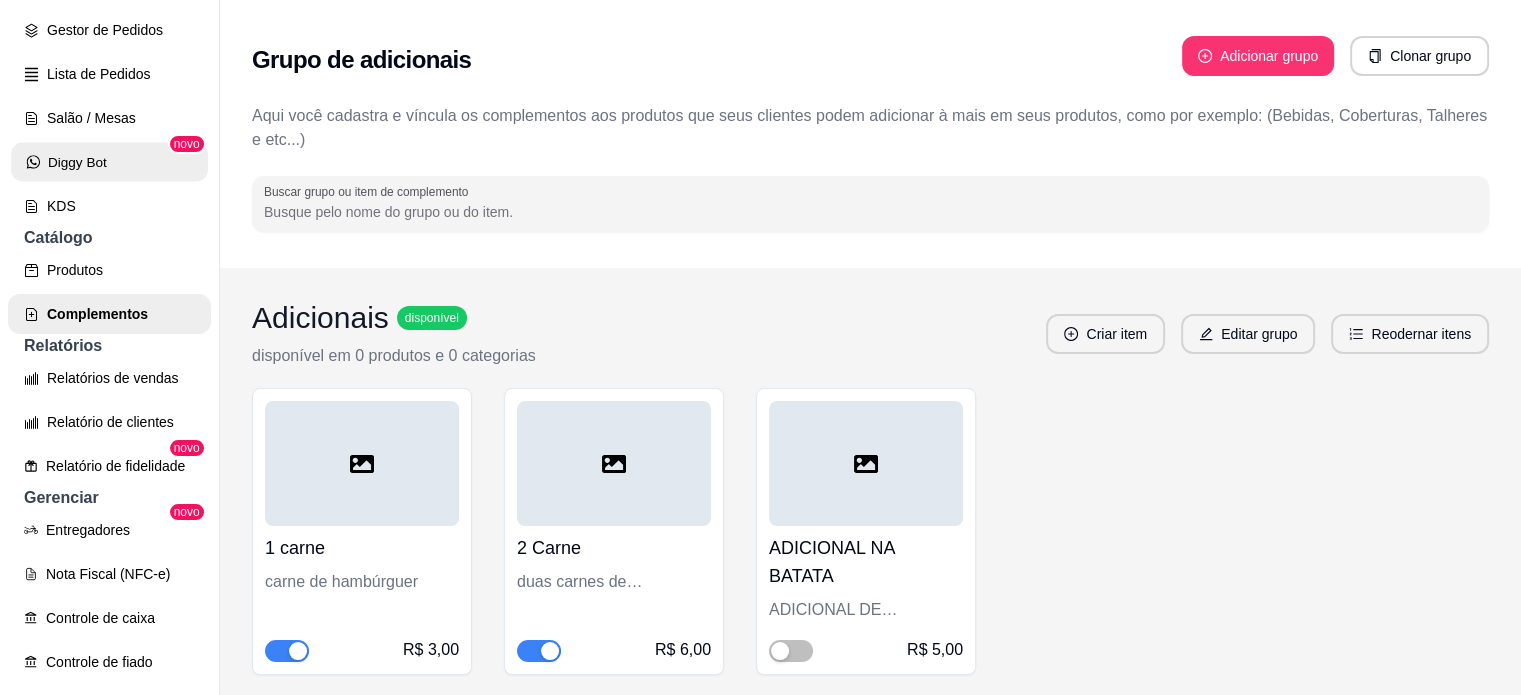 click on "Diggy Bot" at bounding box center (109, 162) 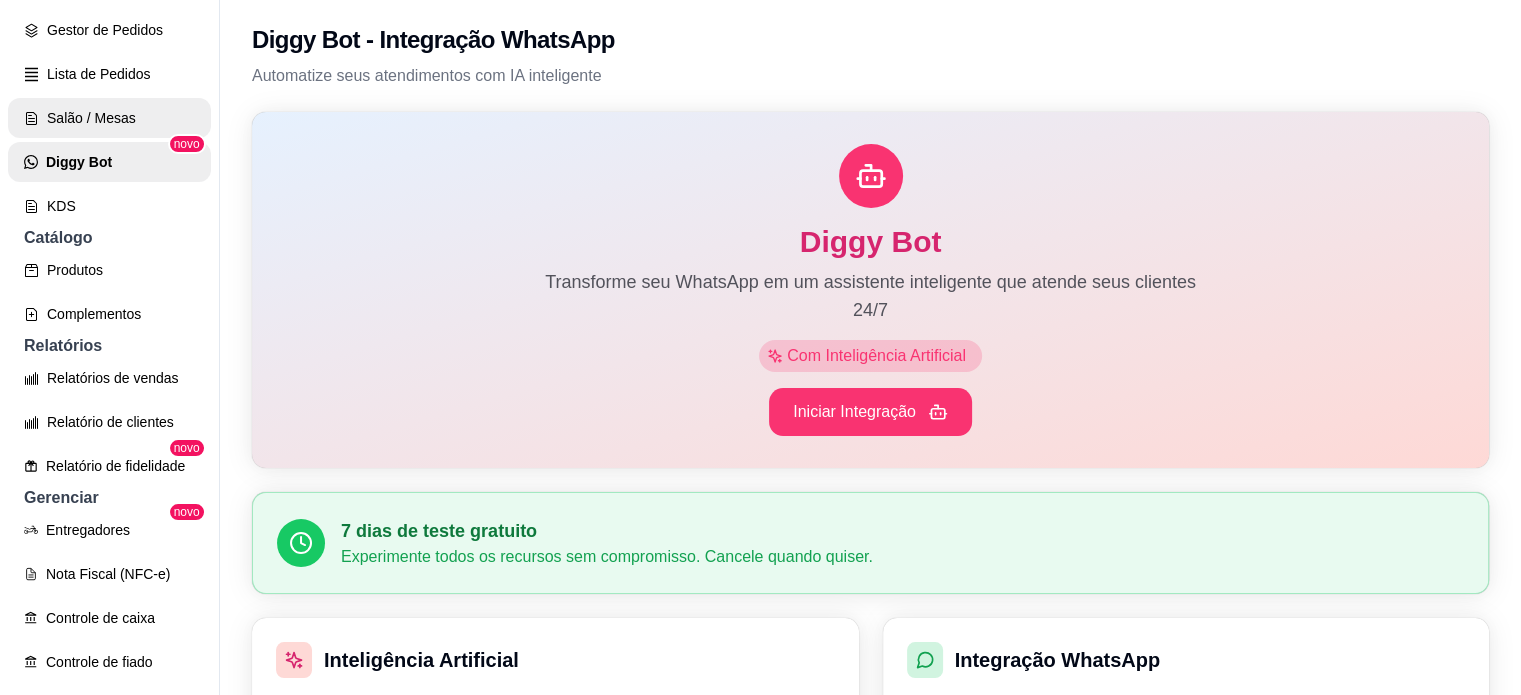click on "Salão / Mesas" at bounding box center [109, 118] 